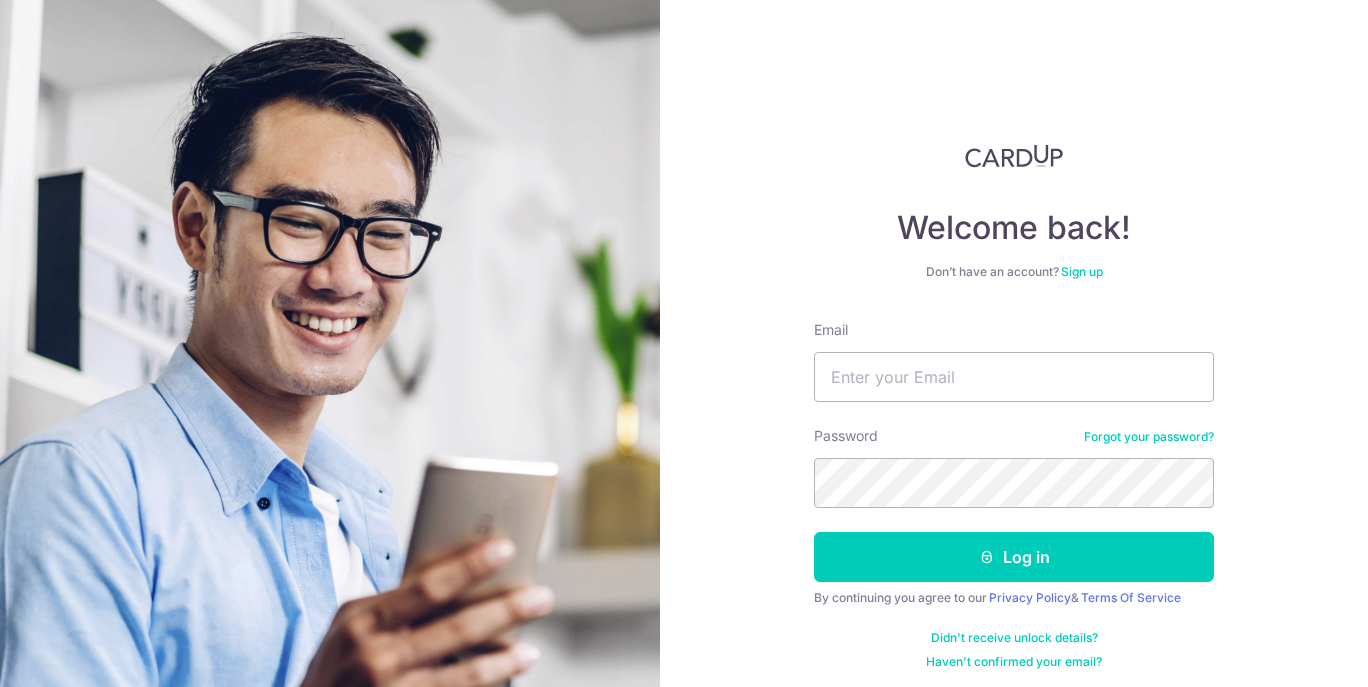 scroll, scrollTop: 0, scrollLeft: 0, axis: both 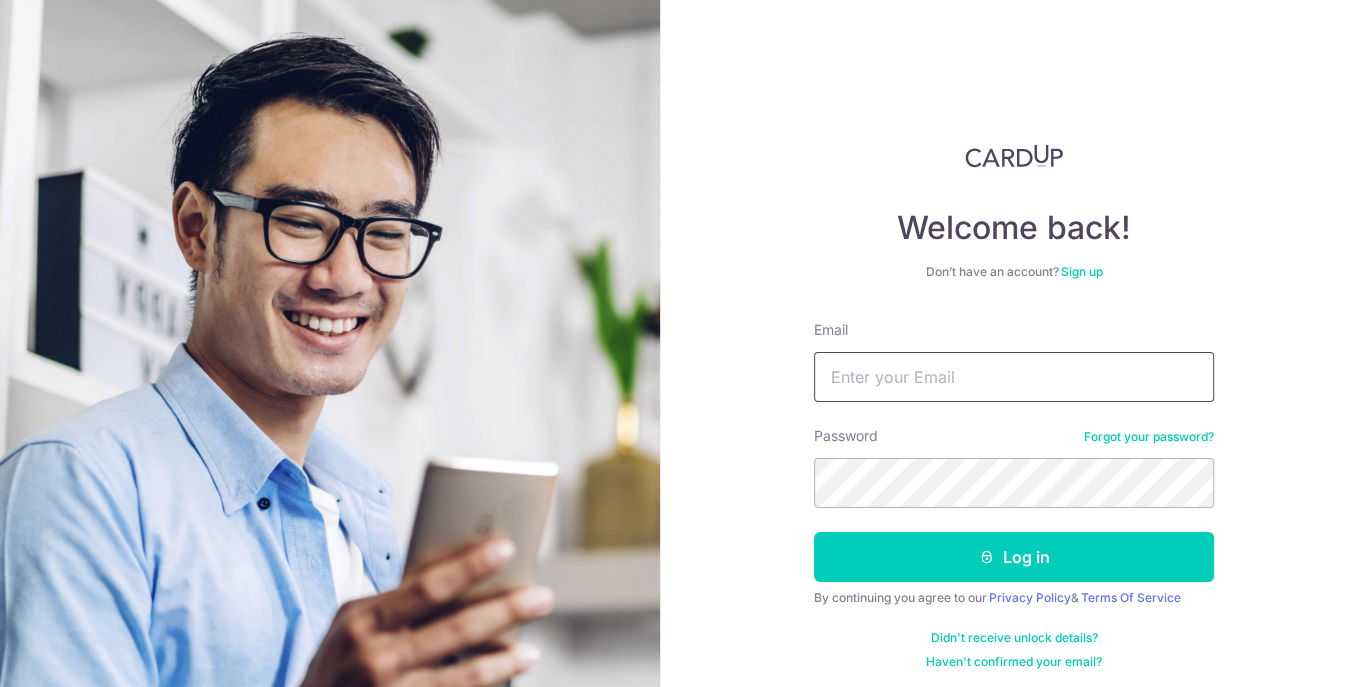 drag, startPoint x: 0, startPoint y: 0, endPoint x: 908, endPoint y: 389, distance: 987.8183 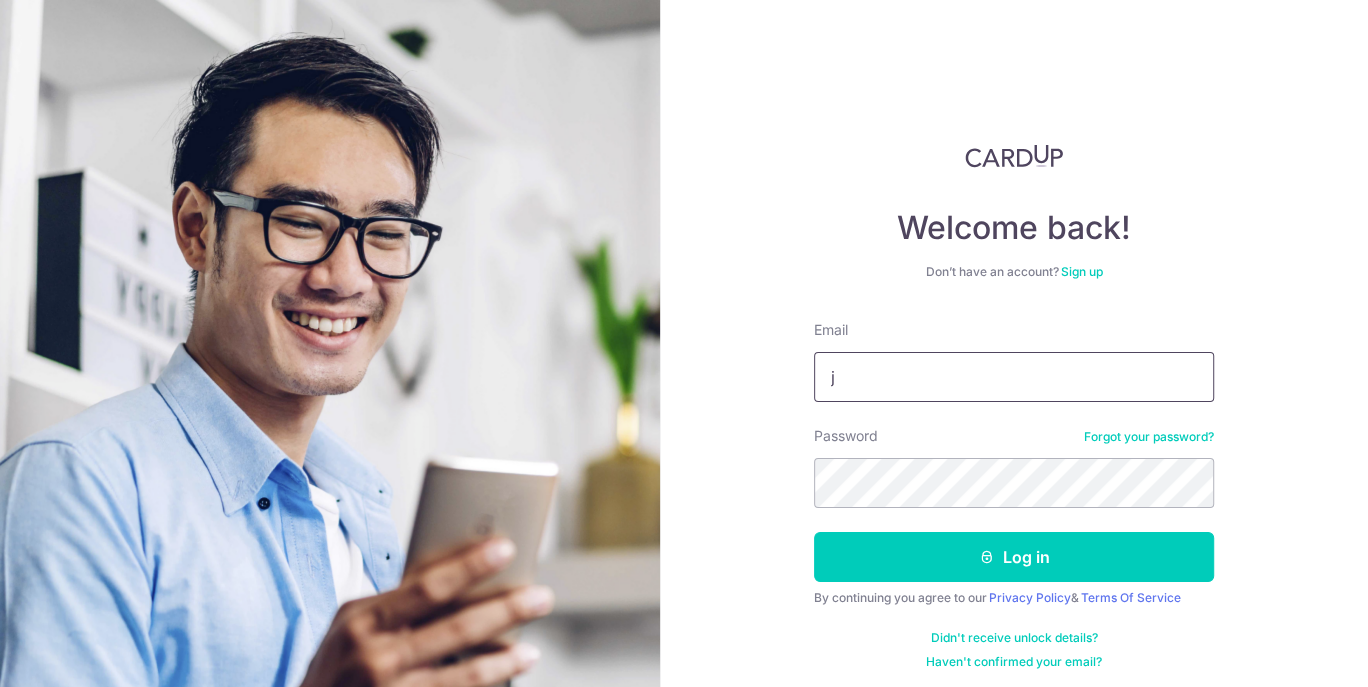 type on "[USERNAME]@example.com" 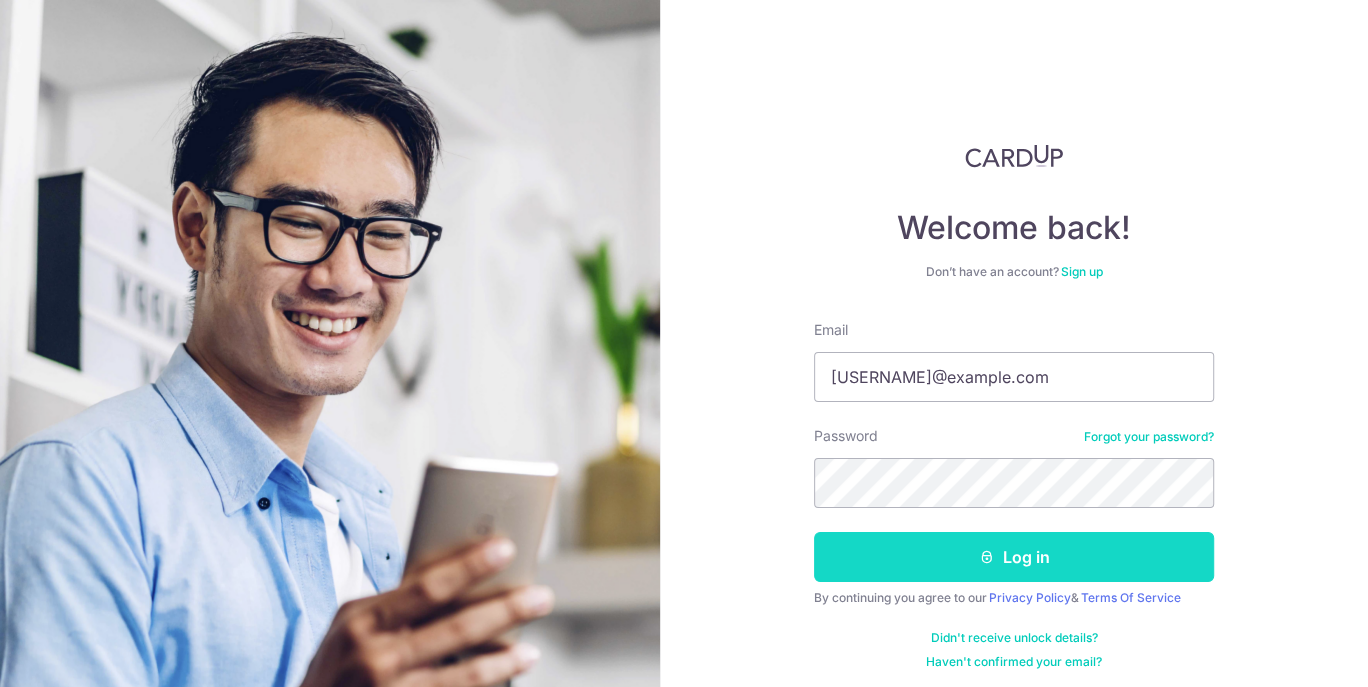 click on "Log in" at bounding box center [1014, 557] 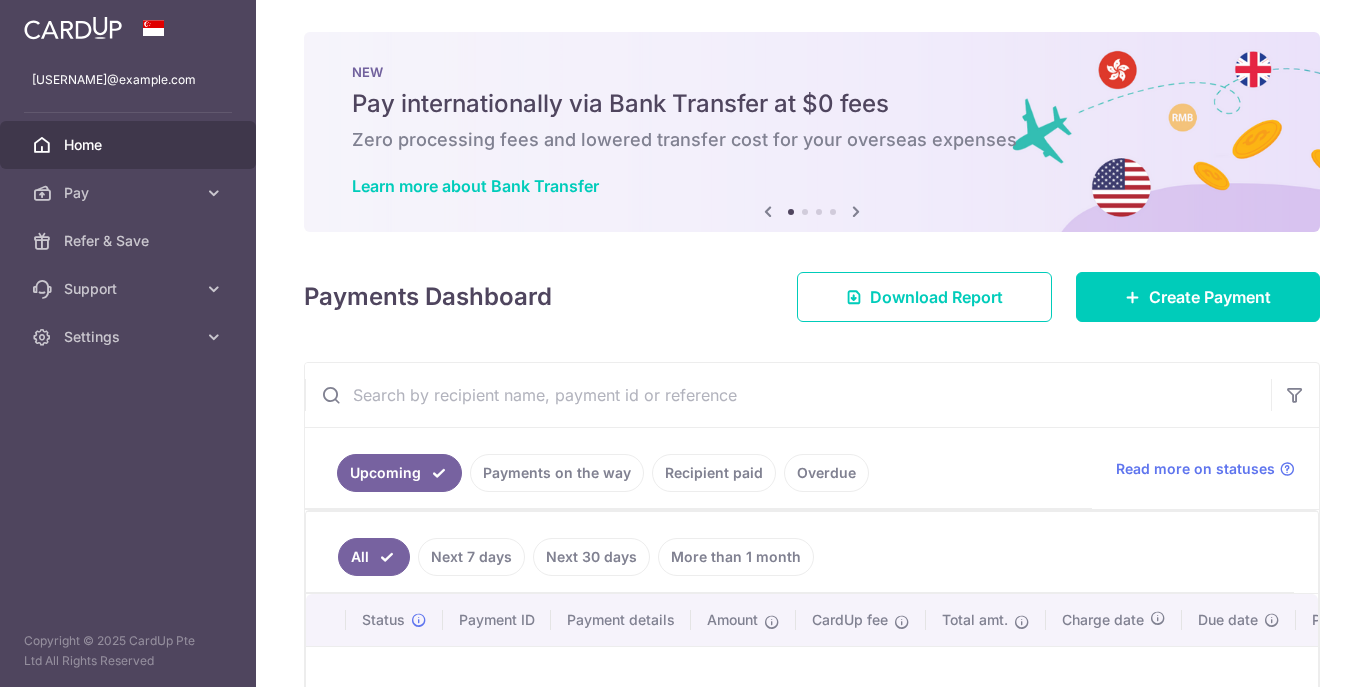 scroll, scrollTop: 0, scrollLeft: 0, axis: both 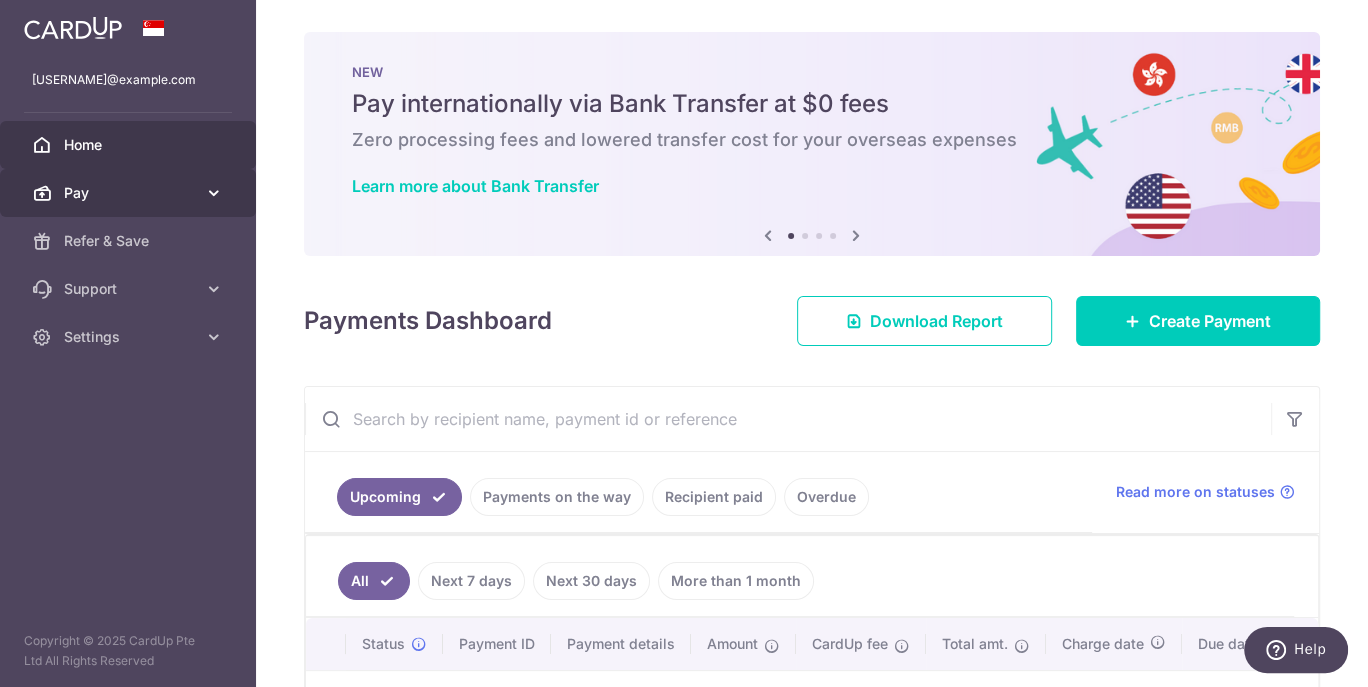 click on "Pay" at bounding box center [128, 193] 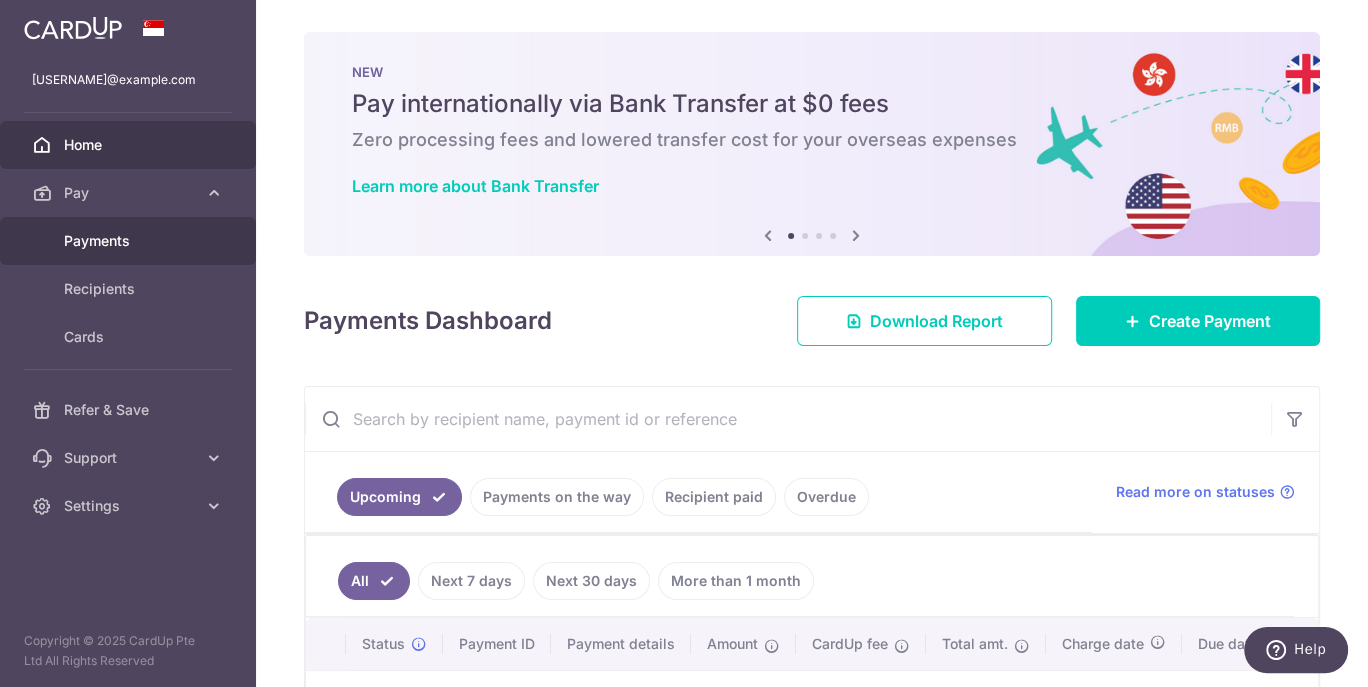 click on "Payments" at bounding box center [130, 241] 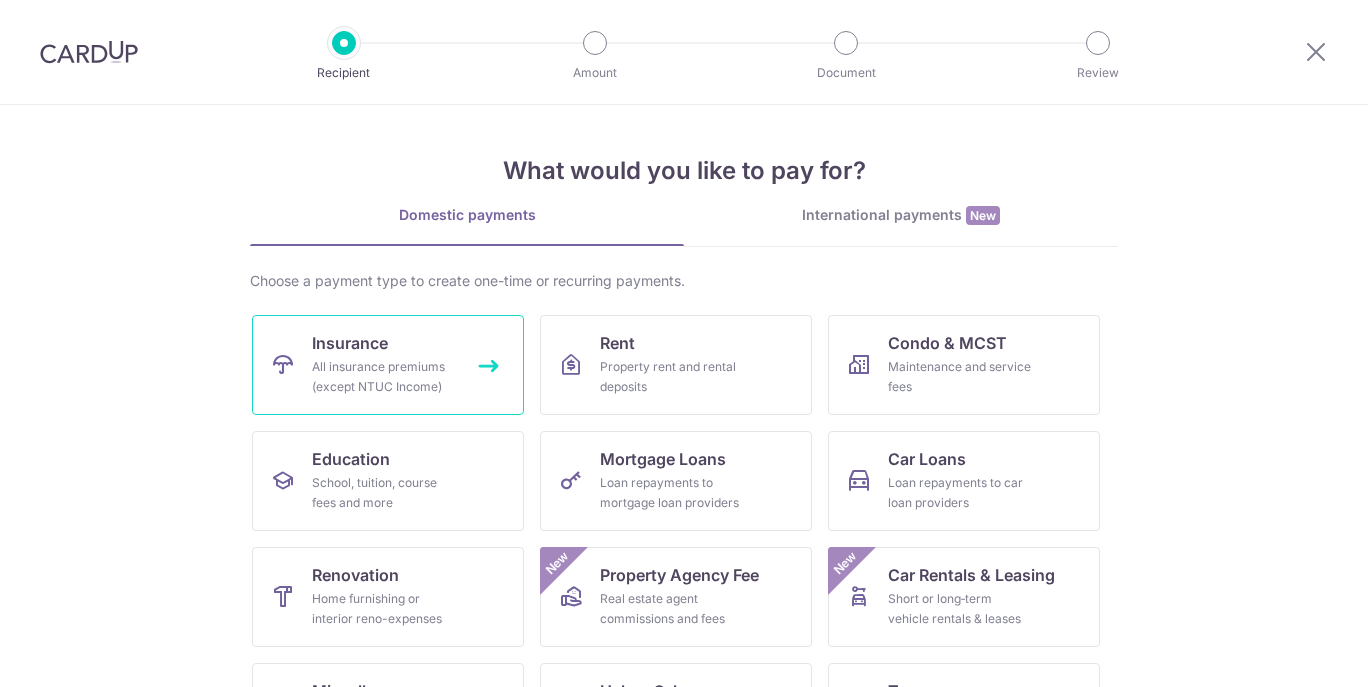 scroll, scrollTop: 0, scrollLeft: 0, axis: both 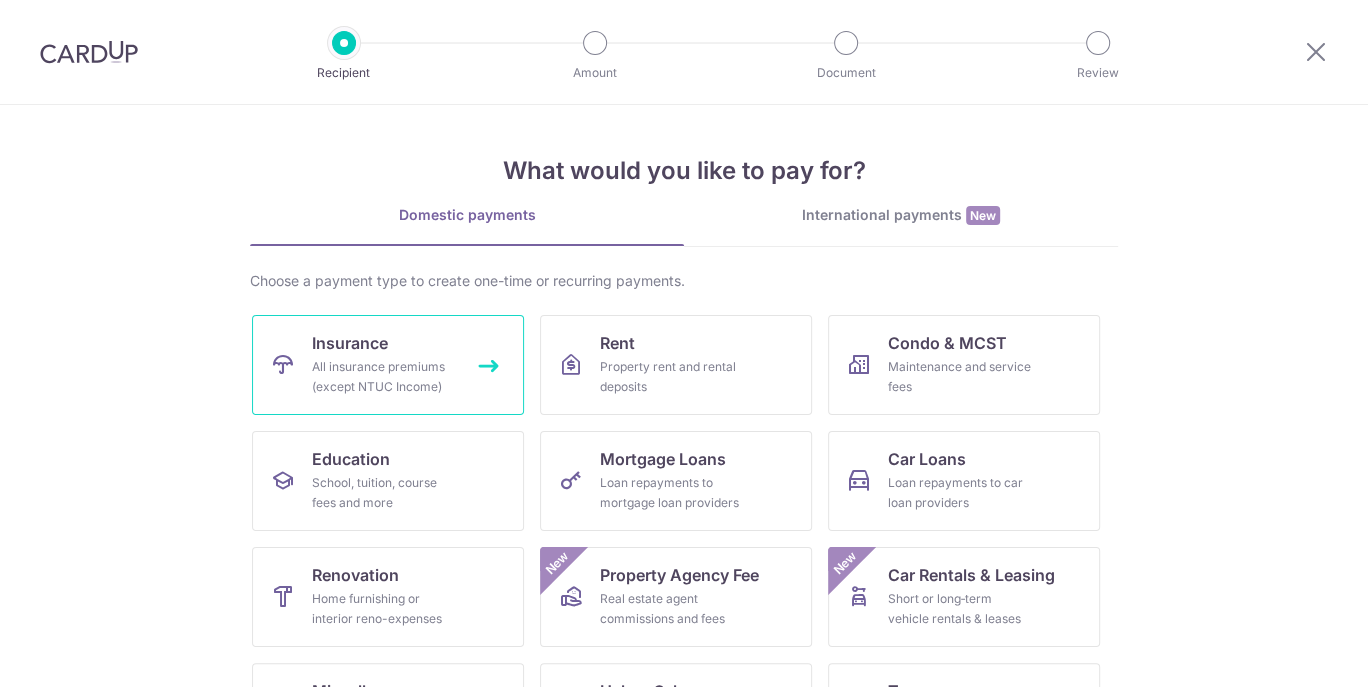 click on "All insurance premiums (except NTUC Income)" at bounding box center [384, 377] 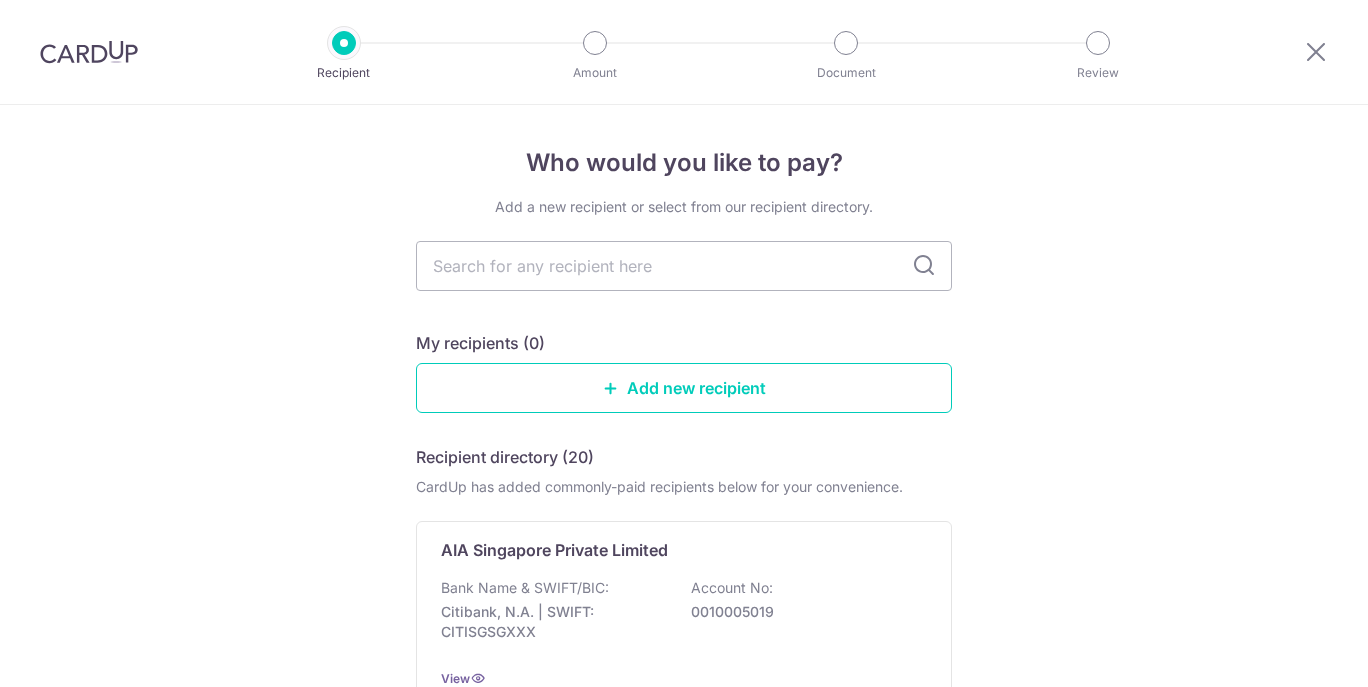 scroll, scrollTop: 0, scrollLeft: 0, axis: both 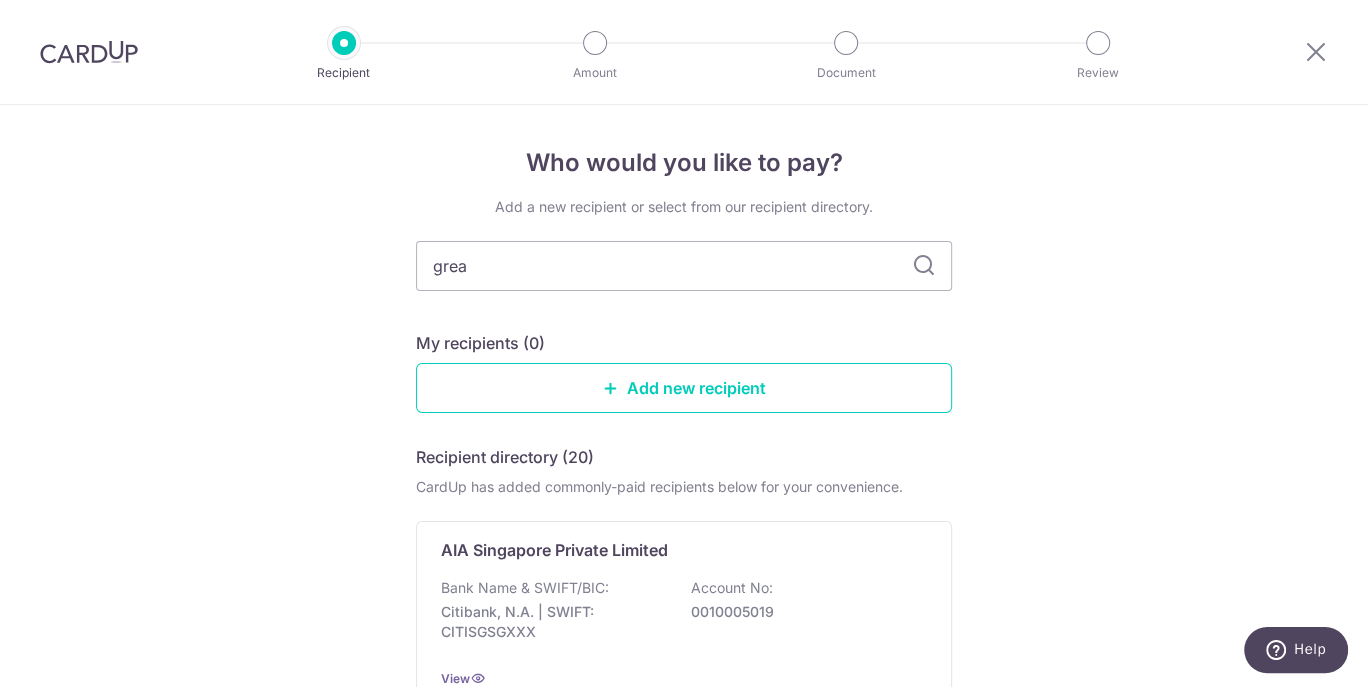 type on "great" 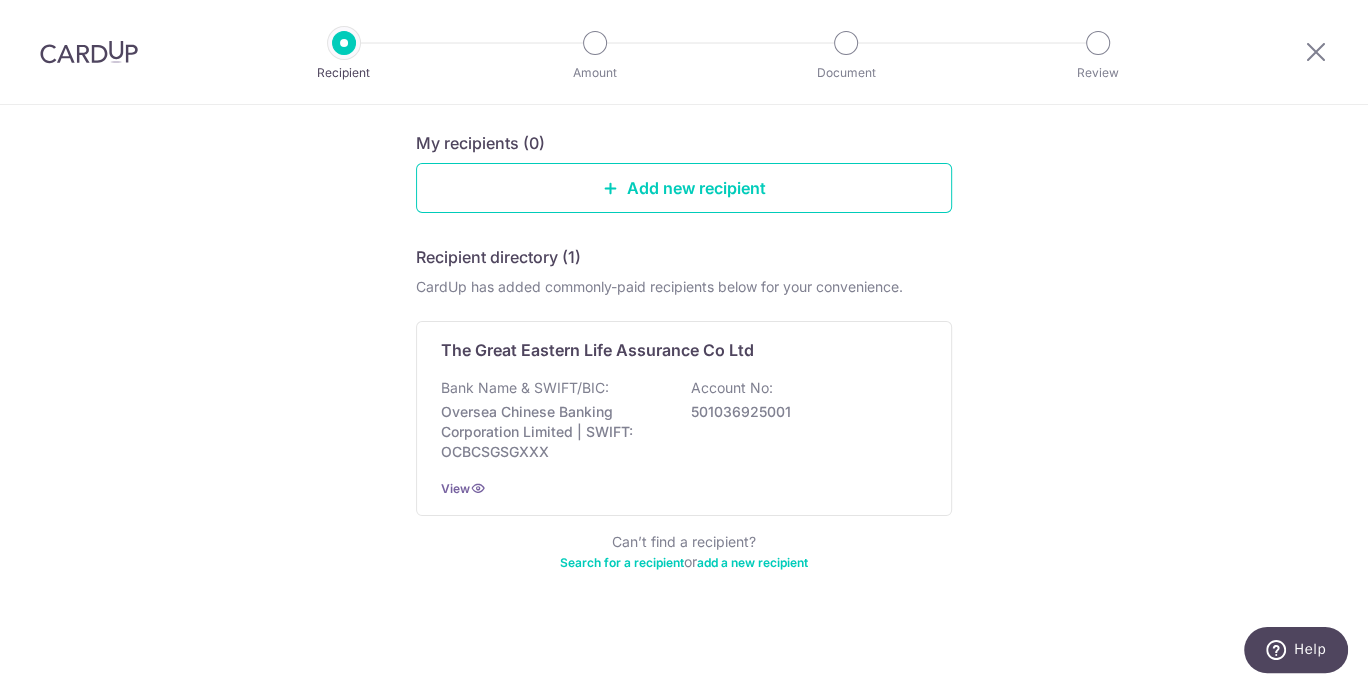 scroll, scrollTop: 0, scrollLeft: 0, axis: both 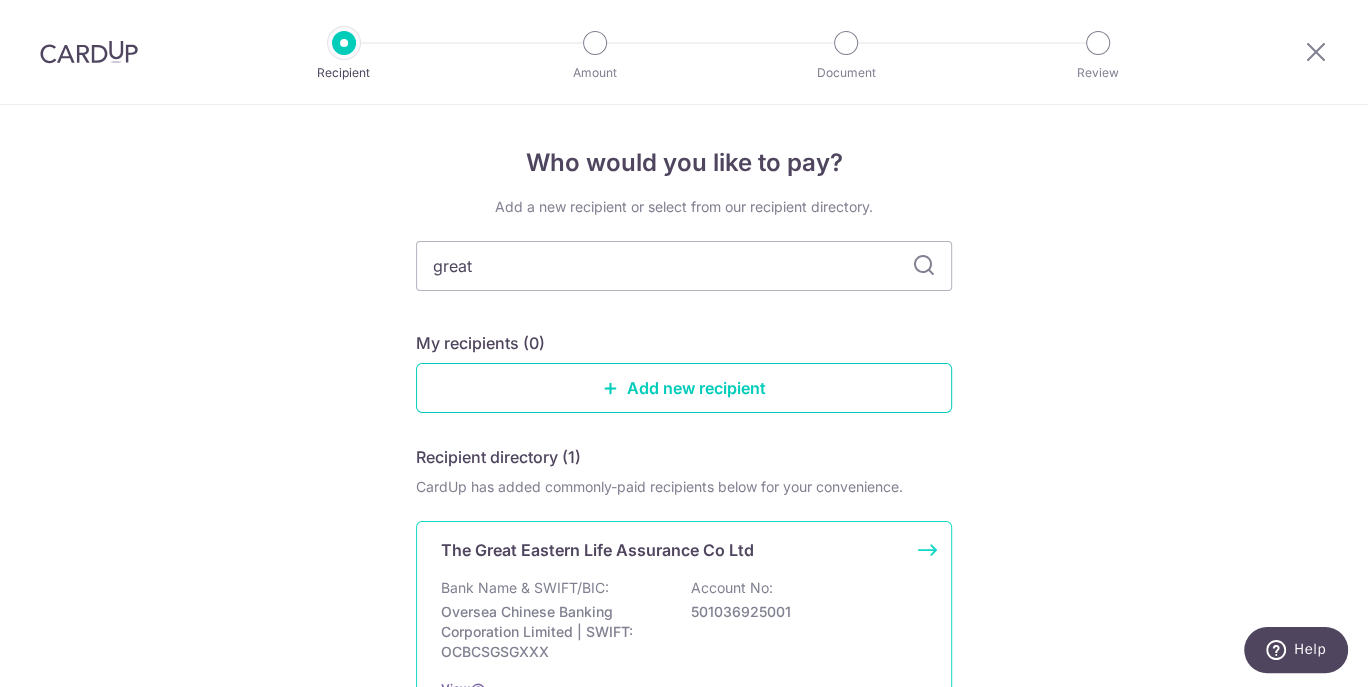 click on "The Great Eastern Life Assurance Co Ltd" at bounding box center (597, 550) 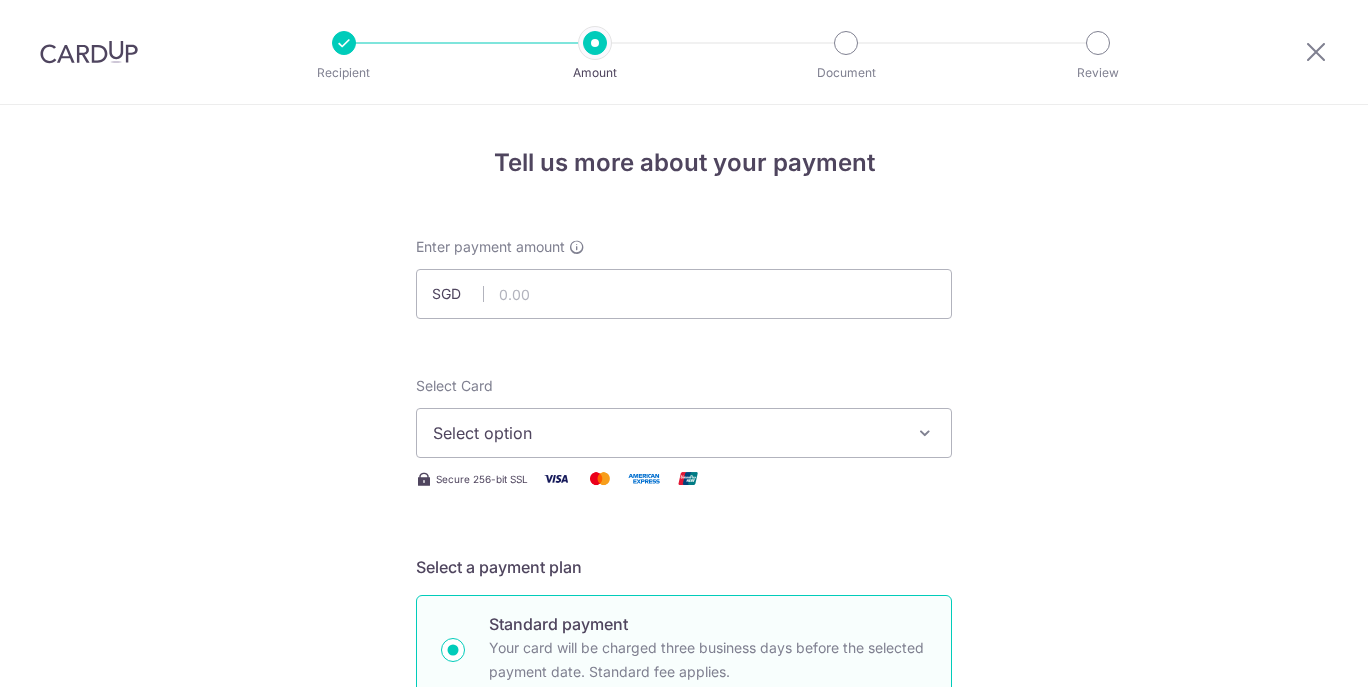 scroll, scrollTop: 0, scrollLeft: 0, axis: both 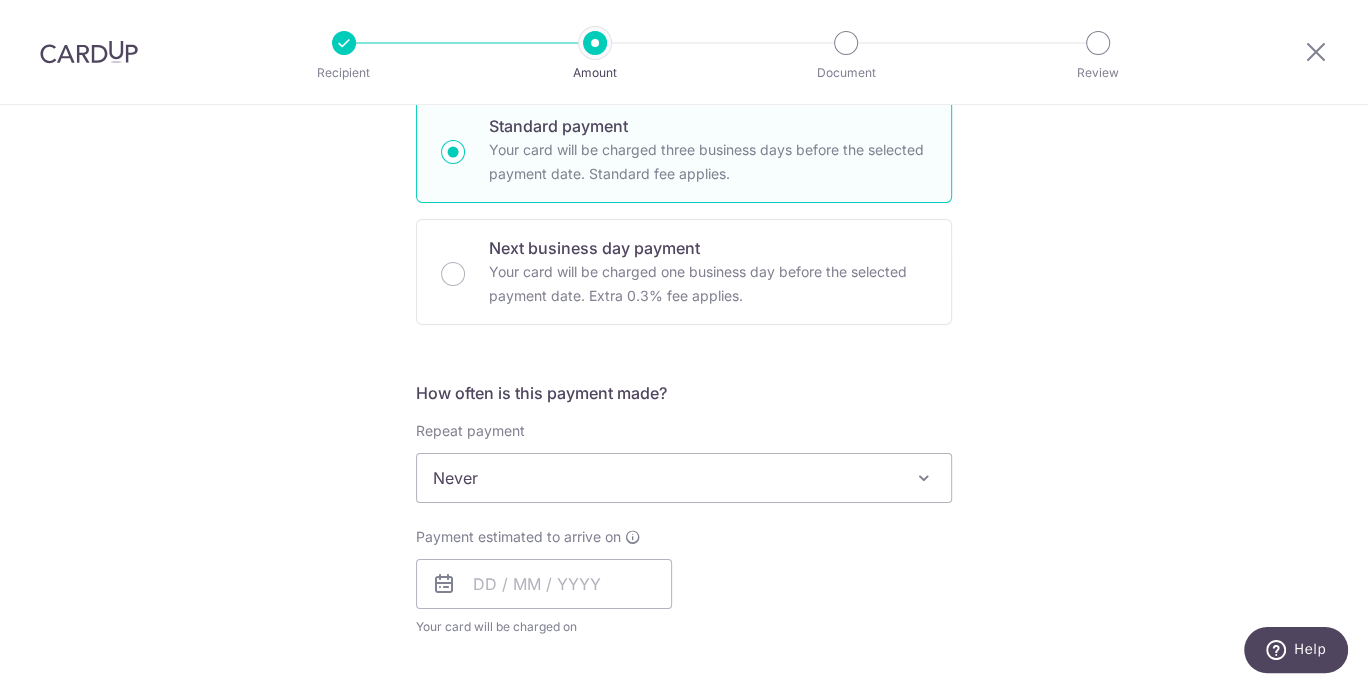 click on "Never" at bounding box center (684, 478) 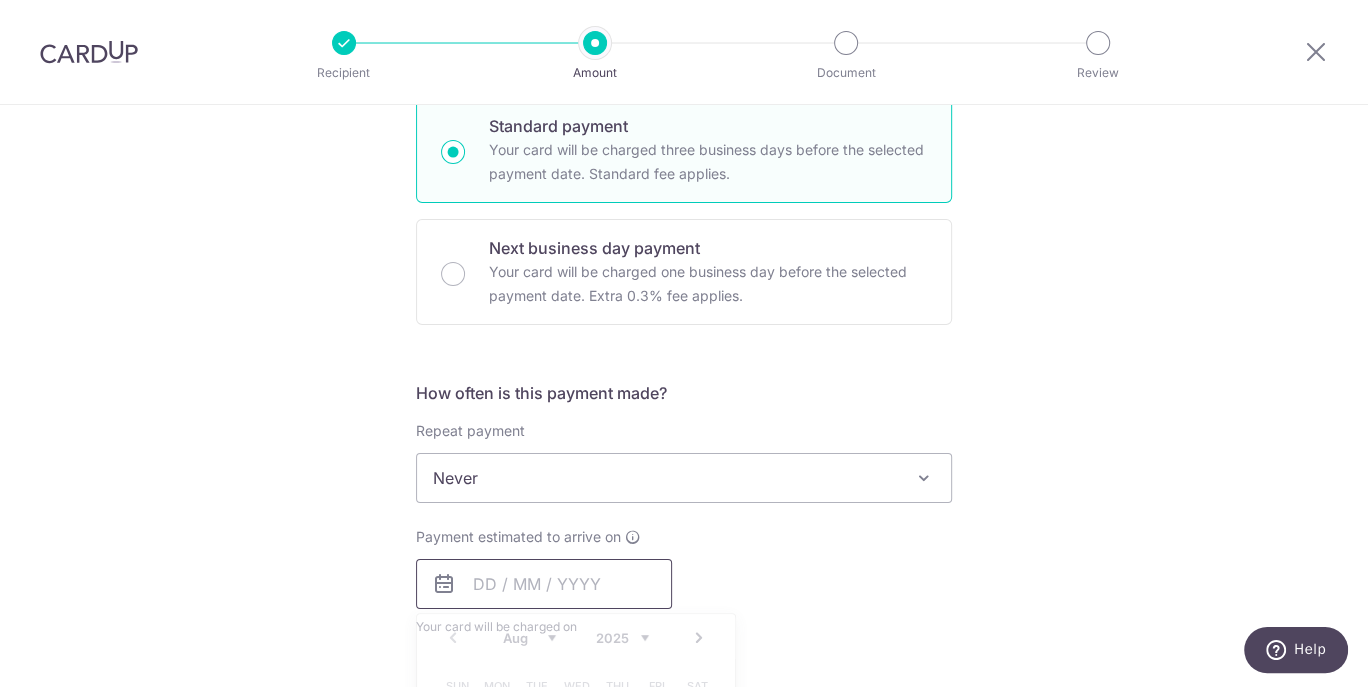 click at bounding box center [544, 584] 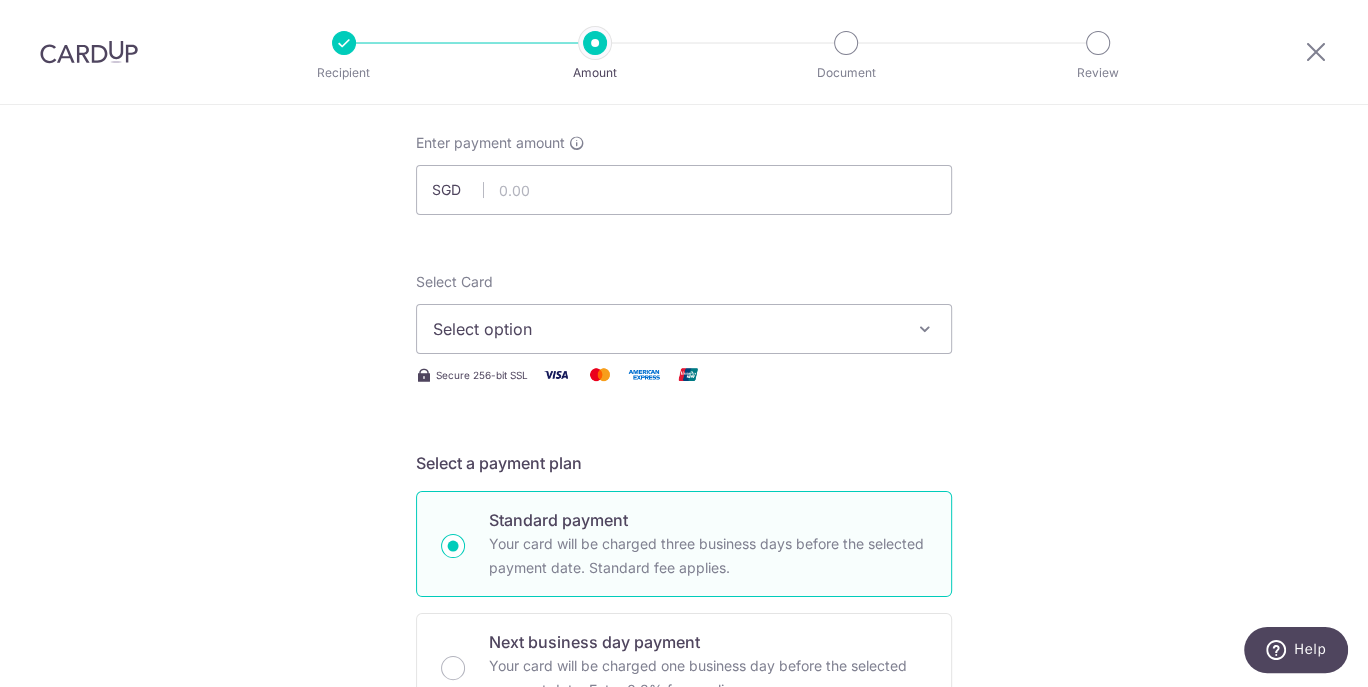 scroll, scrollTop: 0, scrollLeft: 0, axis: both 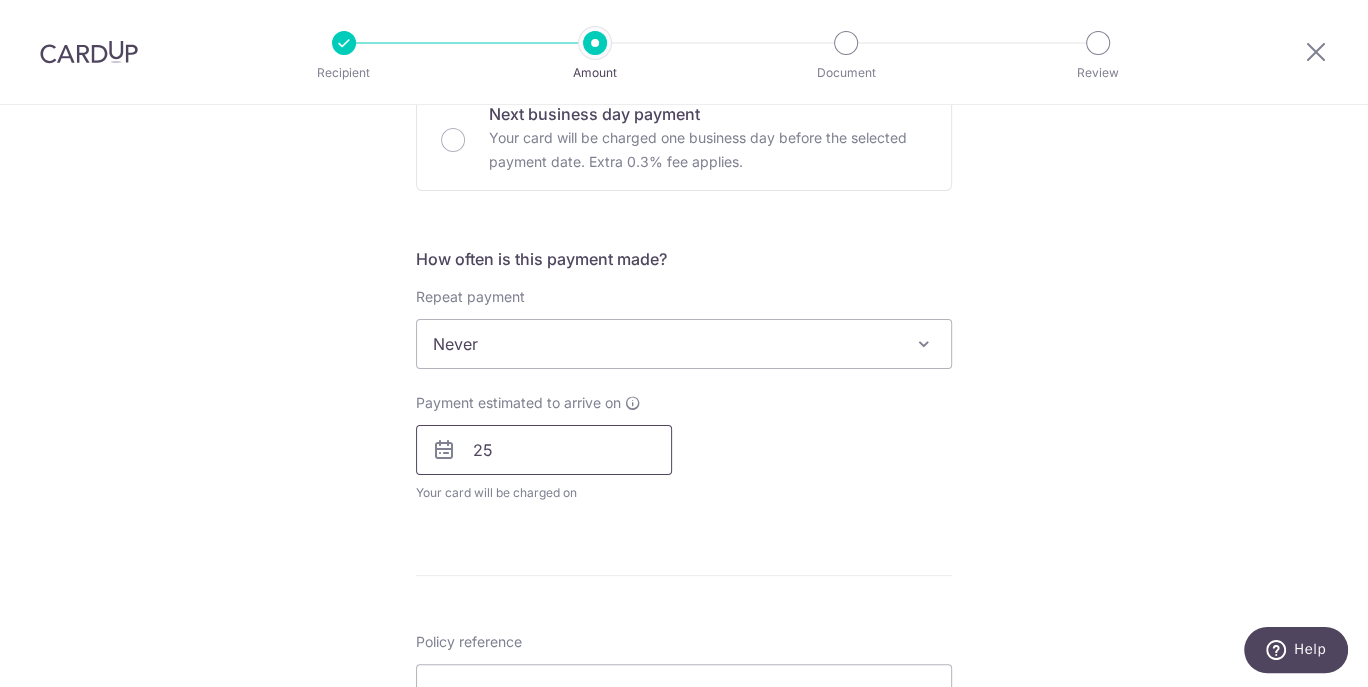 type on "2" 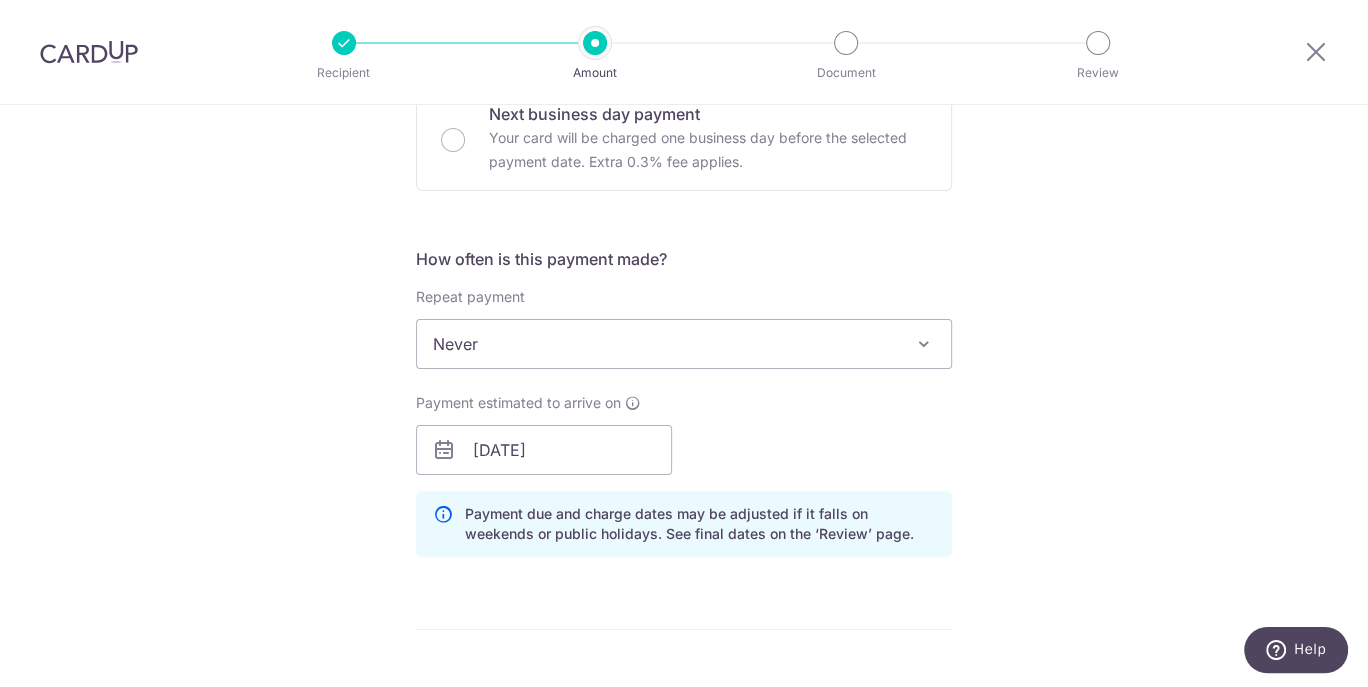 click on "Enter payment amount
SGD
Select Card
Select option
Add credit card
Your Cards
**** 5384
Secure 256-bit SSL
Text
New card details
Card
Secure 256-bit SSL" at bounding box center [684, 423] 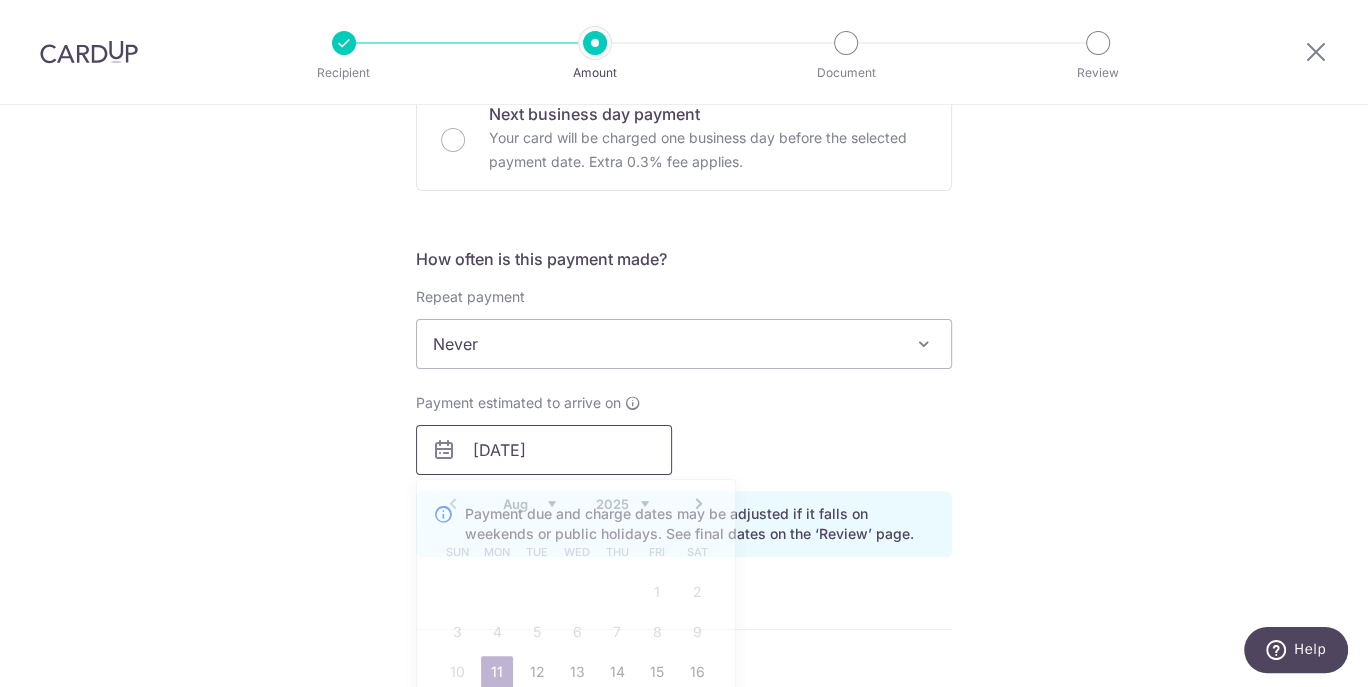 click on "25082025" at bounding box center (544, 450) 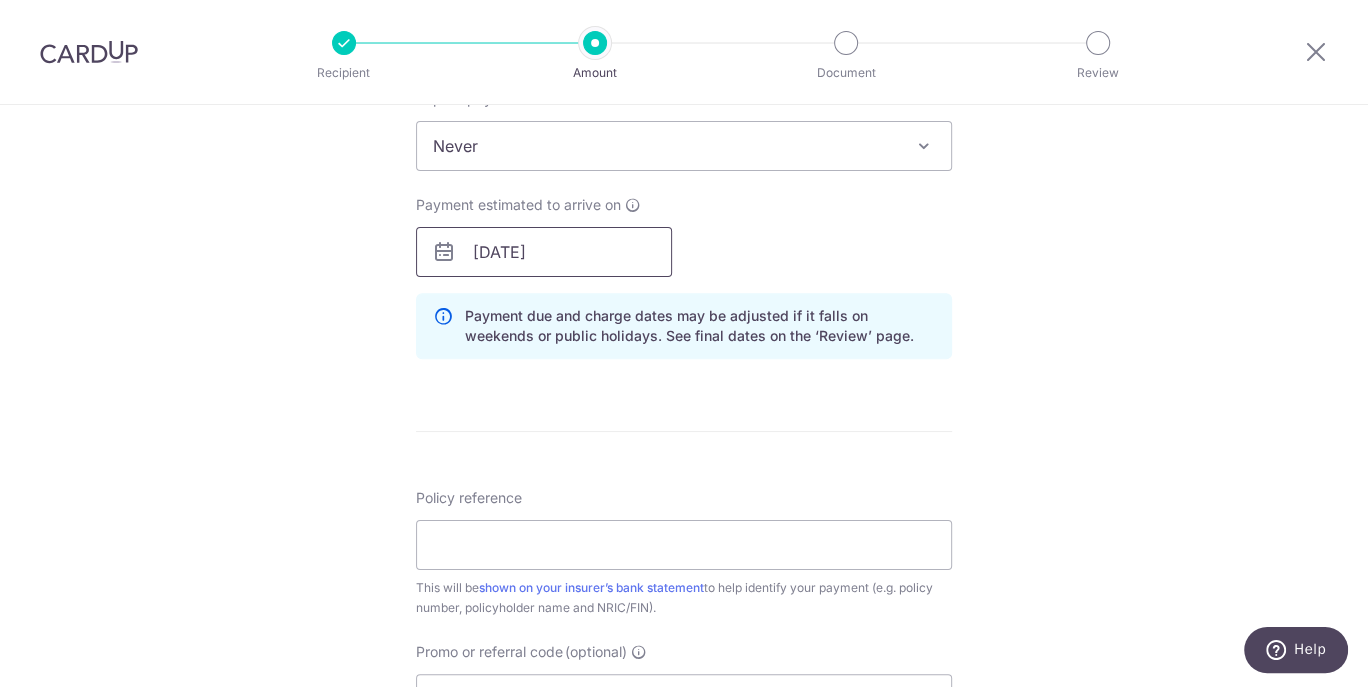 scroll, scrollTop: 839, scrollLeft: 0, axis: vertical 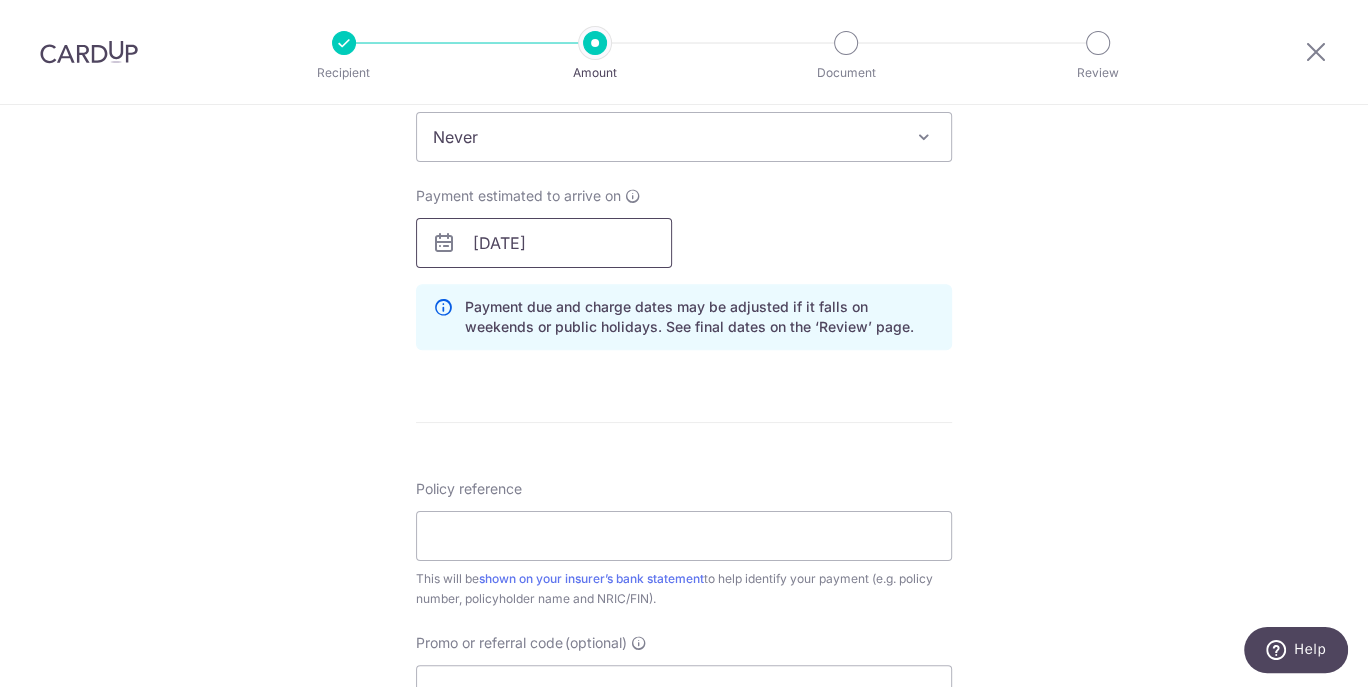 click on "25082025" at bounding box center (544, 243) 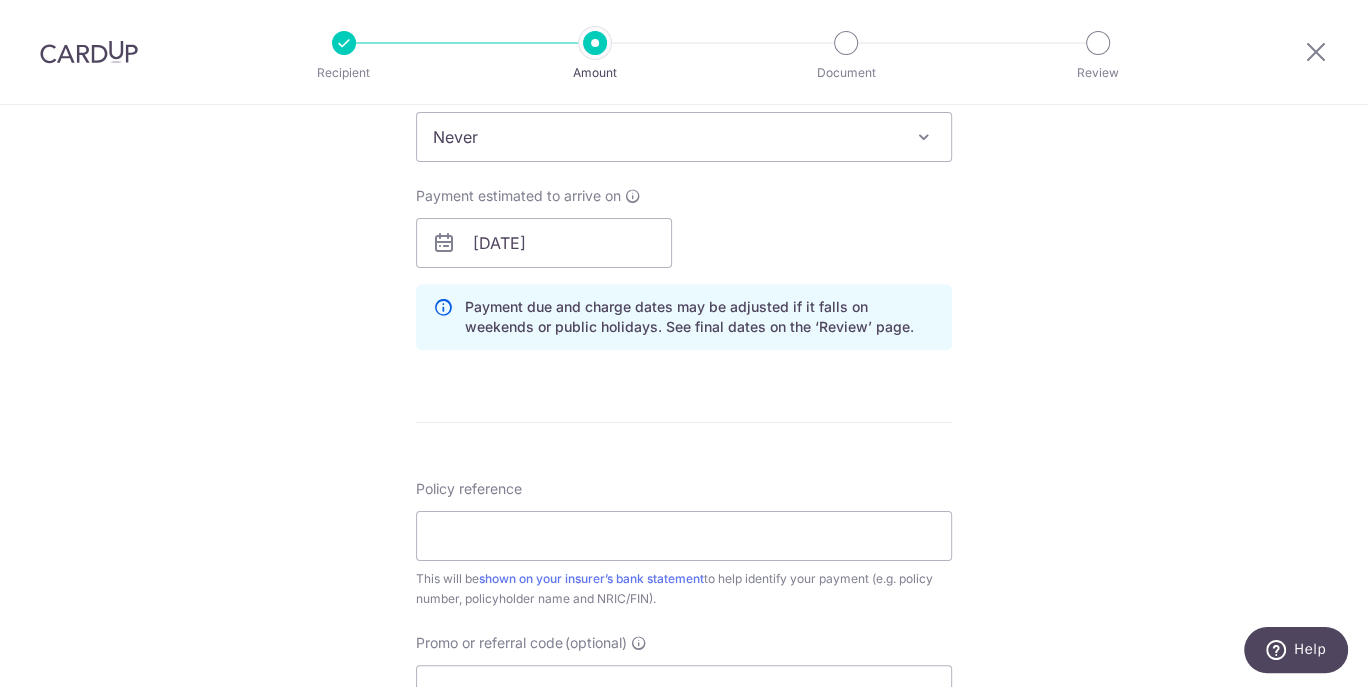 click on "Payment due and charge dates may be adjusted if it falls on weekends or public holidays. See final dates on the ‘Review’ page." at bounding box center [700, 317] 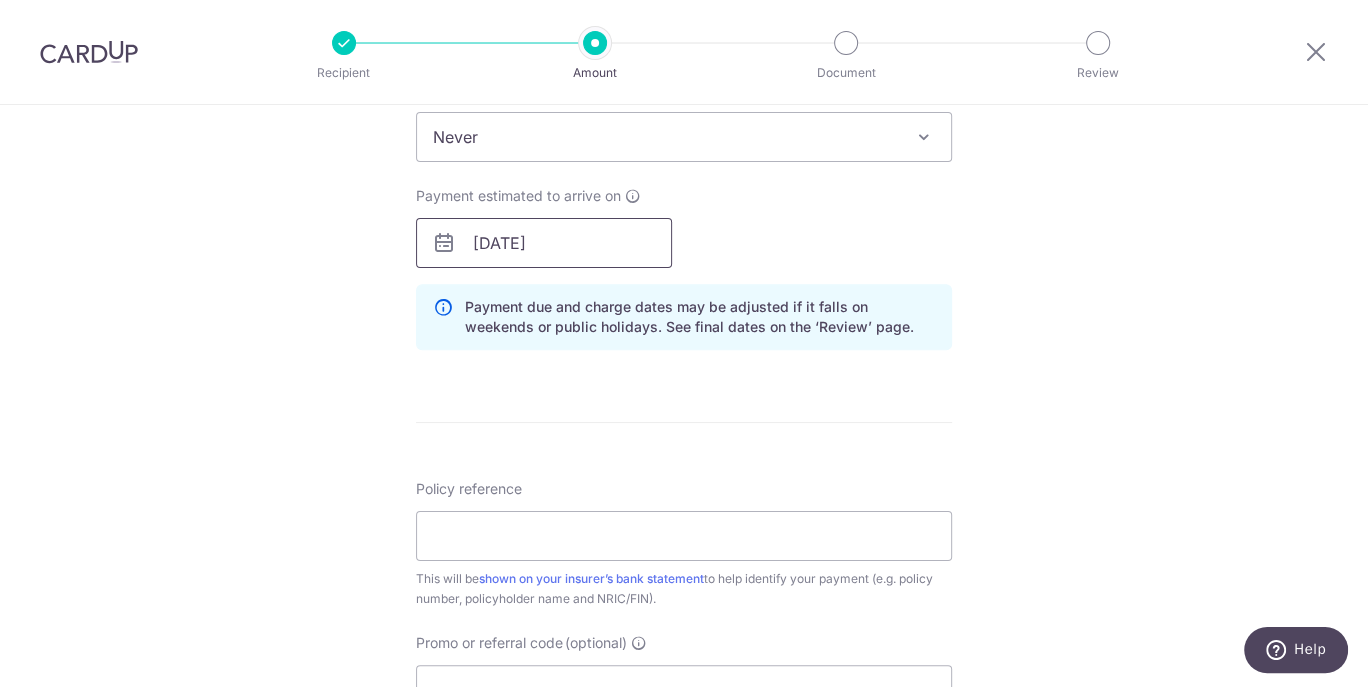click on "25082025" at bounding box center (544, 243) 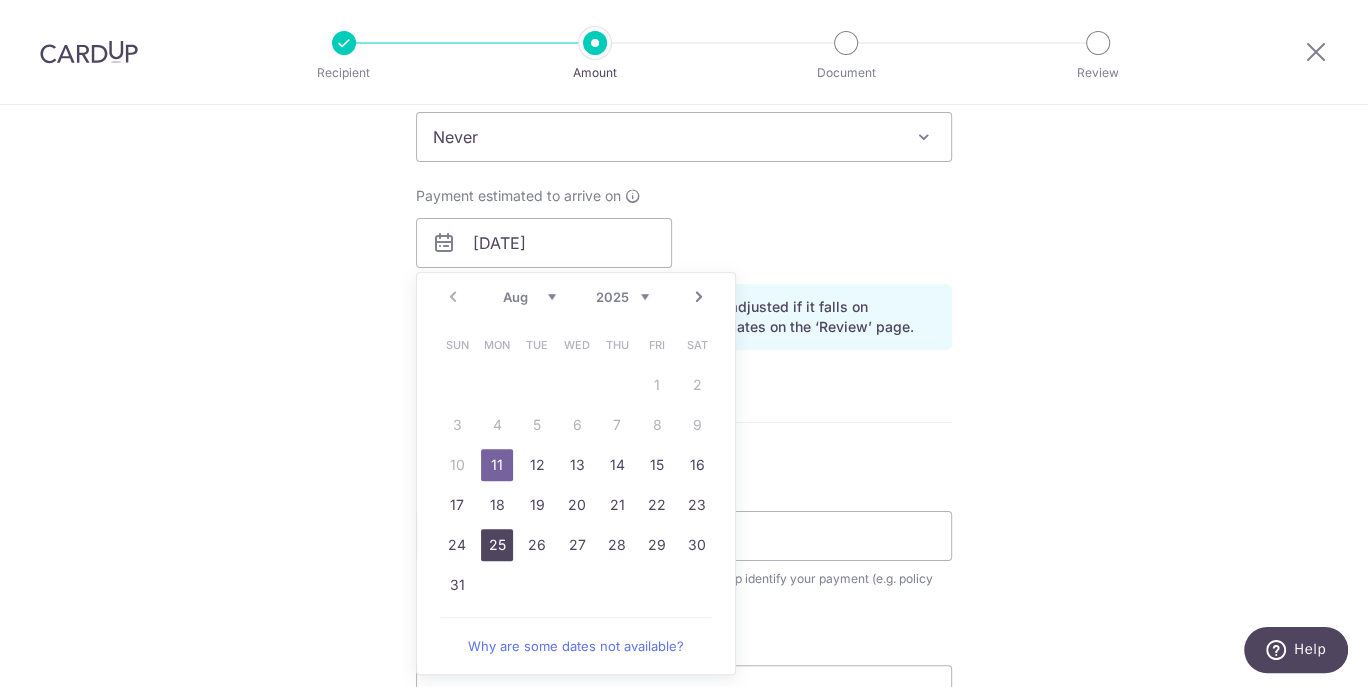 click on "25" at bounding box center (497, 545) 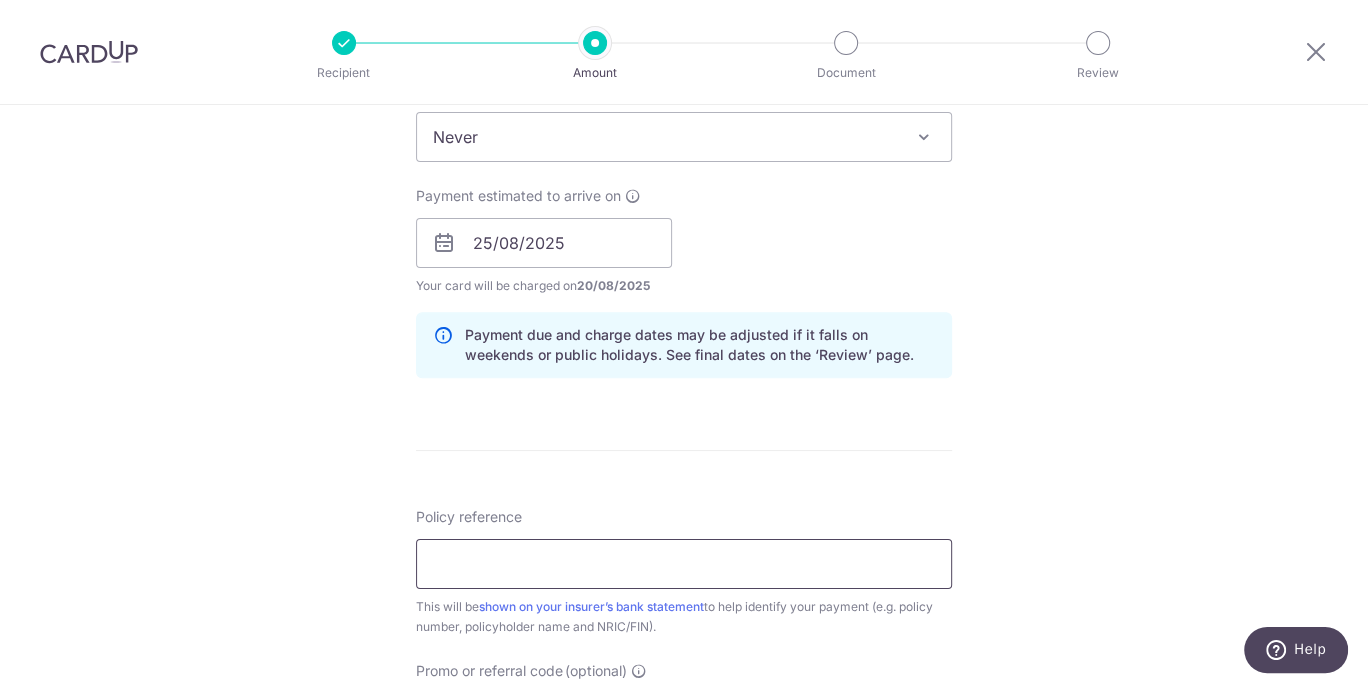 click on "Policy reference" at bounding box center (684, 564) 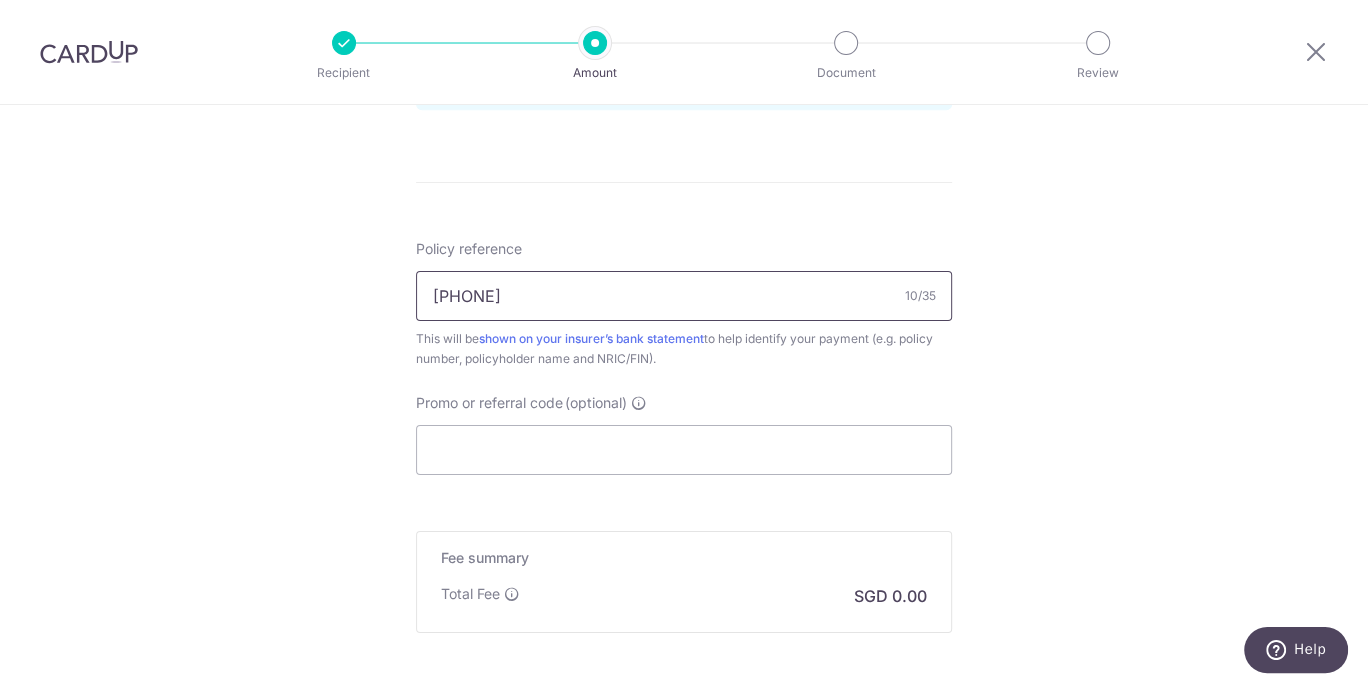 scroll, scrollTop: 1144, scrollLeft: 0, axis: vertical 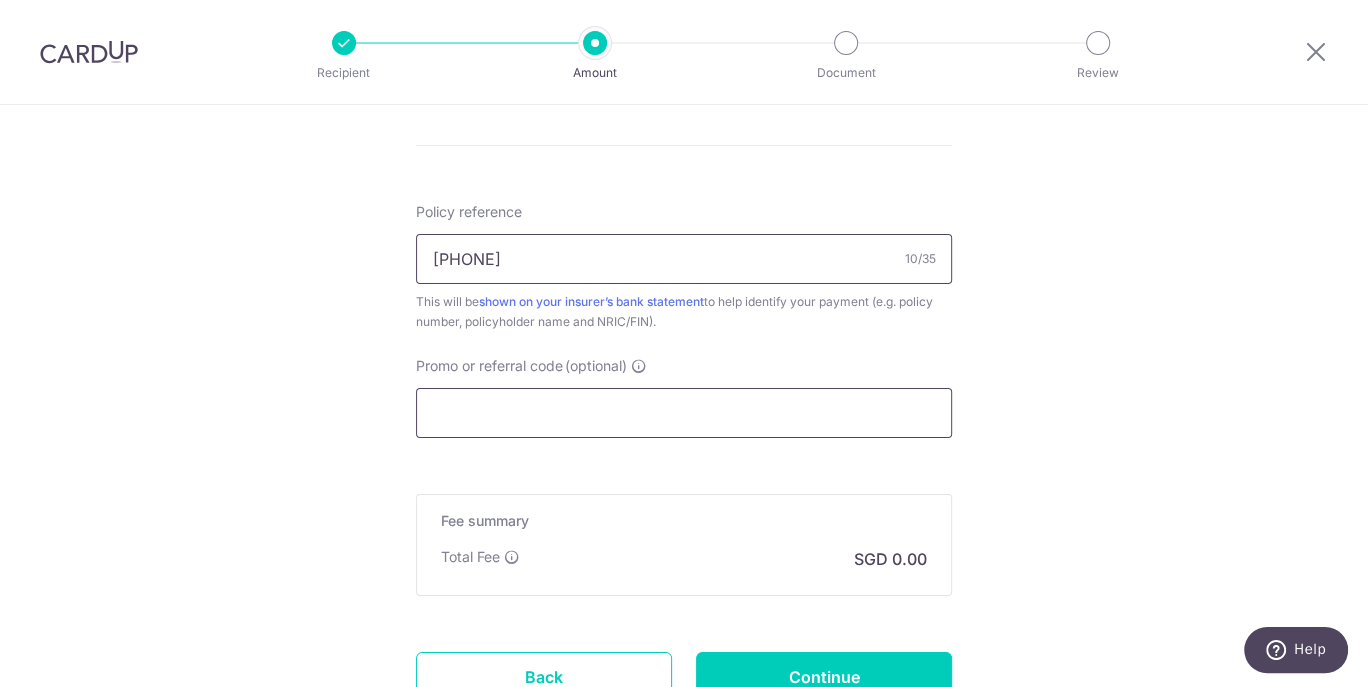 type on "0214932583" 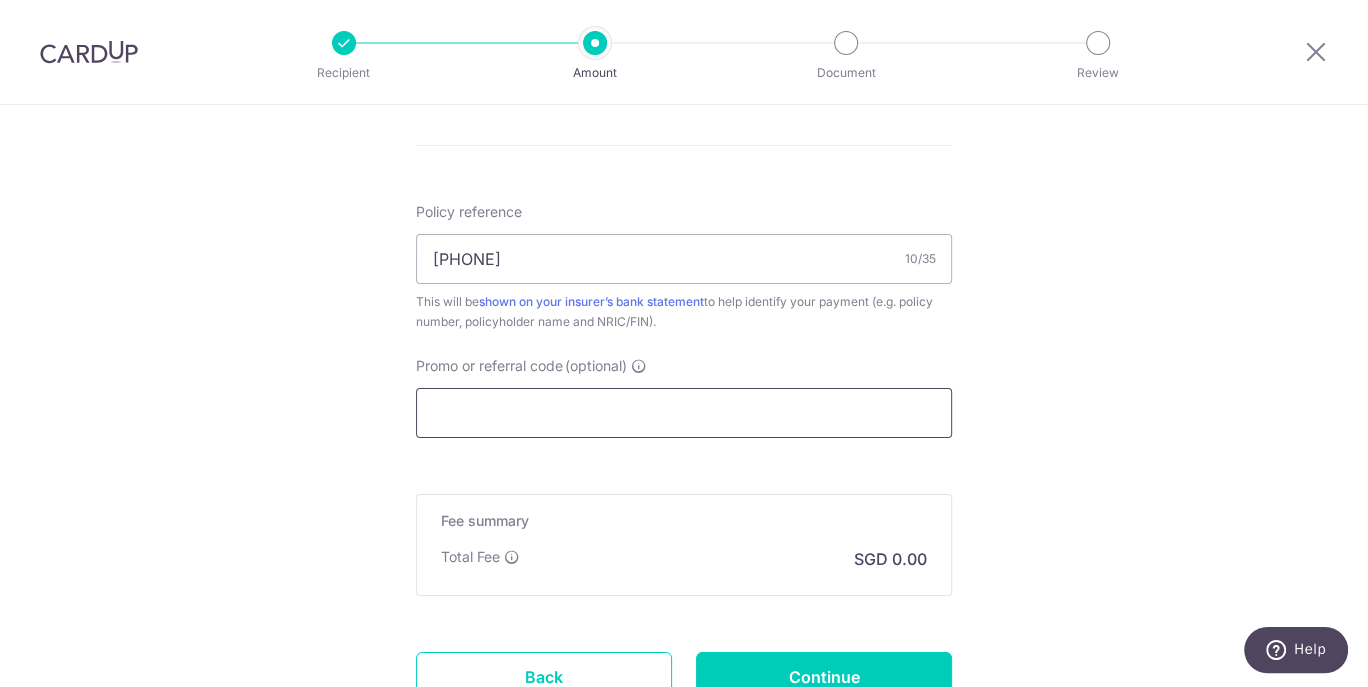 click on "Promo or referral code
(optional)" at bounding box center (684, 413) 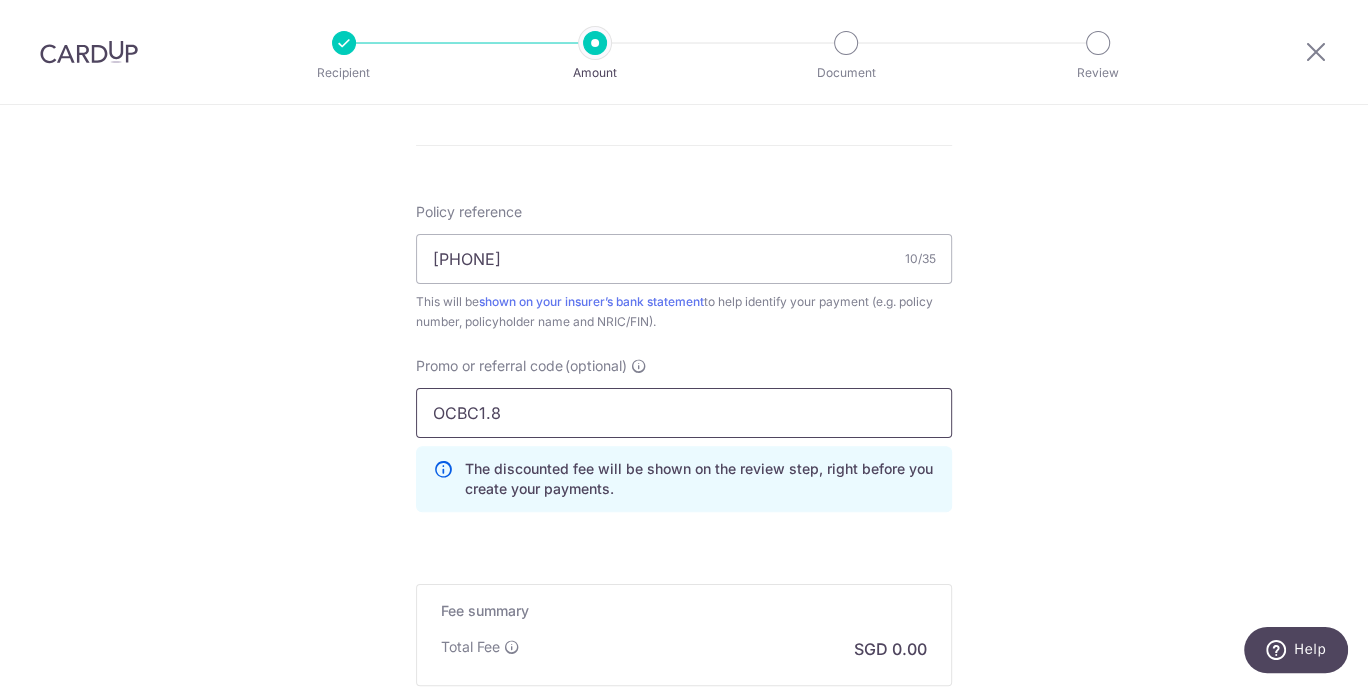 type on "OCBC1.8" 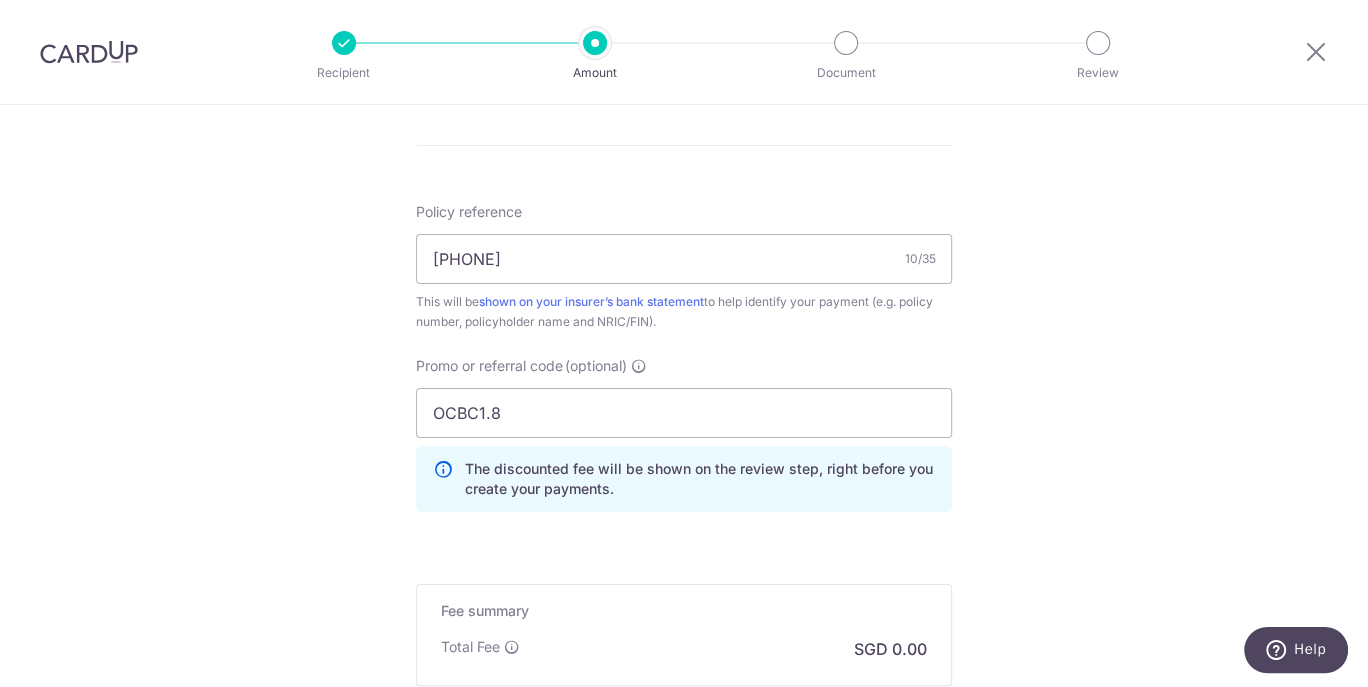 click on "Tell us more about your payment
Enter payment amount
SGD
Select Card
Select option
Add credit card
Your Cards
**** 5384
Secure 256-bit SSL
Text
New card details
Card
Secure 256-bit SSL" at bounding box center [684, -49] 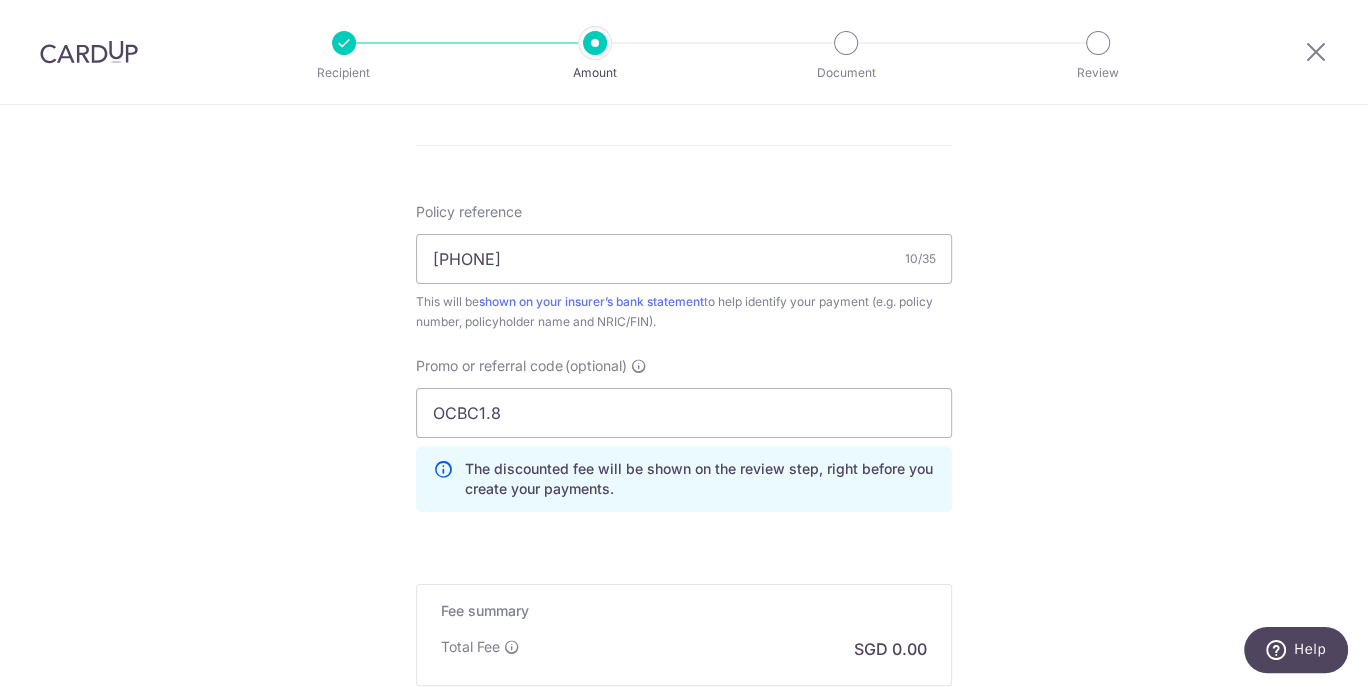 scroll, scrollTop: 1390, scrollLeft: 0, axis: vertical 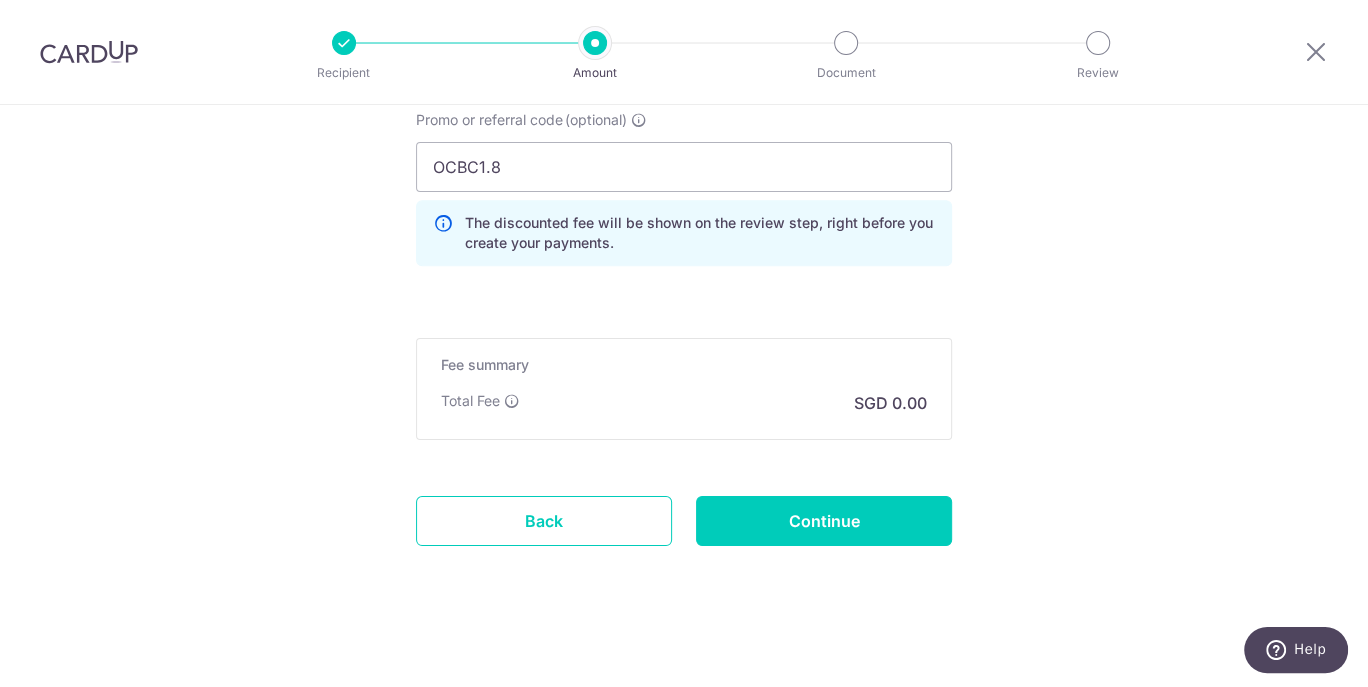 click on "Tell us more about your payment
Enter payment amount
SGD
Select Card
Select option
Add credit card
Your Cards
**** 5384
Secure 256-bit SSL
Text
New card details
Card
Secure 256-bit SSL" at bounding box center [684, -295] 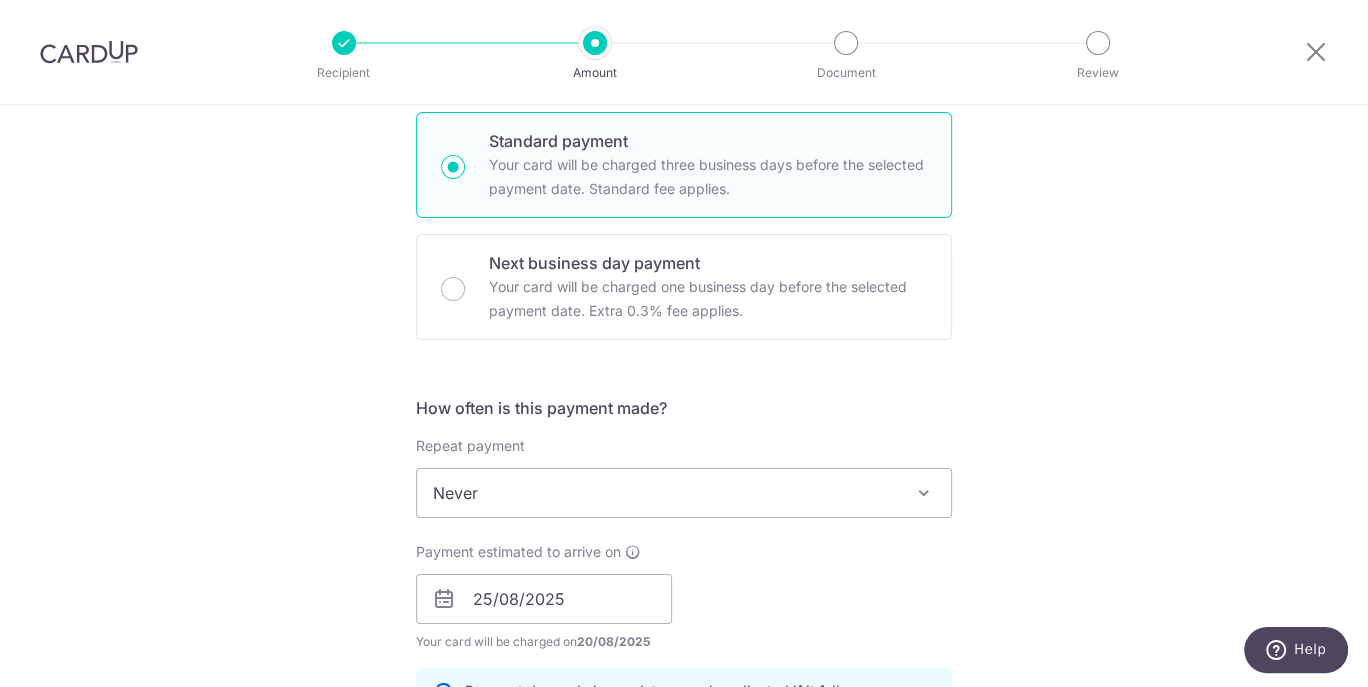scroll, scrollTop: 0, scrollLeft: 0, axis: both 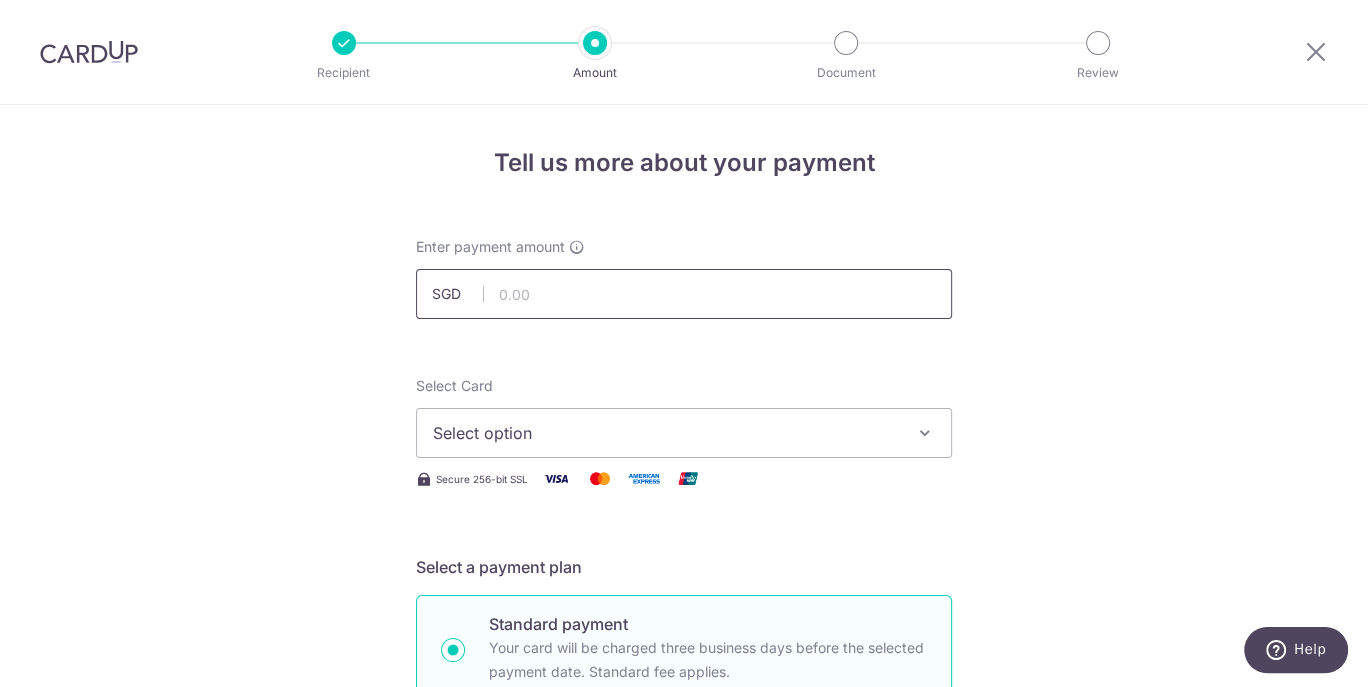 click at bounding box center (684, 294) 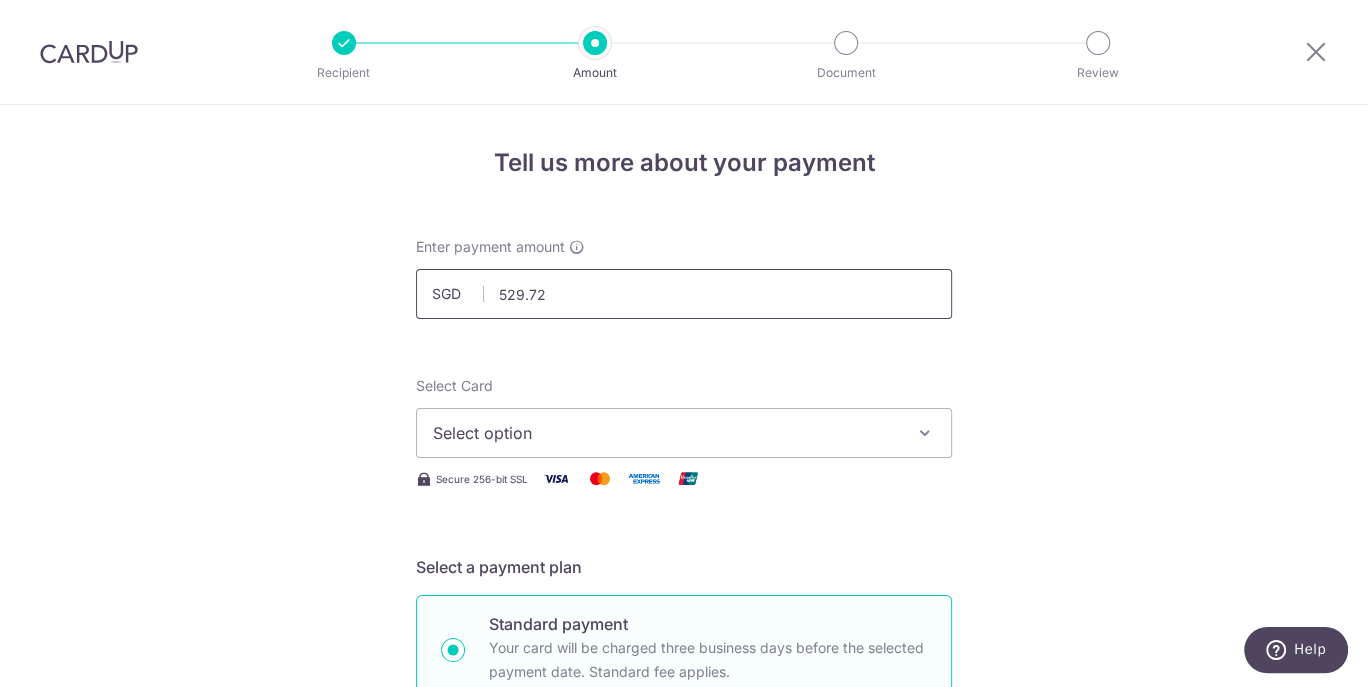 type on "529.72" 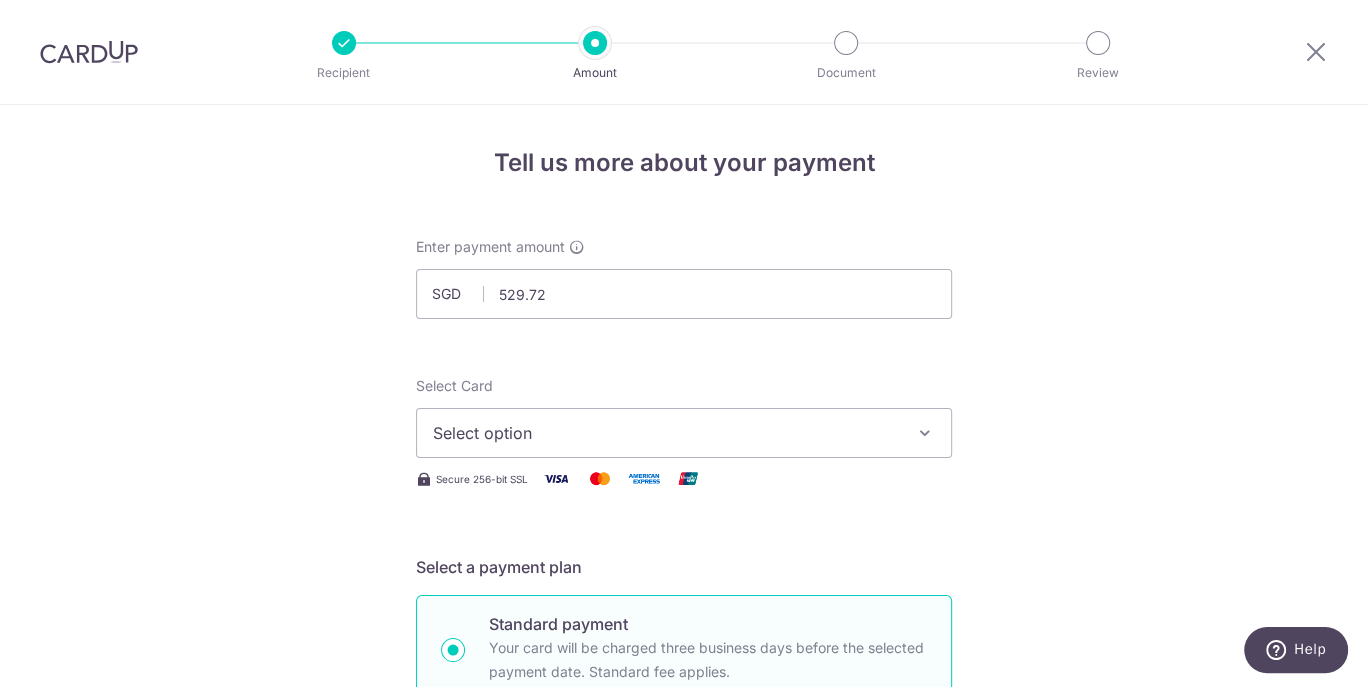 click on "Tell us more about your payment
Enter payment amount
SGD
529.72
529.72
Select Card
Select option
Add credit card
Your Cards
**** 5384
Secure 256-bit SSL
Text
New card details
Card
Secure 256-bit SSL" at bounding box center [684, 1095] 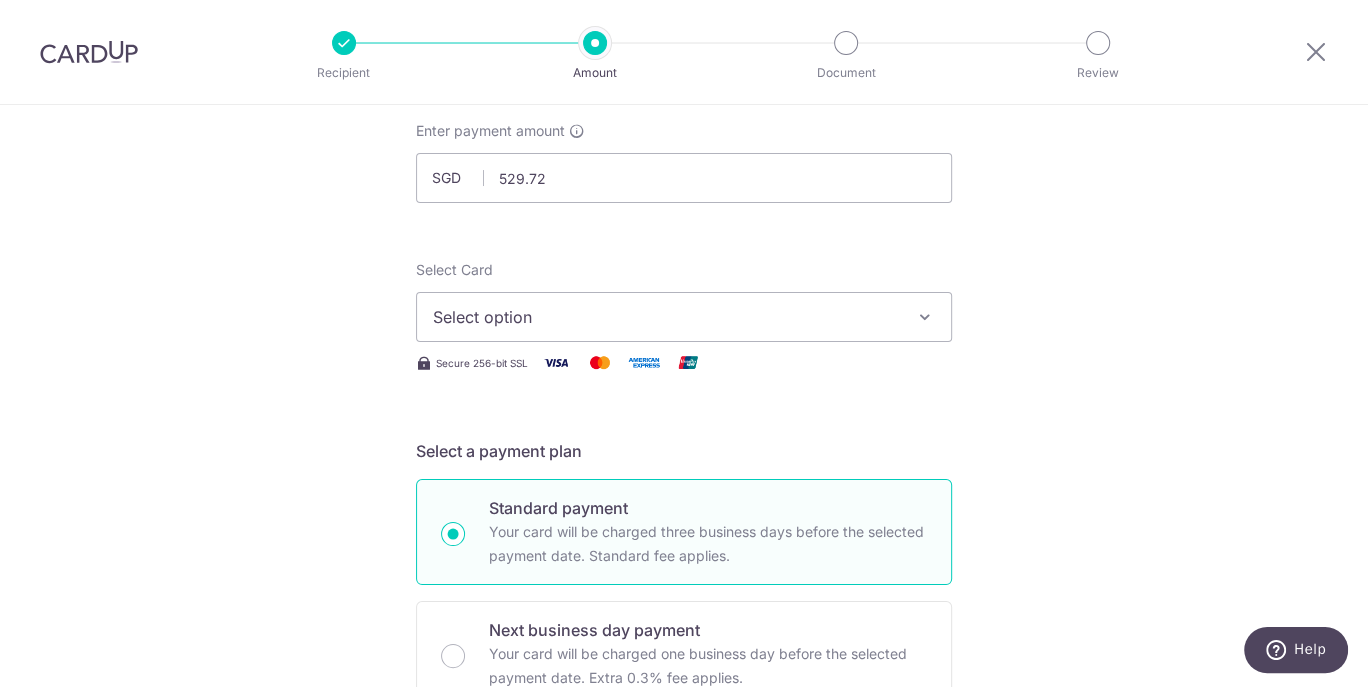 scroll, scrollTop: 151, scrollLeft: 0, axis: vertical 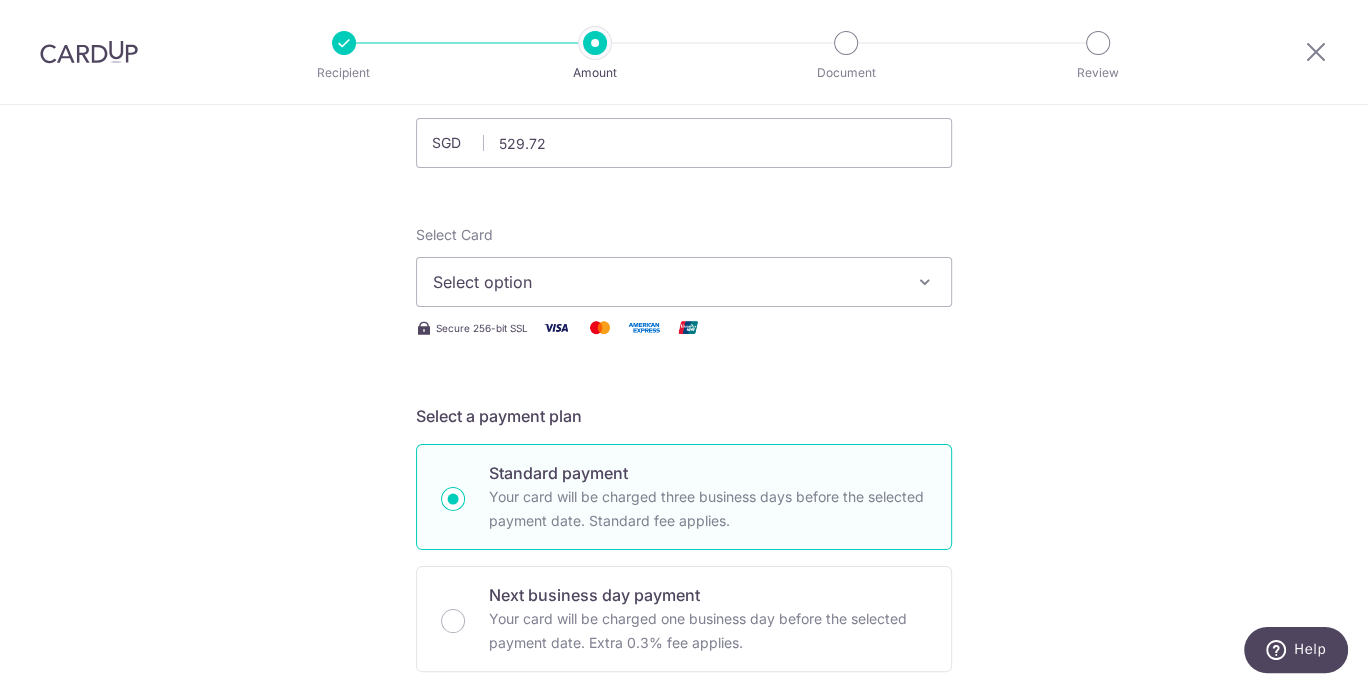click on "Select option" at bounding box center [684, 282] 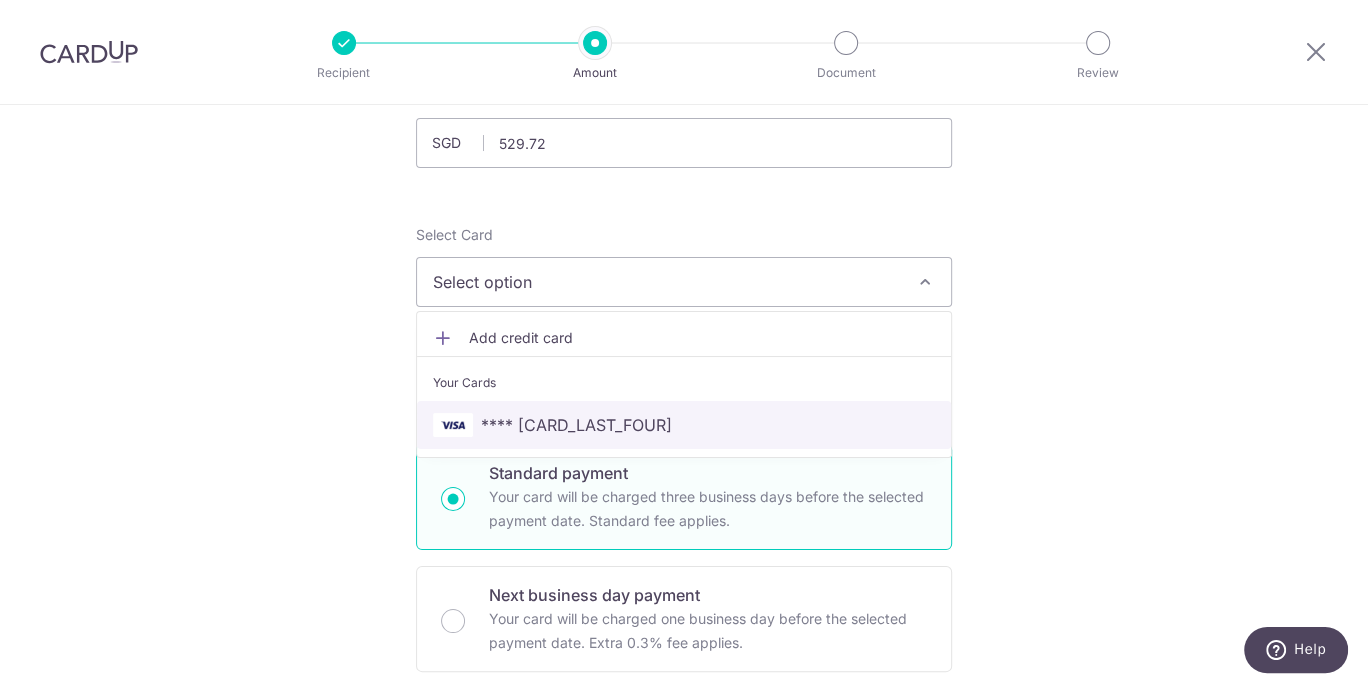 click on "**** [CARD_NUMBER]" at bounding box center (684, 425) 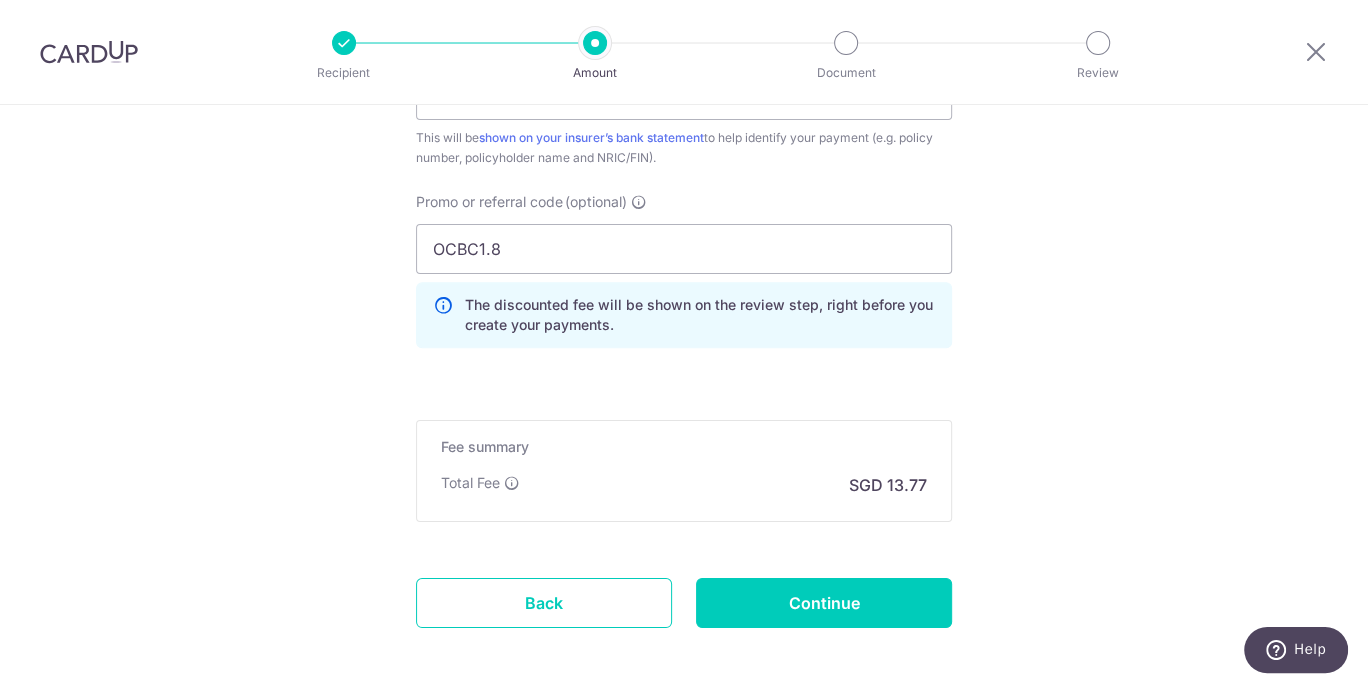 scroll, scrollTop: 1310, scrollLeft: 0, axis: vertical 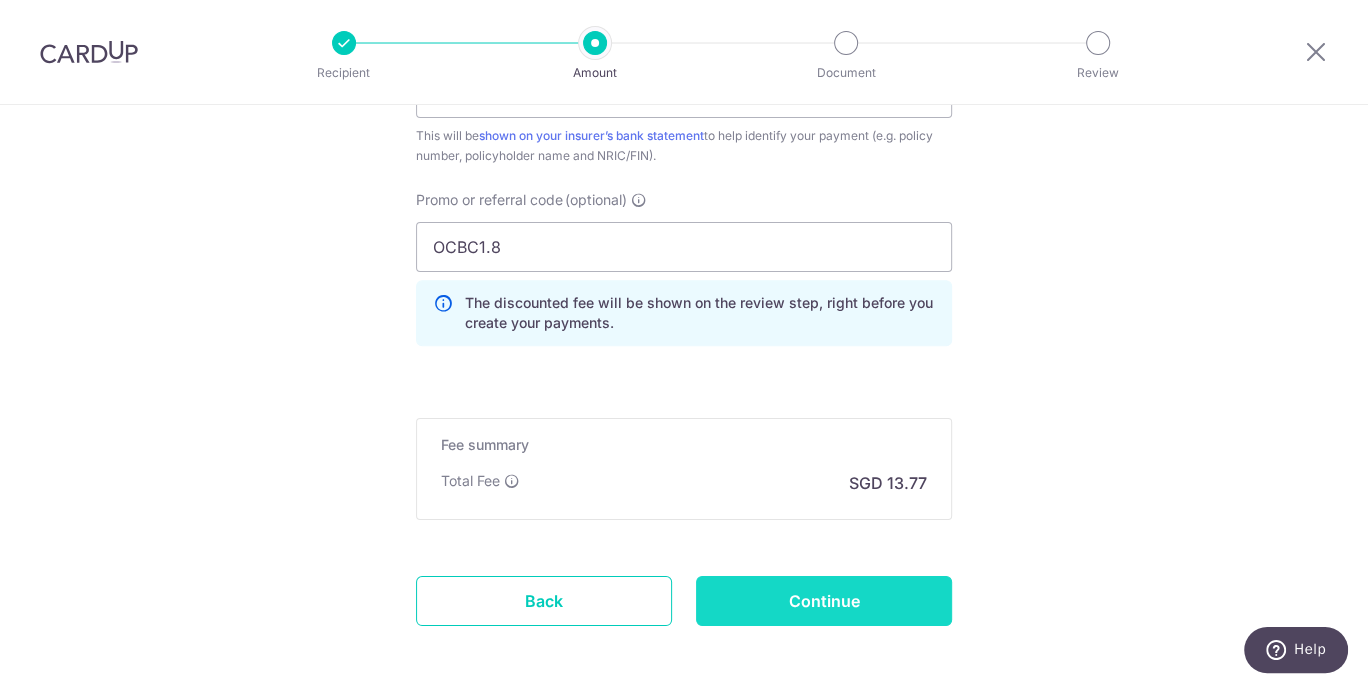 click on "Continue" at bounding box center [824, 601] 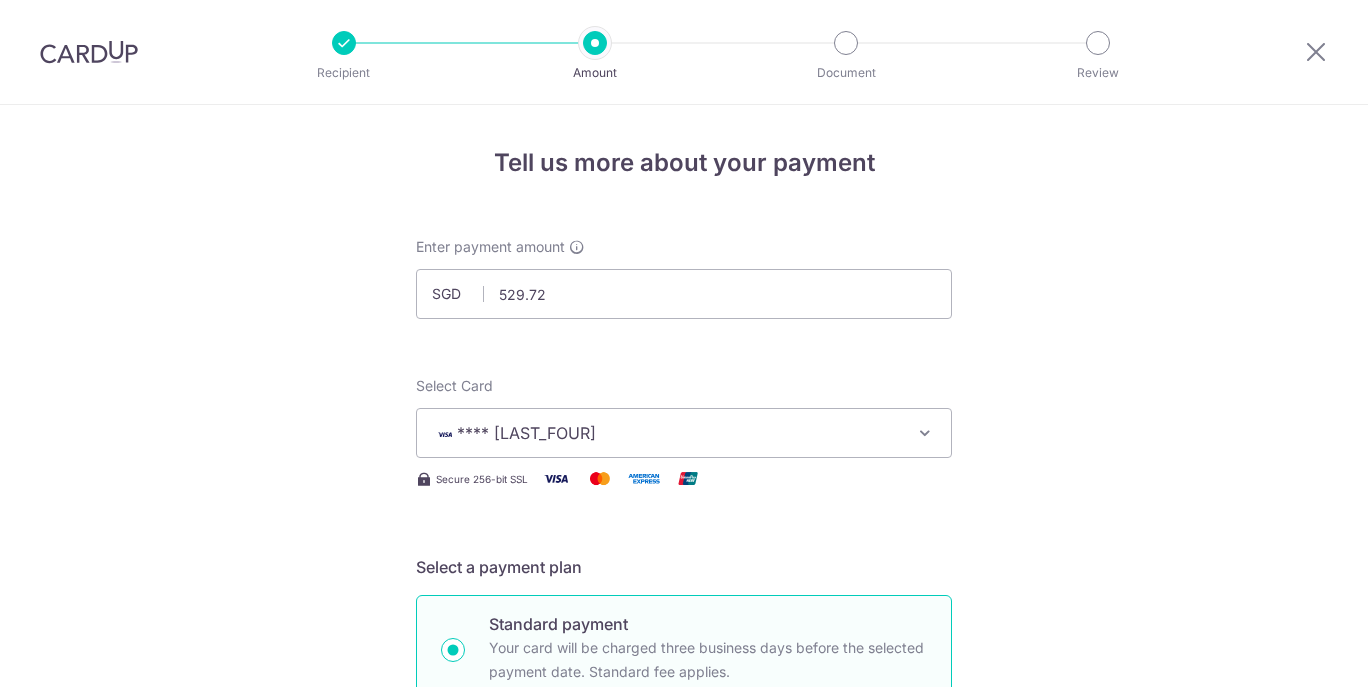 scroll, scrollTop: 0, scrollLeft: 0, axis: both 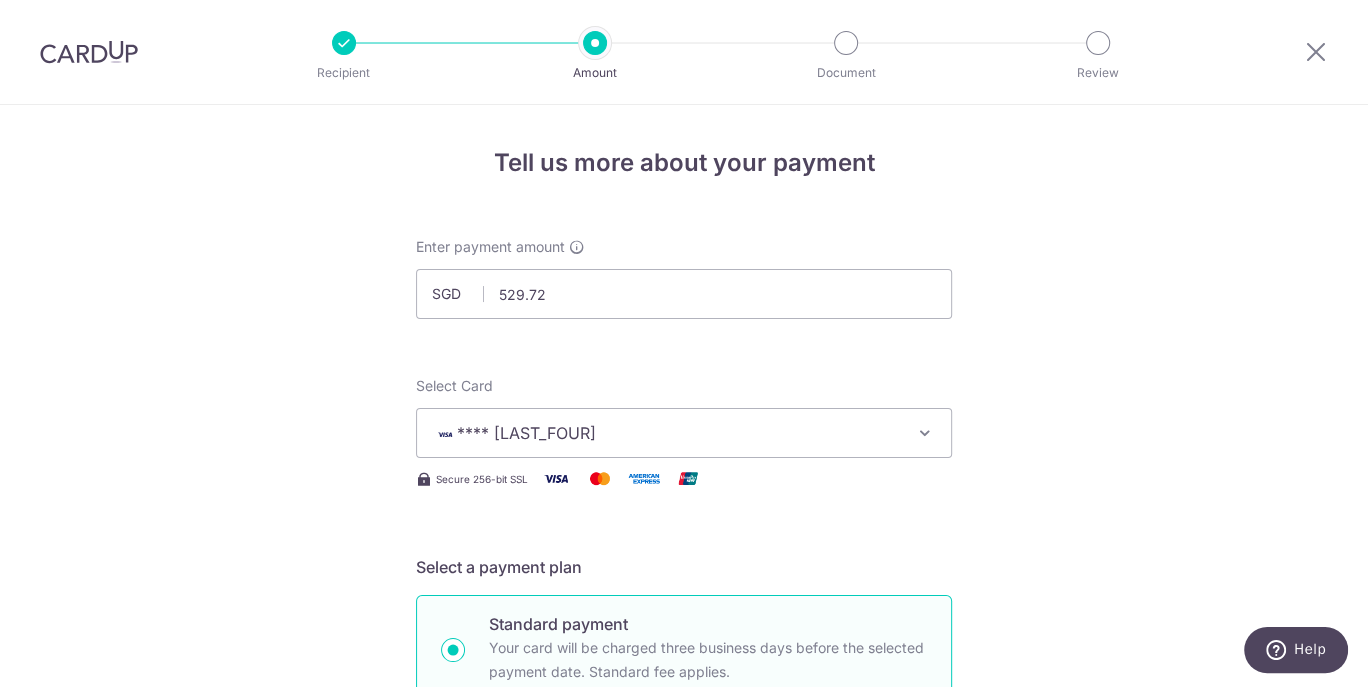 click at bounding box center (89, 52) 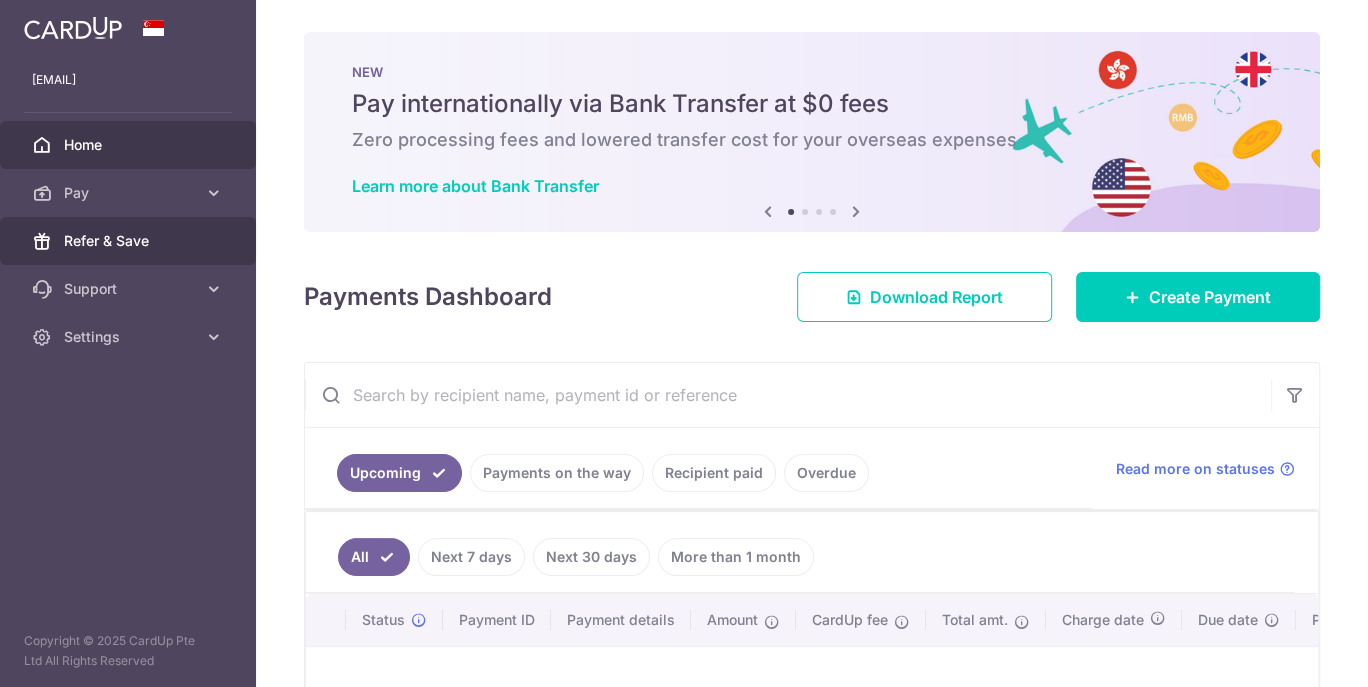 click on "Refer & Save" at bounding box center (130, 241) 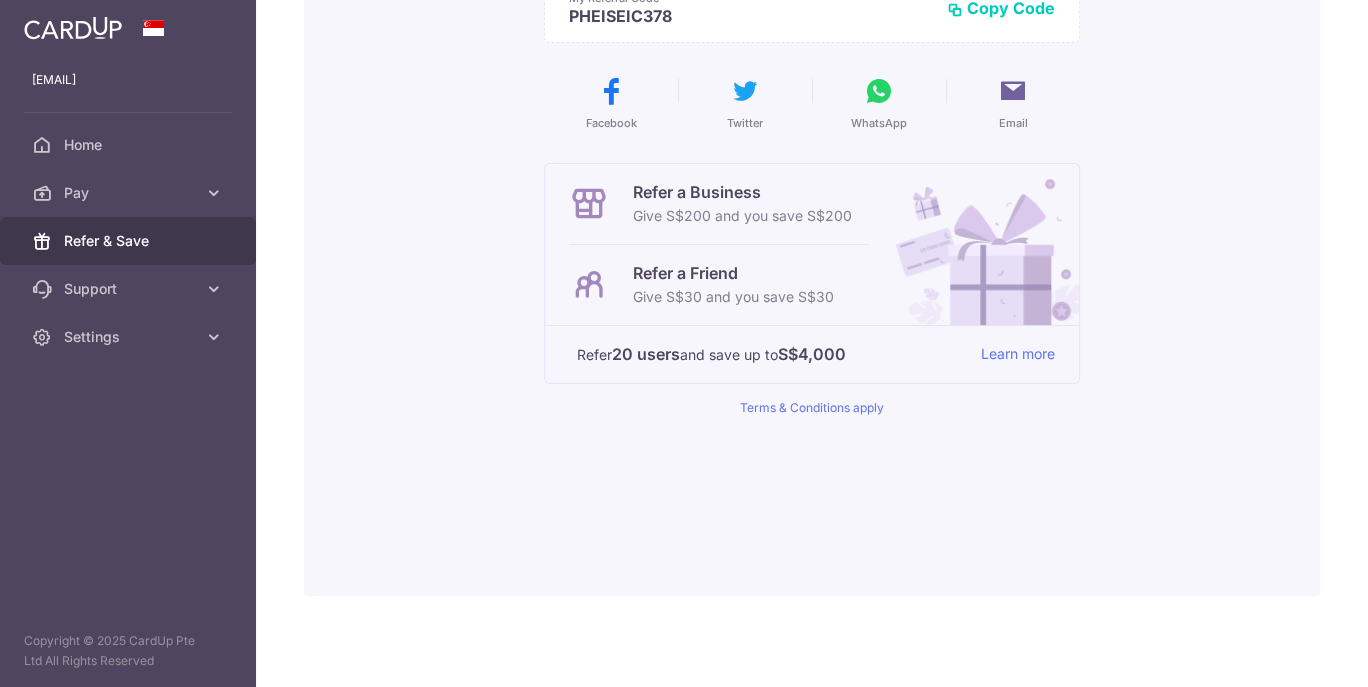 scroll, scrollTop: 0, scrollLeft: 0, axis: both 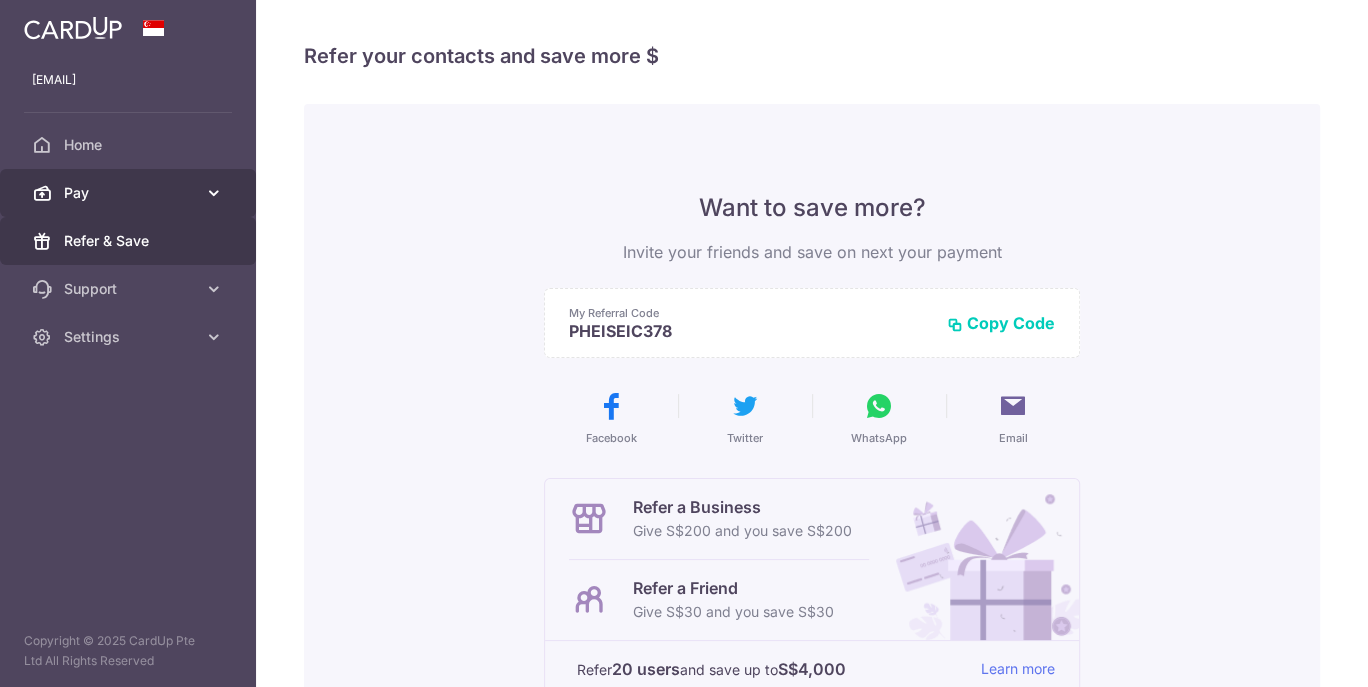 click on "Pay" at bounding box center (130, 193) 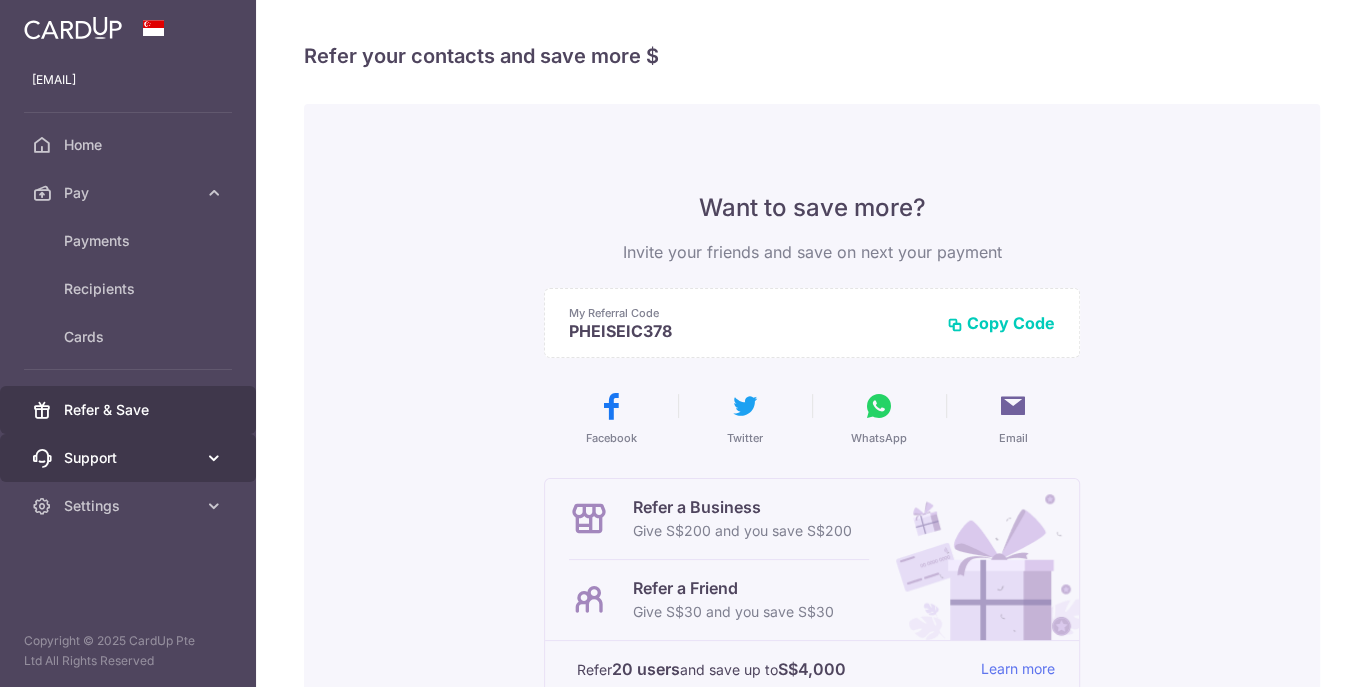 click on "Support" at bounding box center [128, 458] 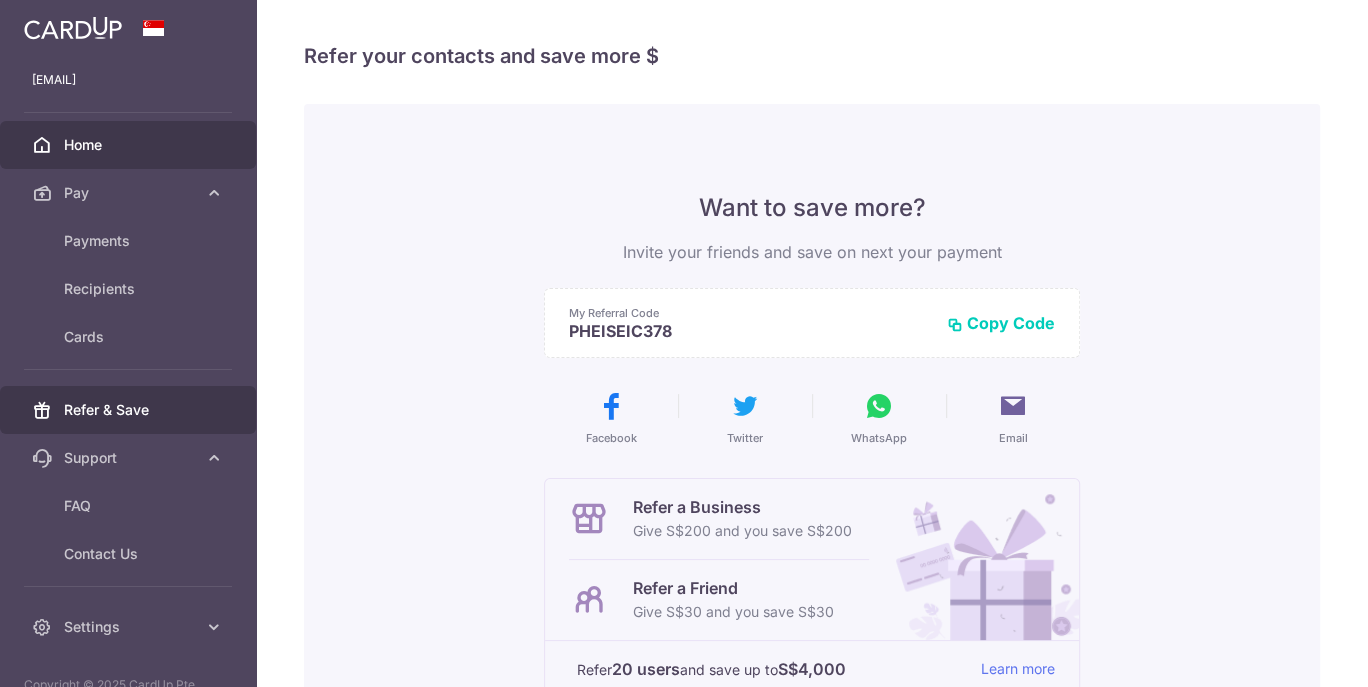 click on "Home" at bounding box center (130, 145) 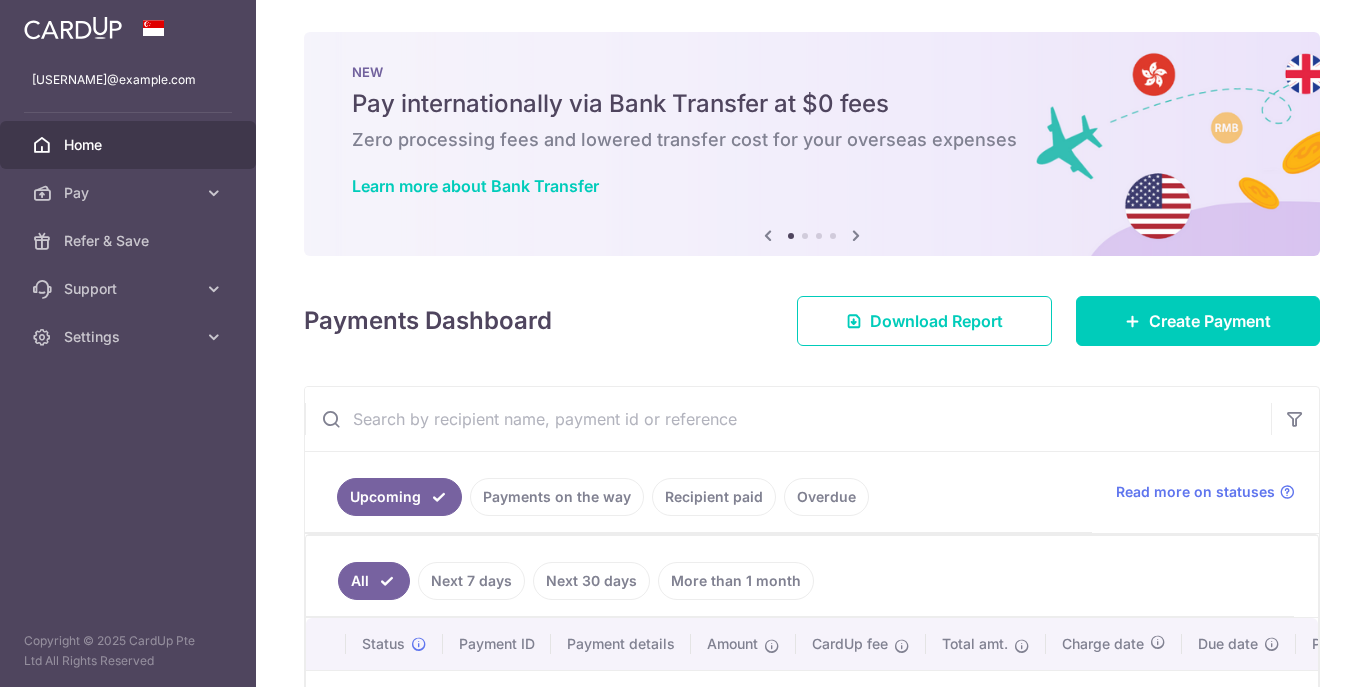 scroll, scrollTop: 0, scrollLeft: 0, axis: both 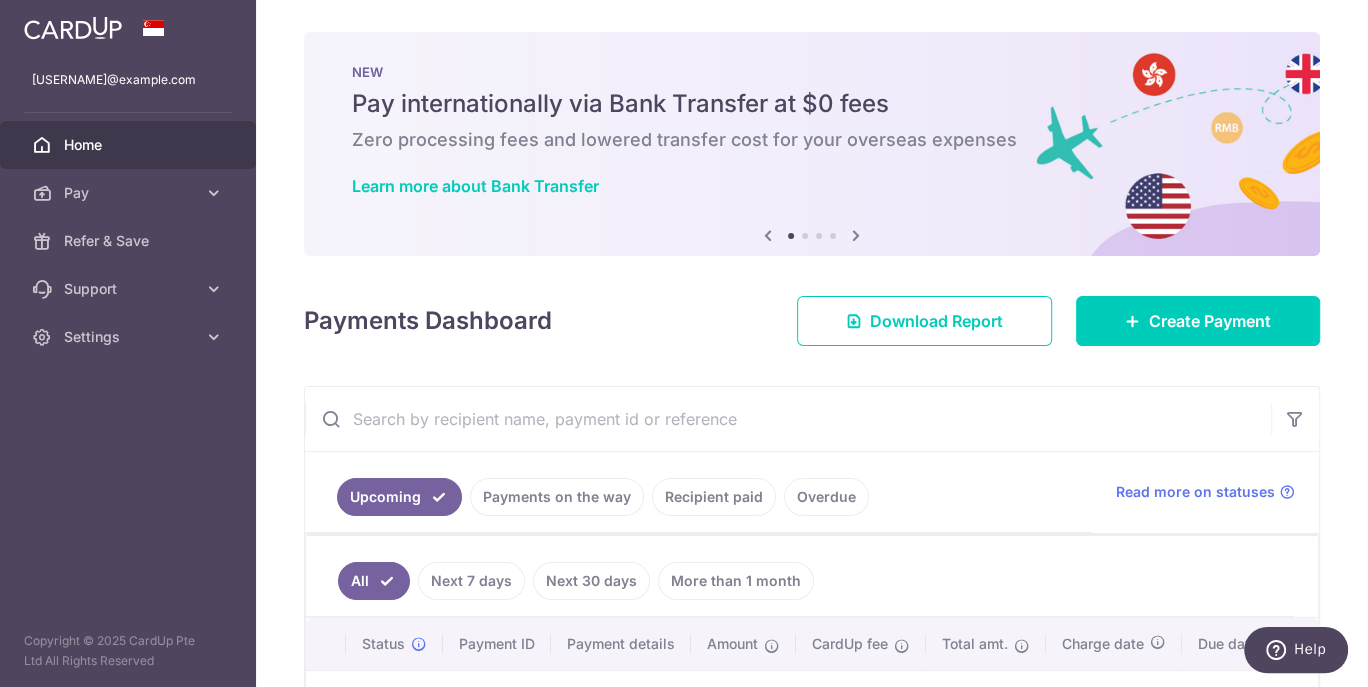 click at bounding box center (856, 235) 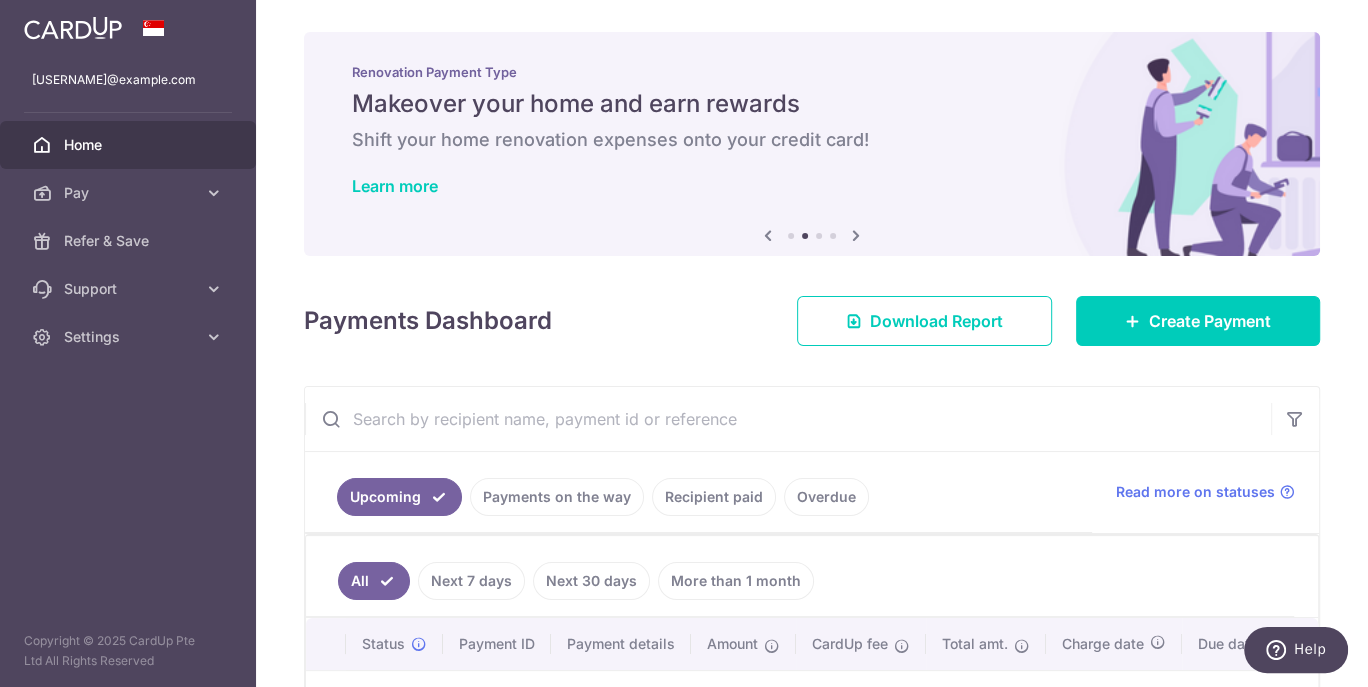 click at bounding box center [856, 235] 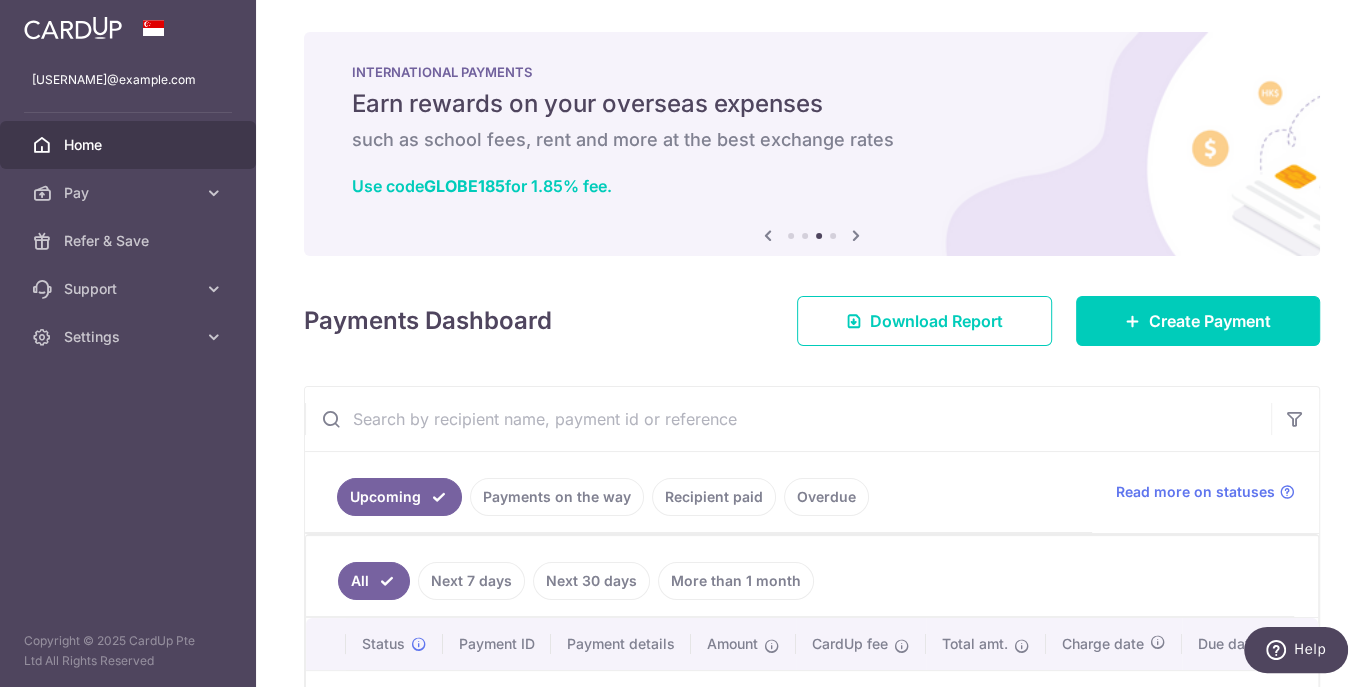 click at bounding box center (856, 235) 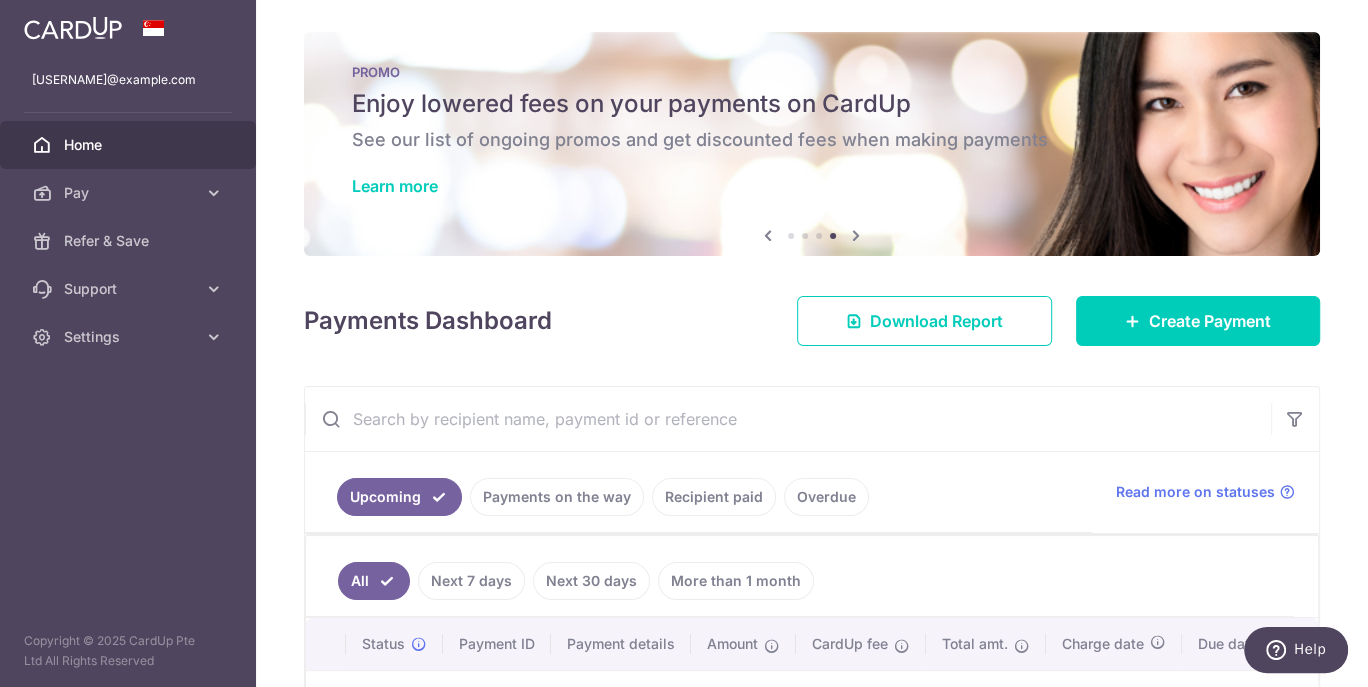 click at bounding box center [856, 235] 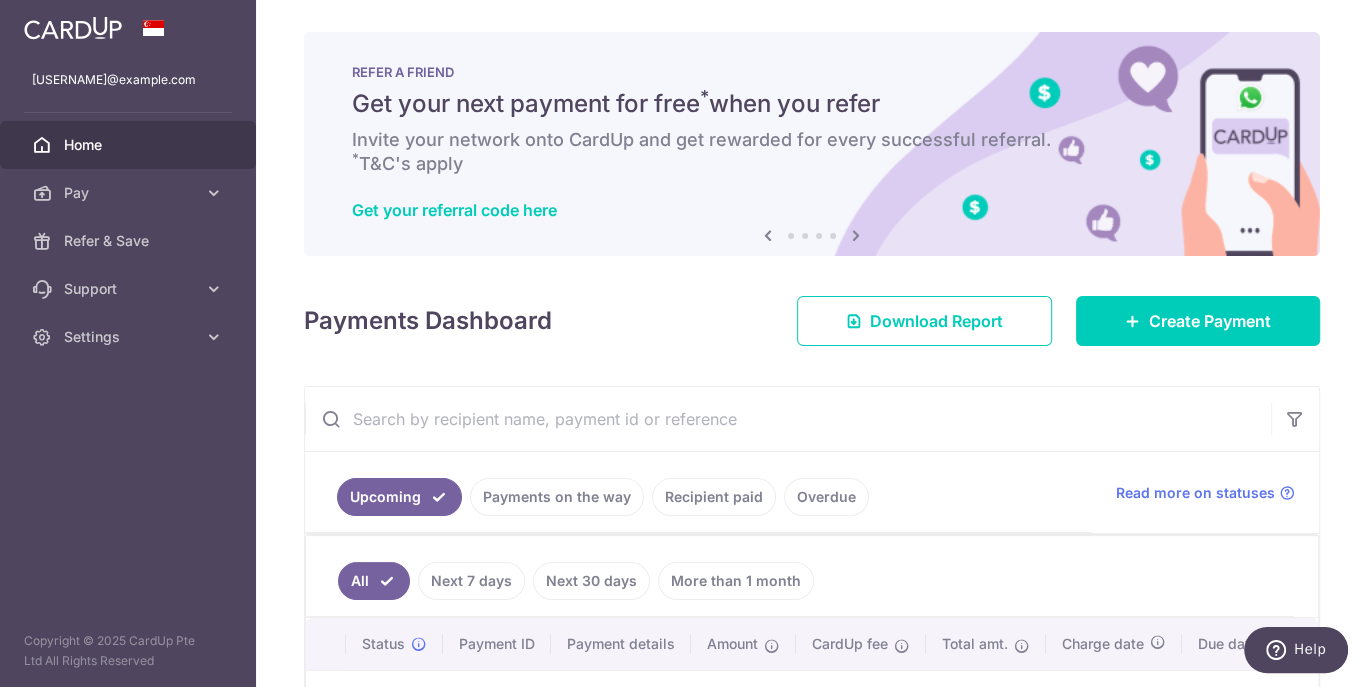 click at bounding box center (856, 235) 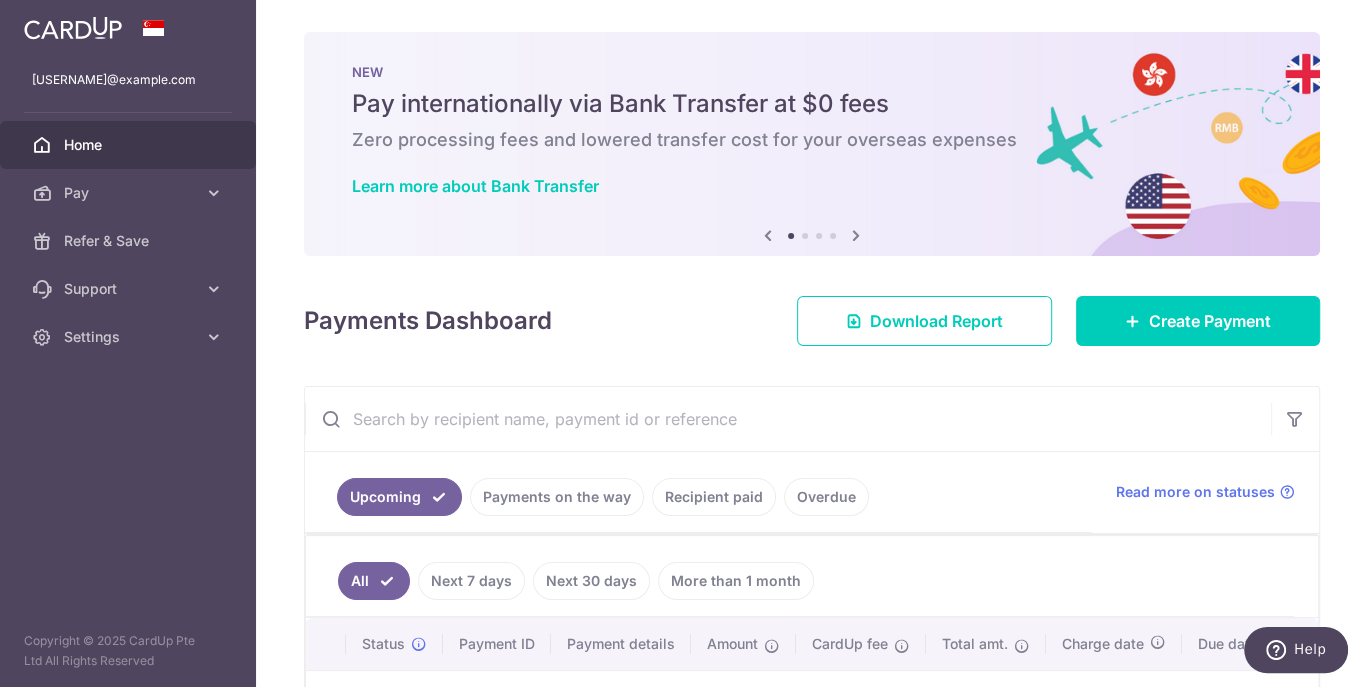 click at bounding box center [856, 235] 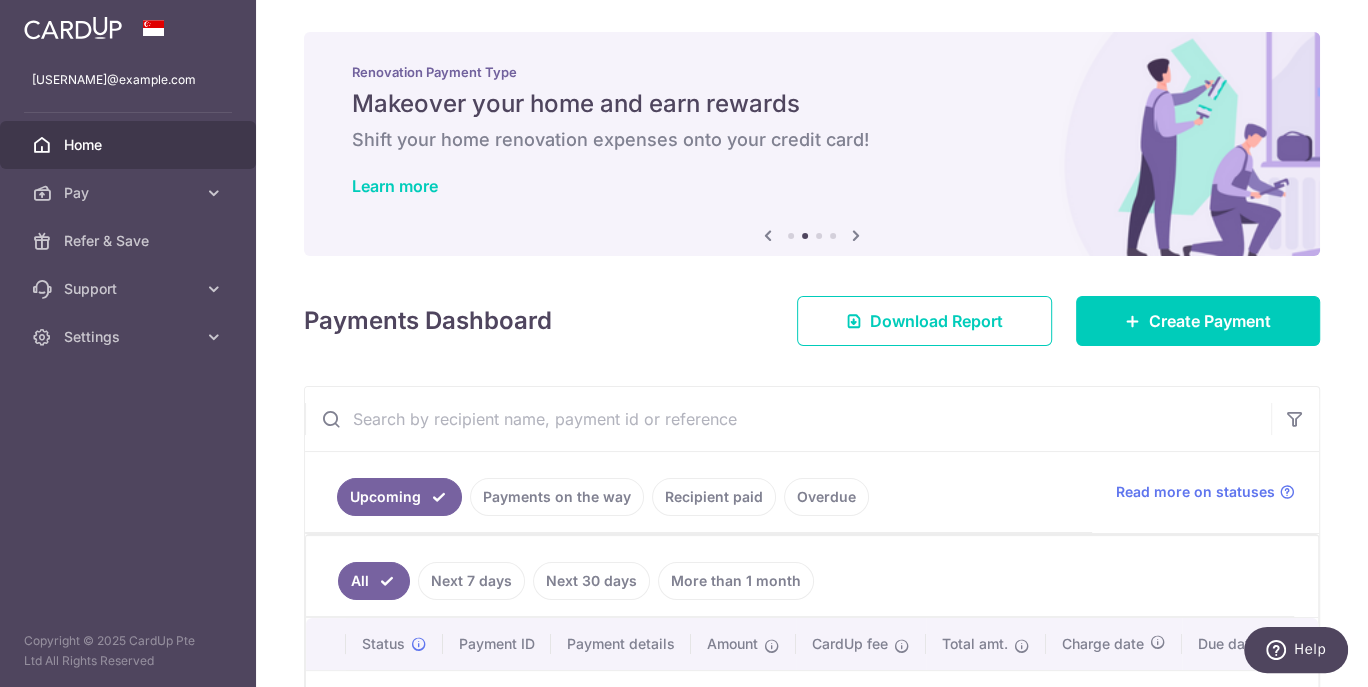 click at bounding box center [856, 235] 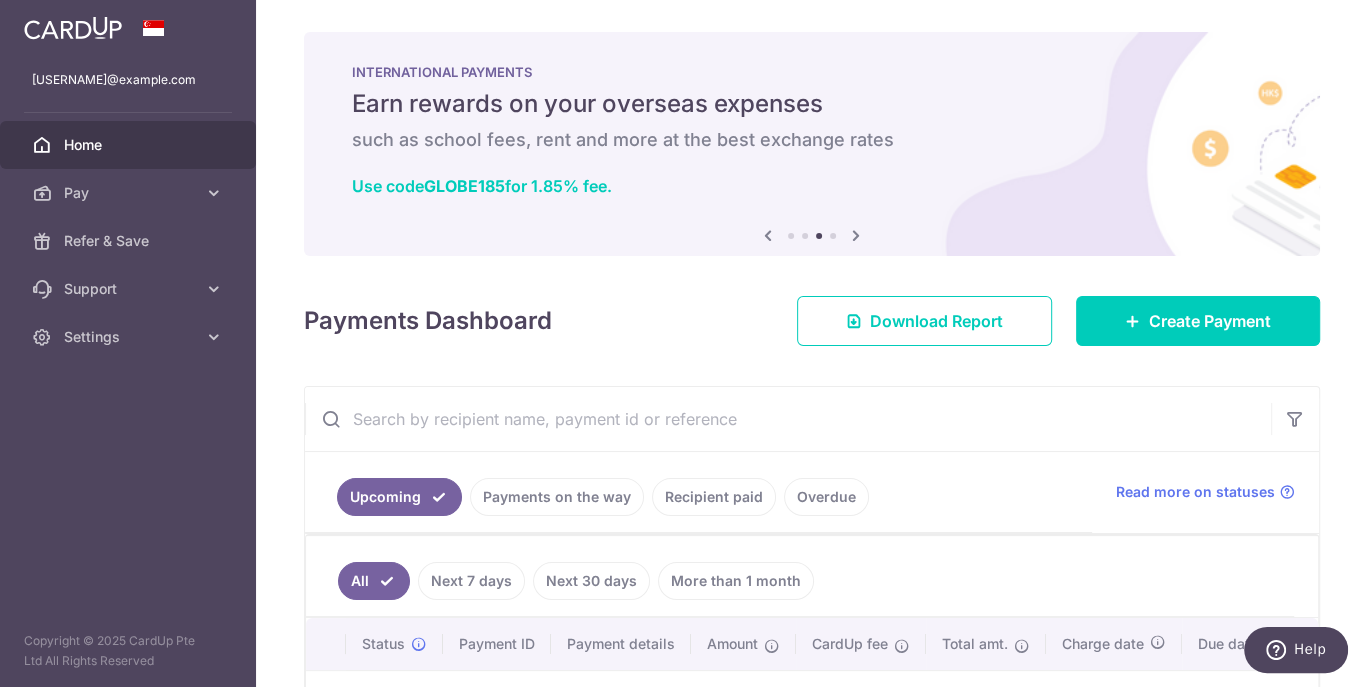 click at bounding box center (856, 235) 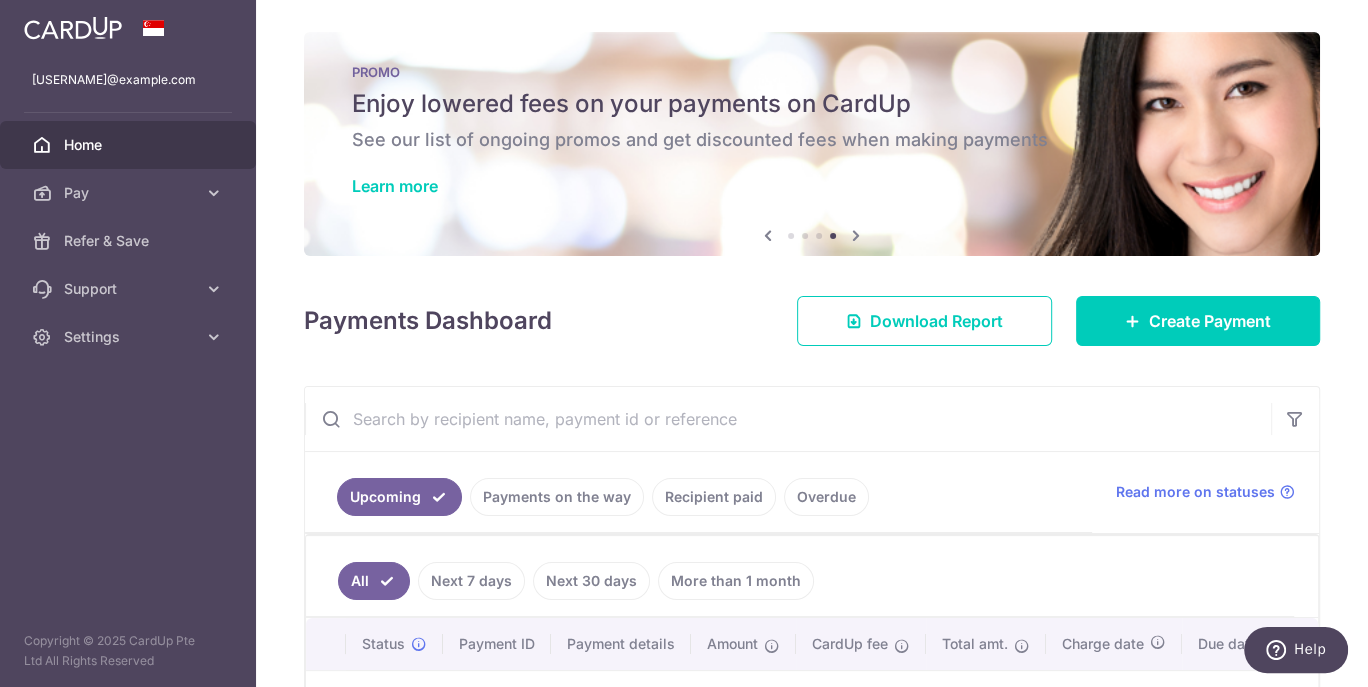 click at bounding box center [856, 235] 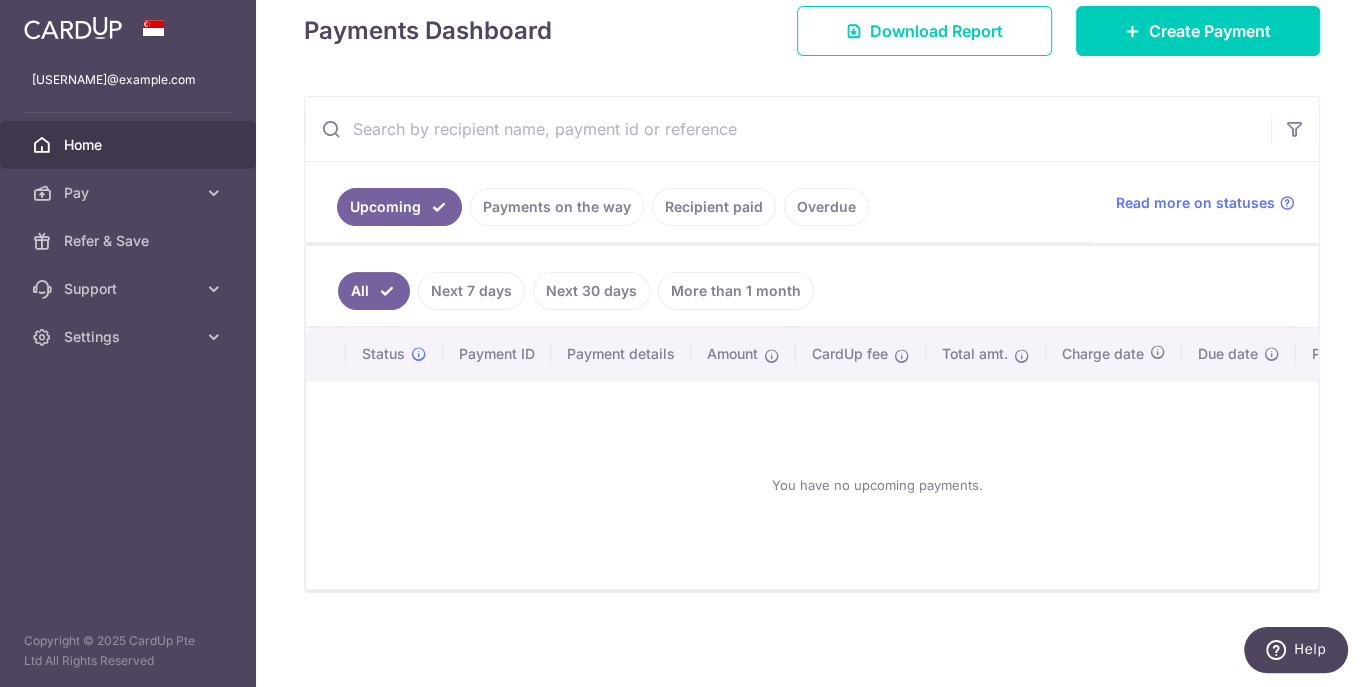 scroll, scrollTop: 0, scrollLeft: 0, axis: both 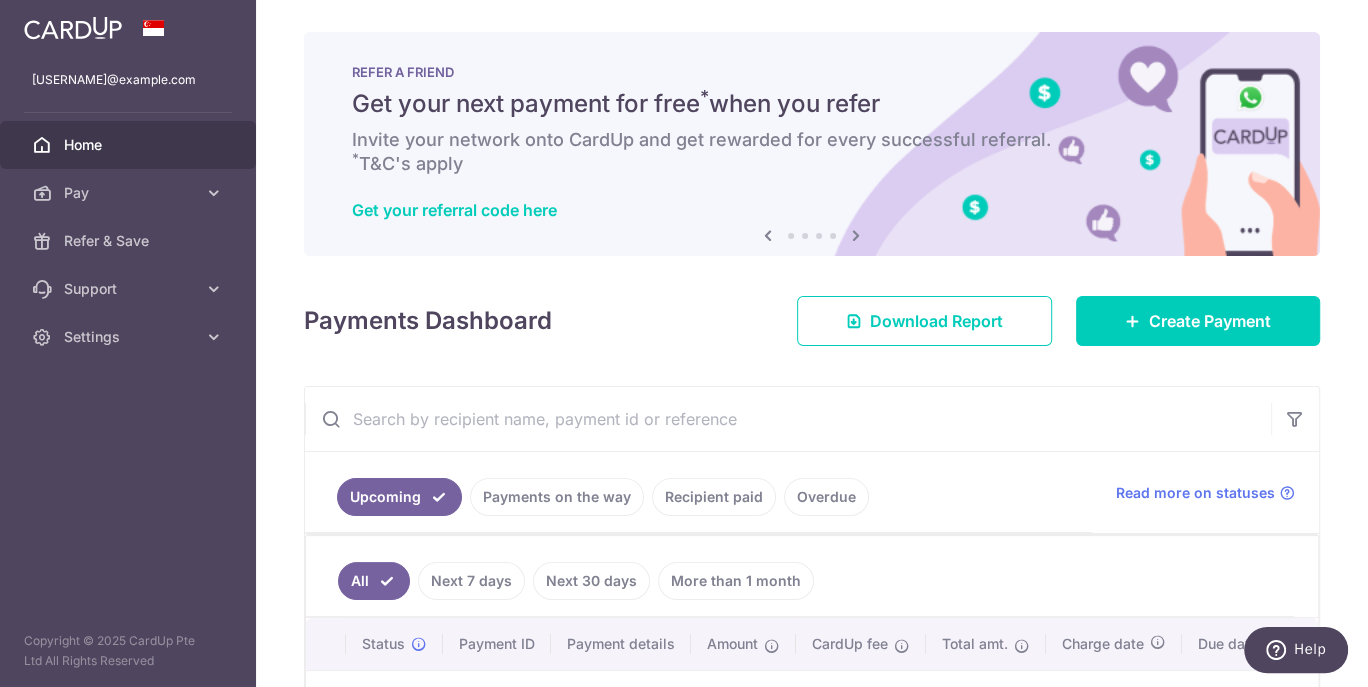 click on "REFER A FRIEND
Get your next payment for free *  when you refer
Invite your network onto CardUp and get rewarded for every successful referral. * T&C's apply
Get your referral code here" at bounding box center [812, 144] 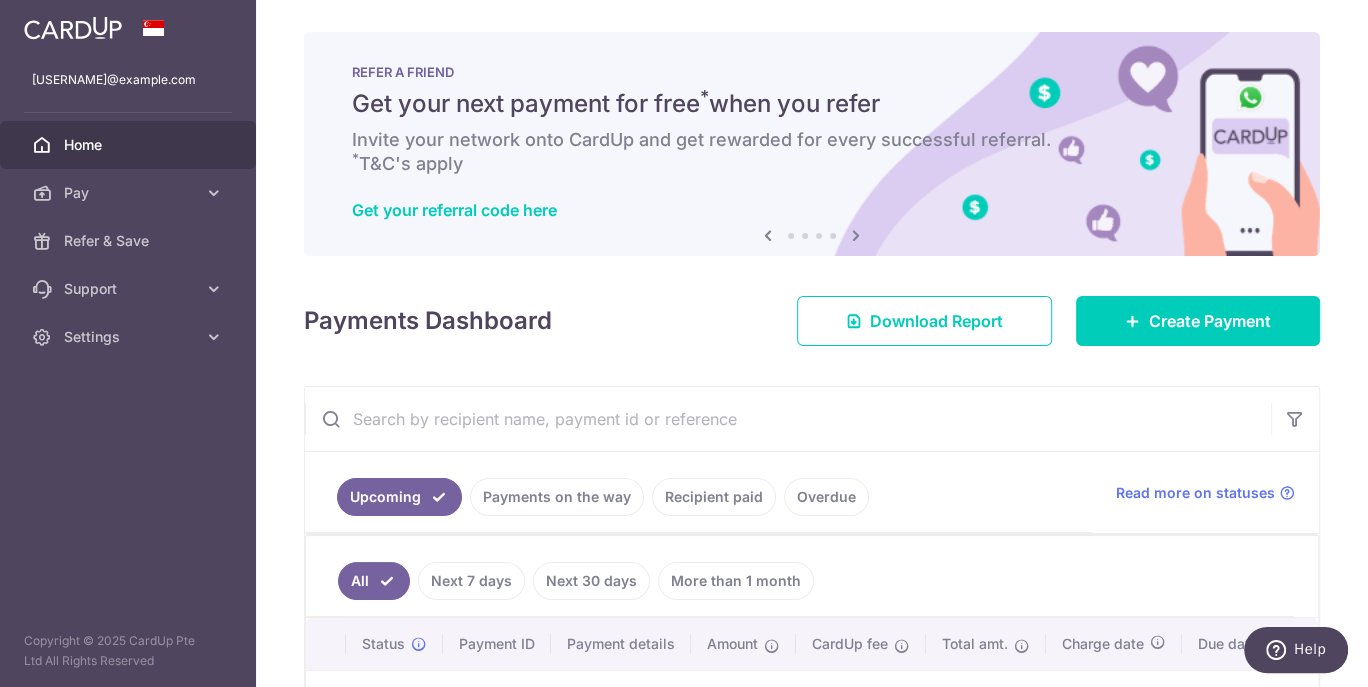 click on "Invite your network onto CardUp and get rewarded for every successful referral. * T&C's apply" at bounding box center [812, 152] 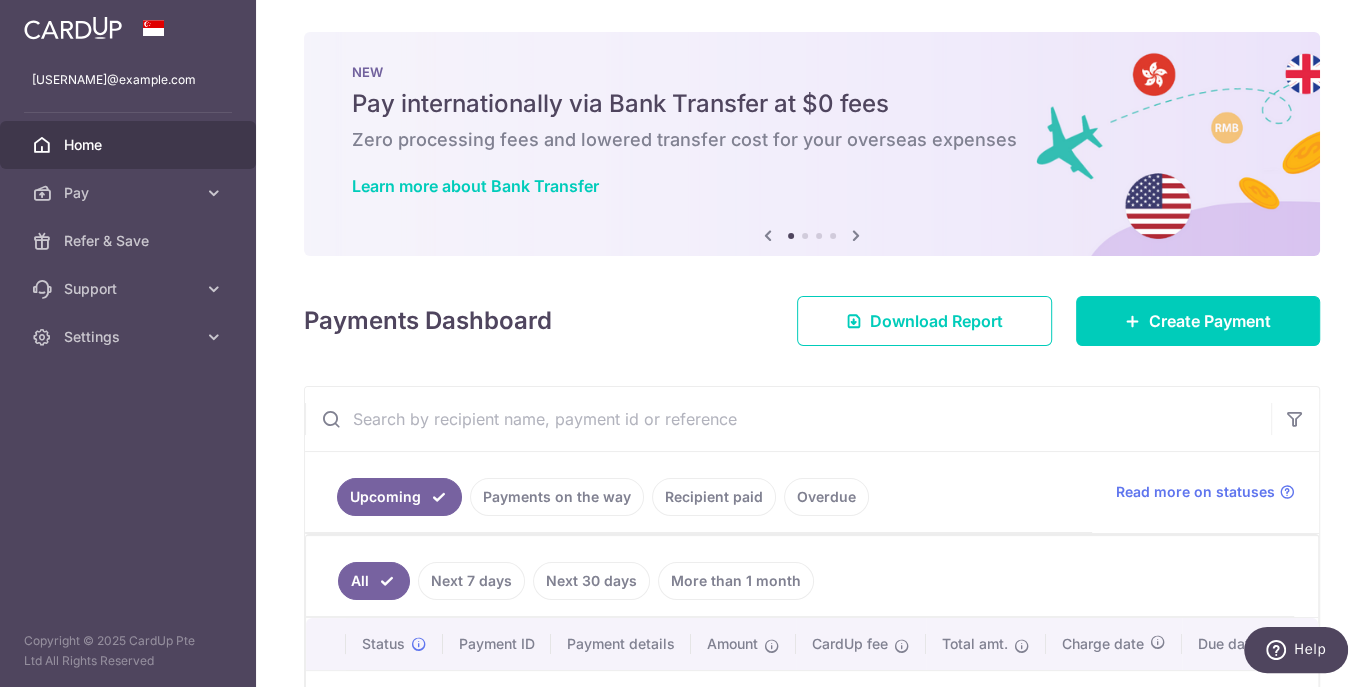 click at bounding box center (856, 235) 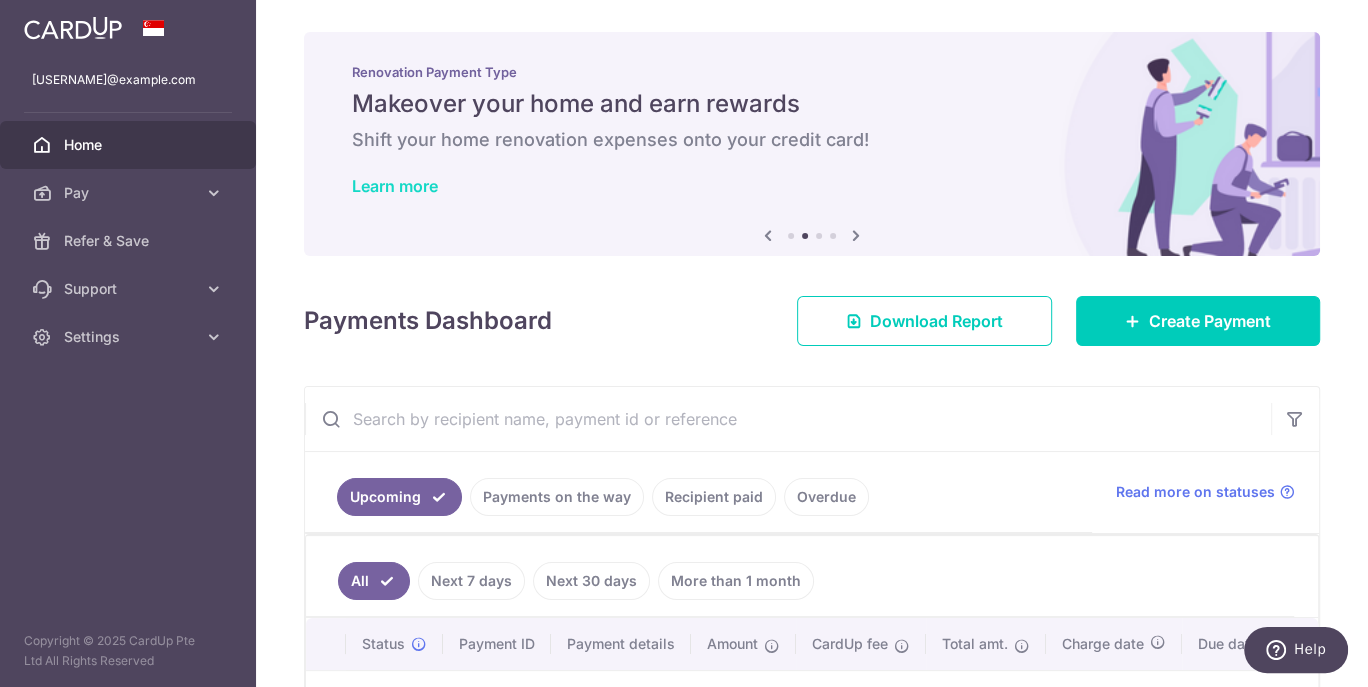 click on "Learn more" at bounding box center [395, 186] 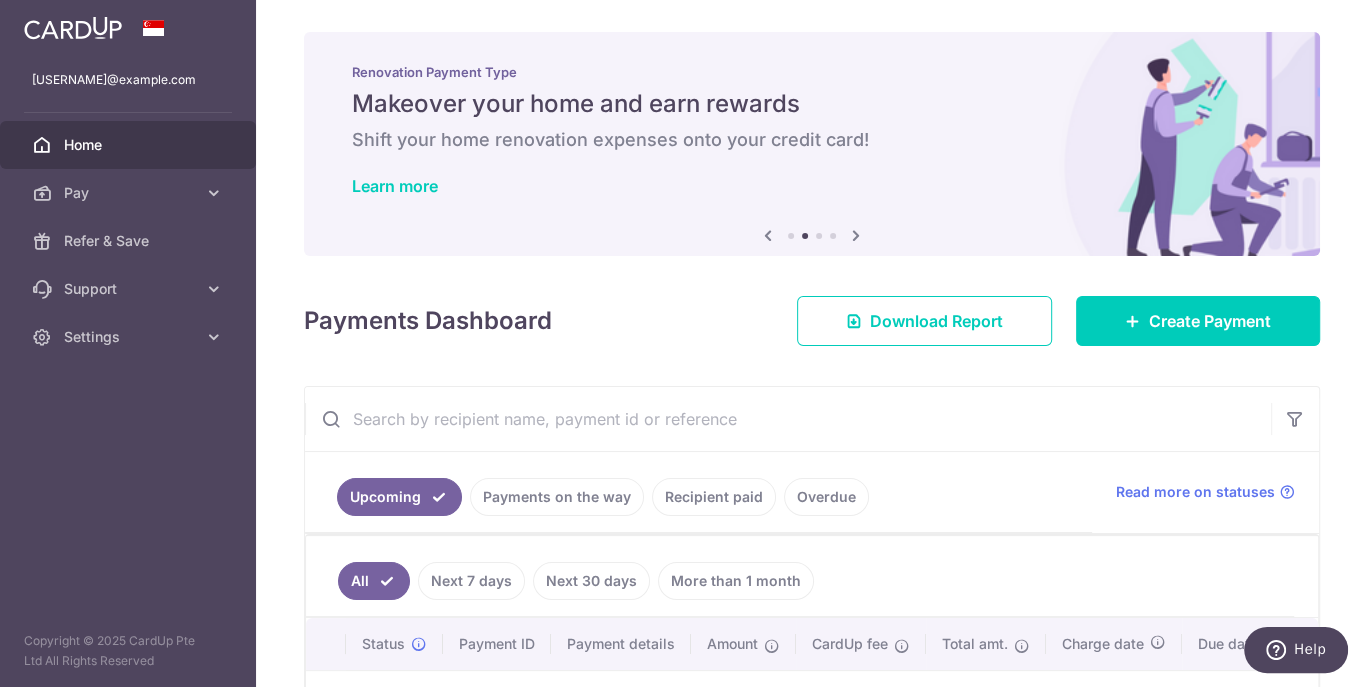 click at bounding box center [73, 26] 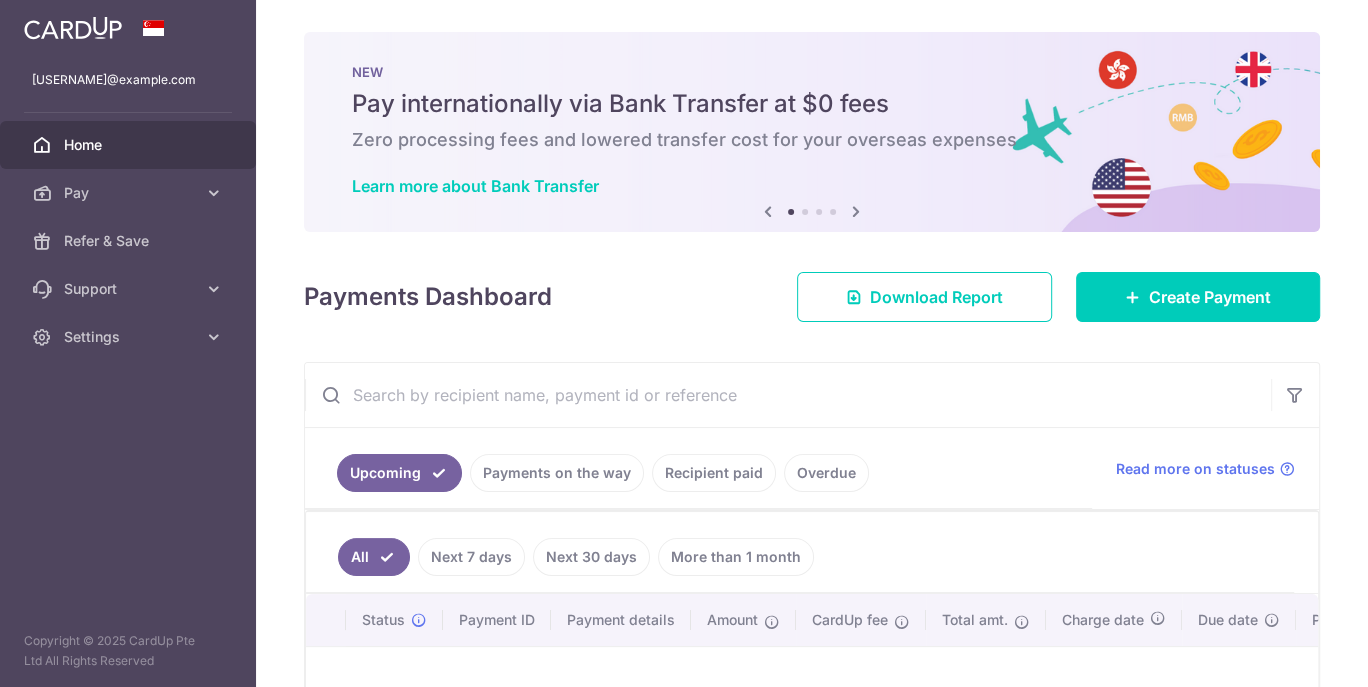 scroll, scrollTop: 0, scrollLeft: 0, axis: both 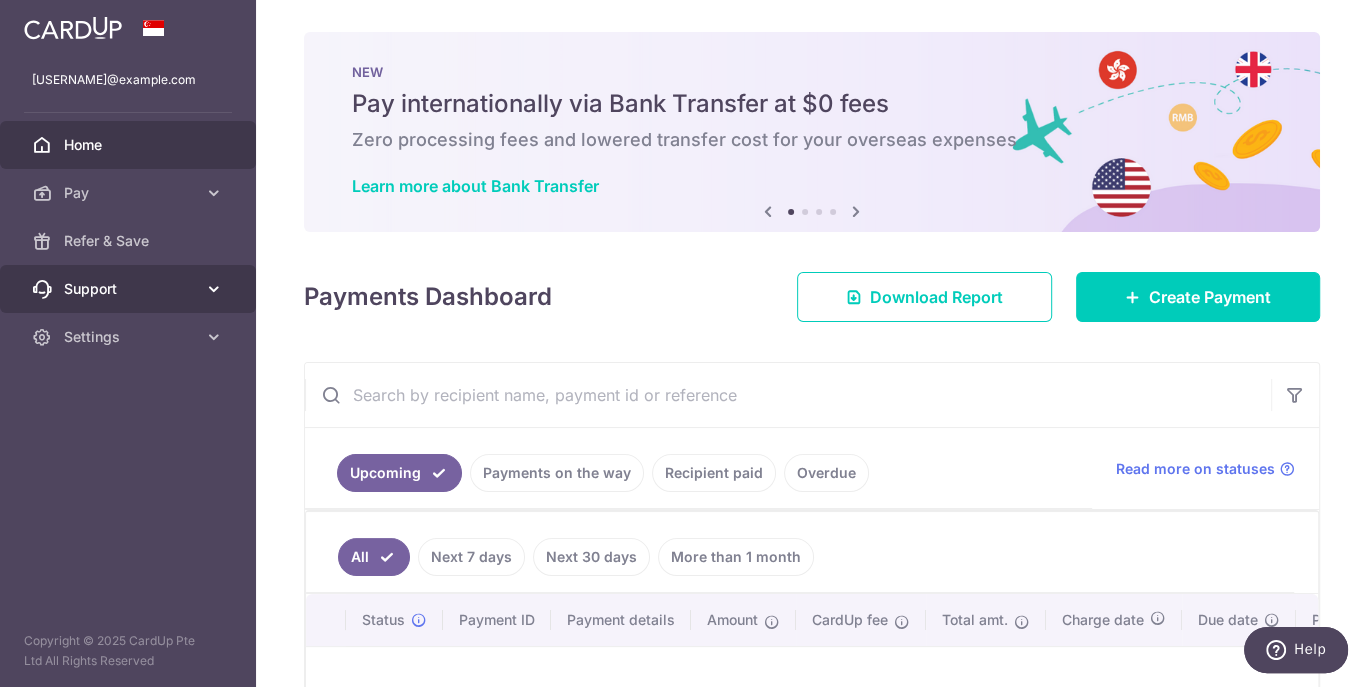 click on "Support" at bounding box center [128, 289] 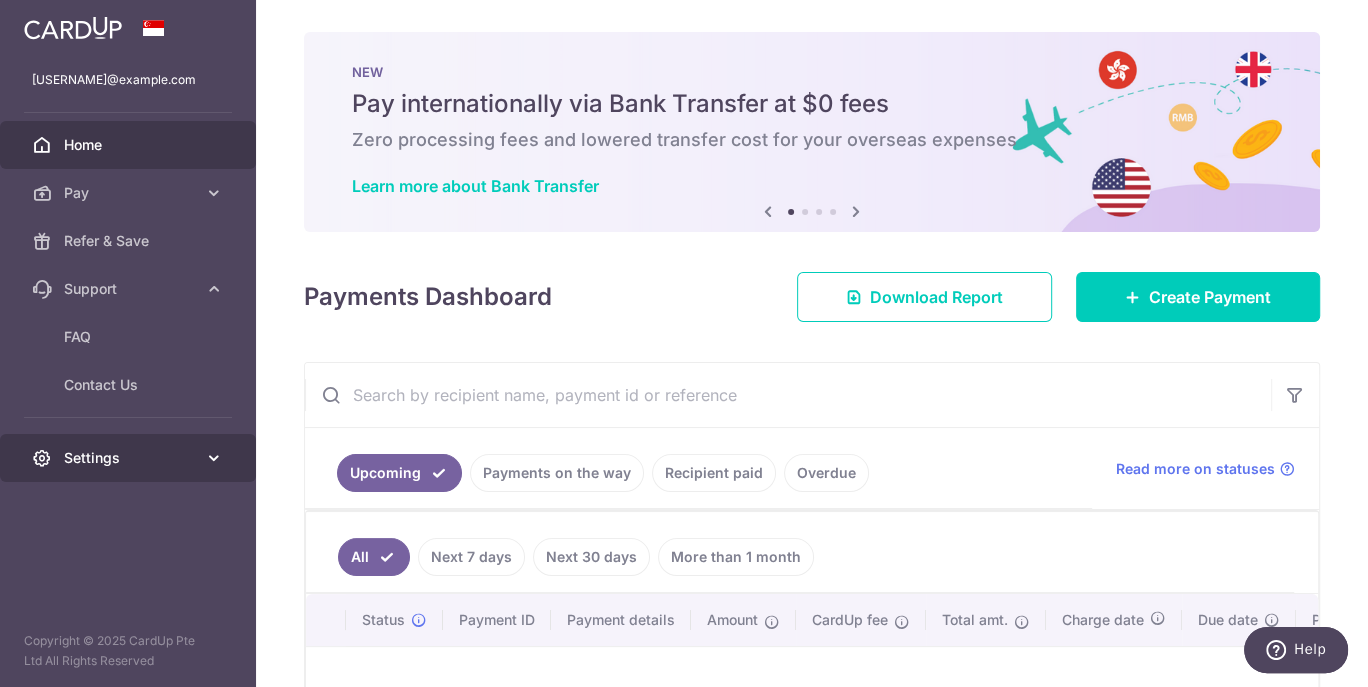 click on "Settings" at bounding box center [130, 458] 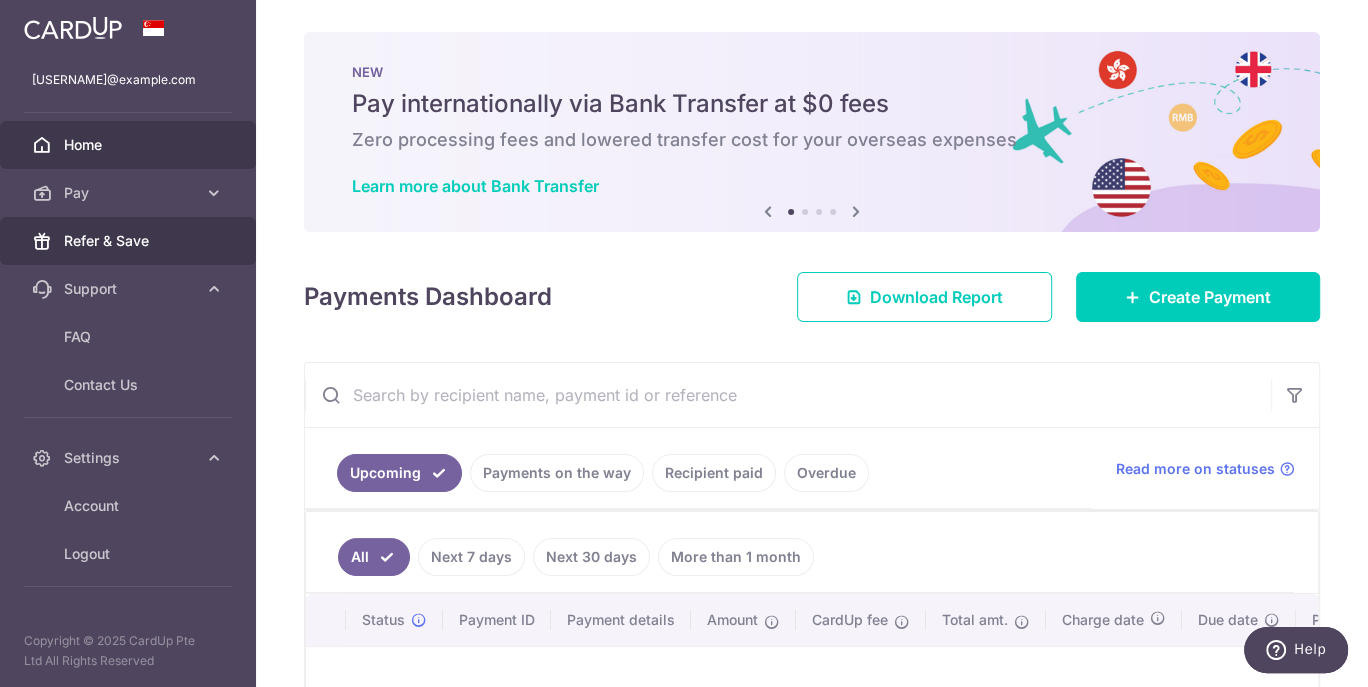 click on "Refer & Save" at bounding box center (128, 241) 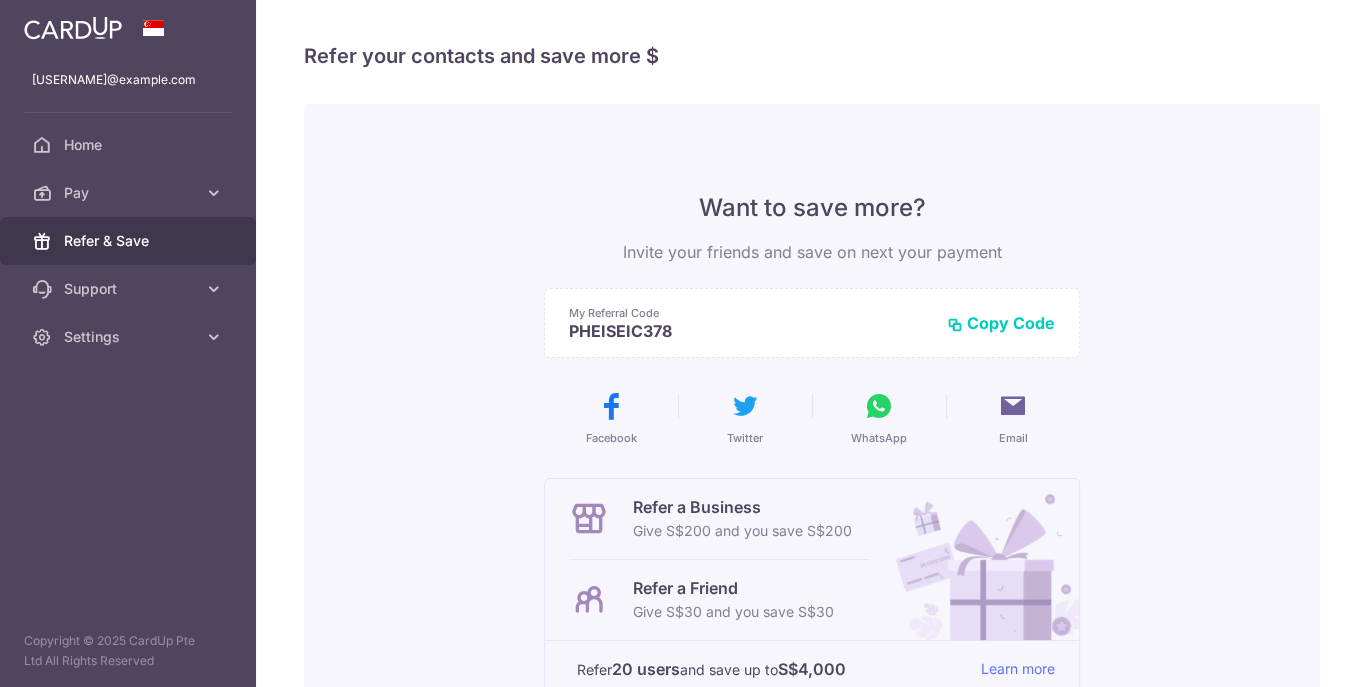 scroll, scrollTop: 0, scrollLeft: 0, axis: both 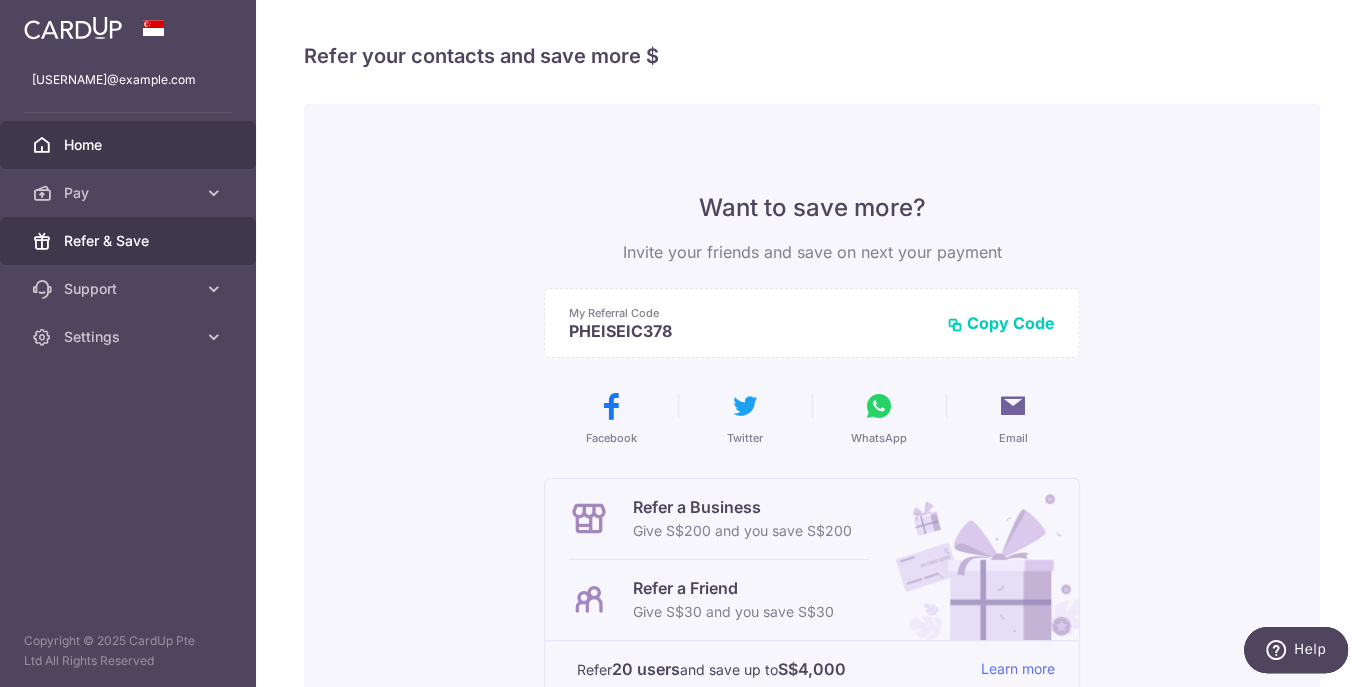 click on "Home" at bounding box center [128, 145] 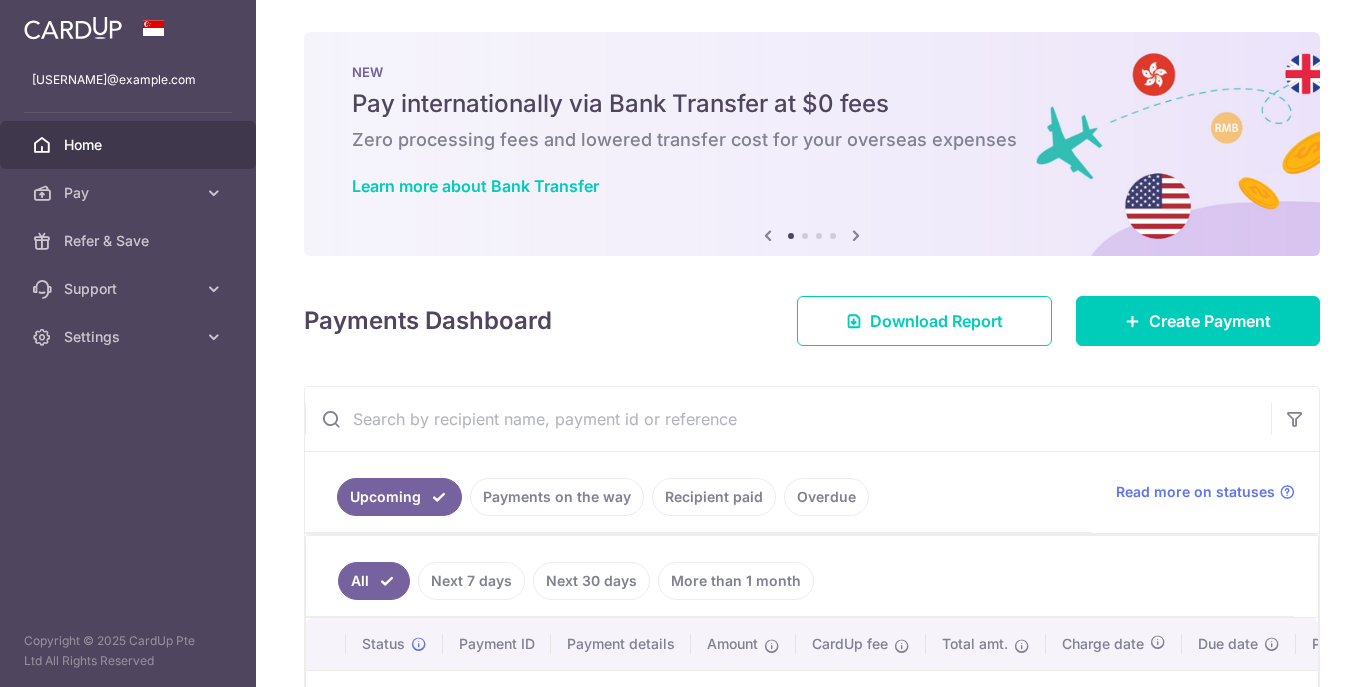 scroll, scrollTop: 0, scrollLeft: 0, axis: both 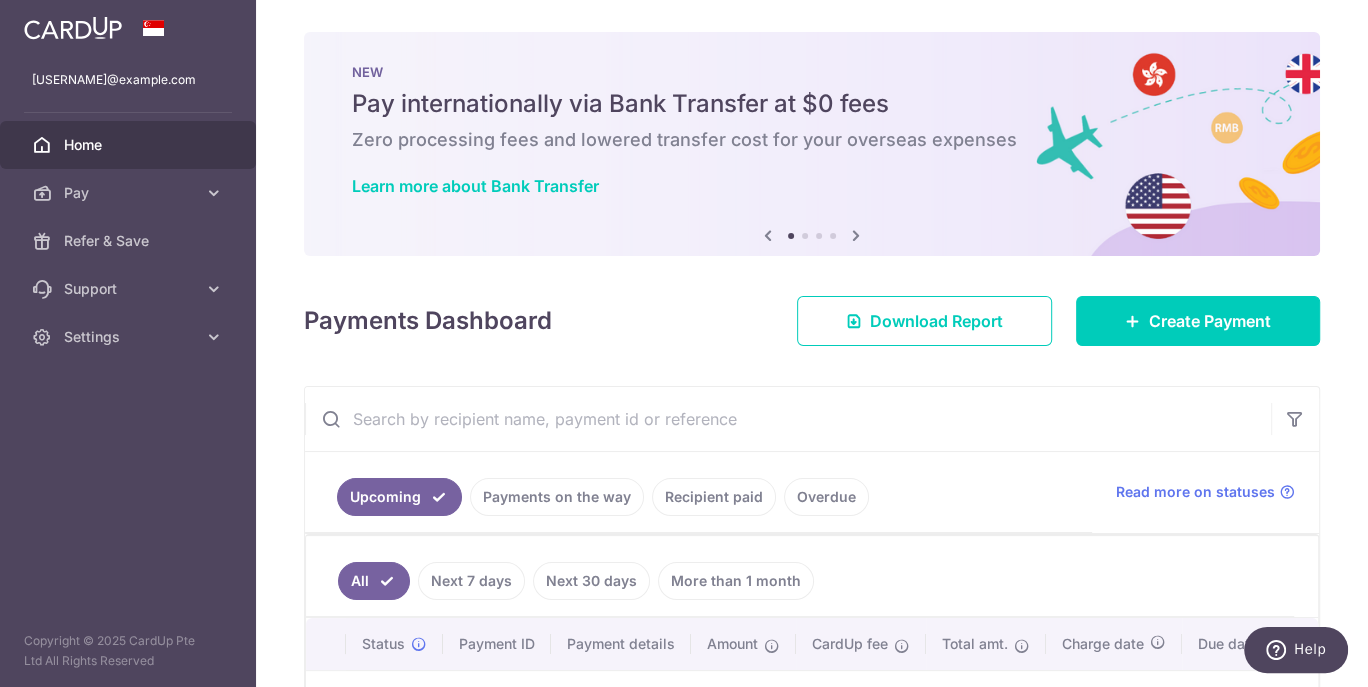 click at bounding box center (856, 235) 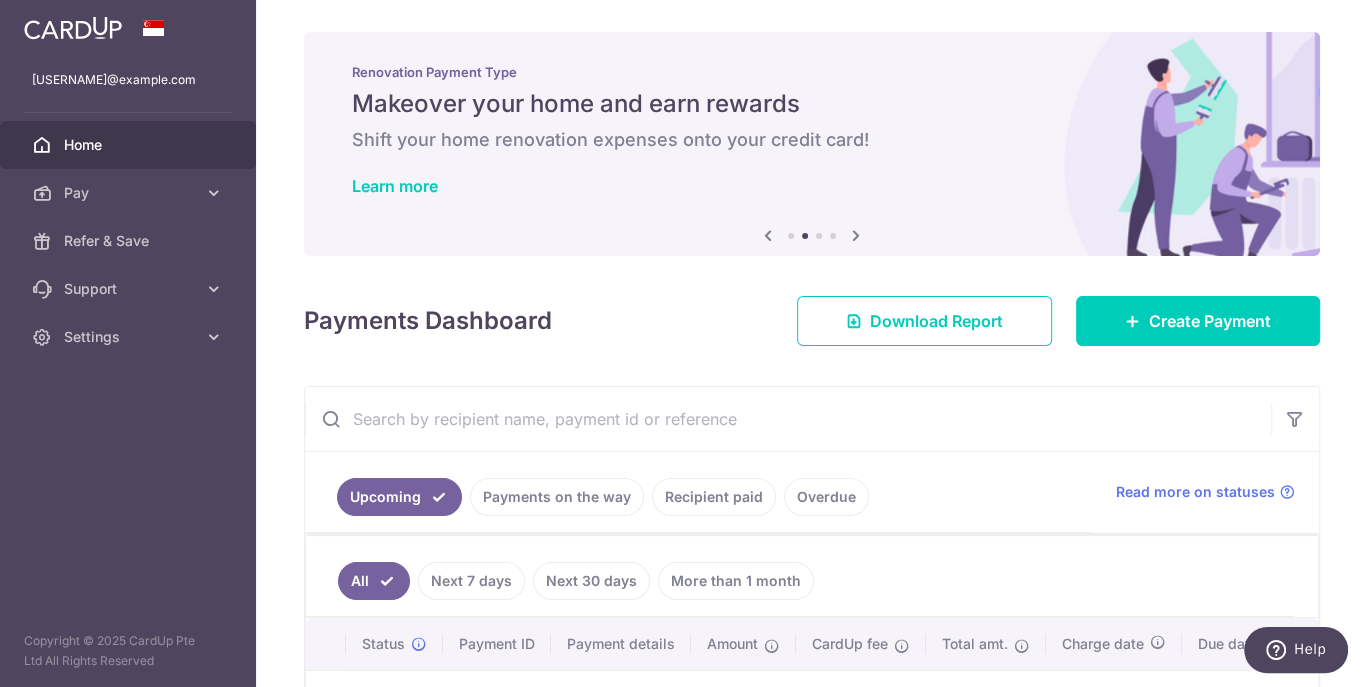 click at bounding box center (768, 235) 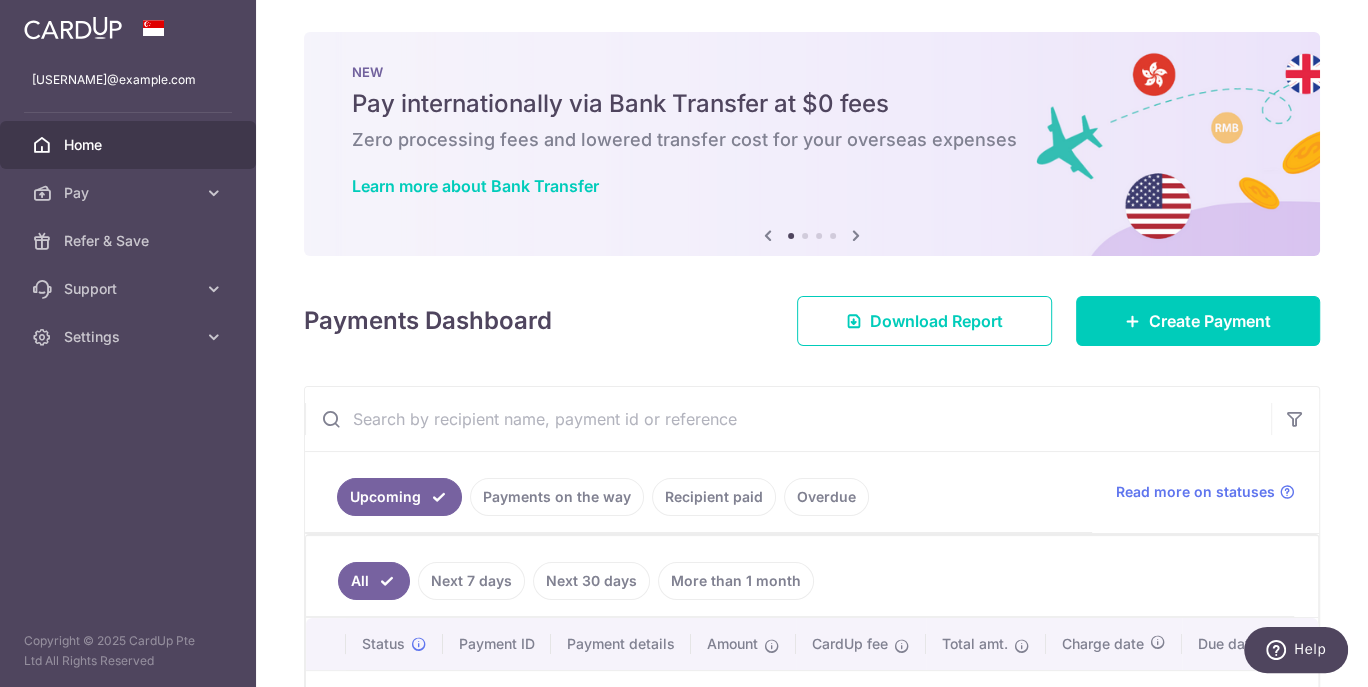 click at bounding box center (856, 235) 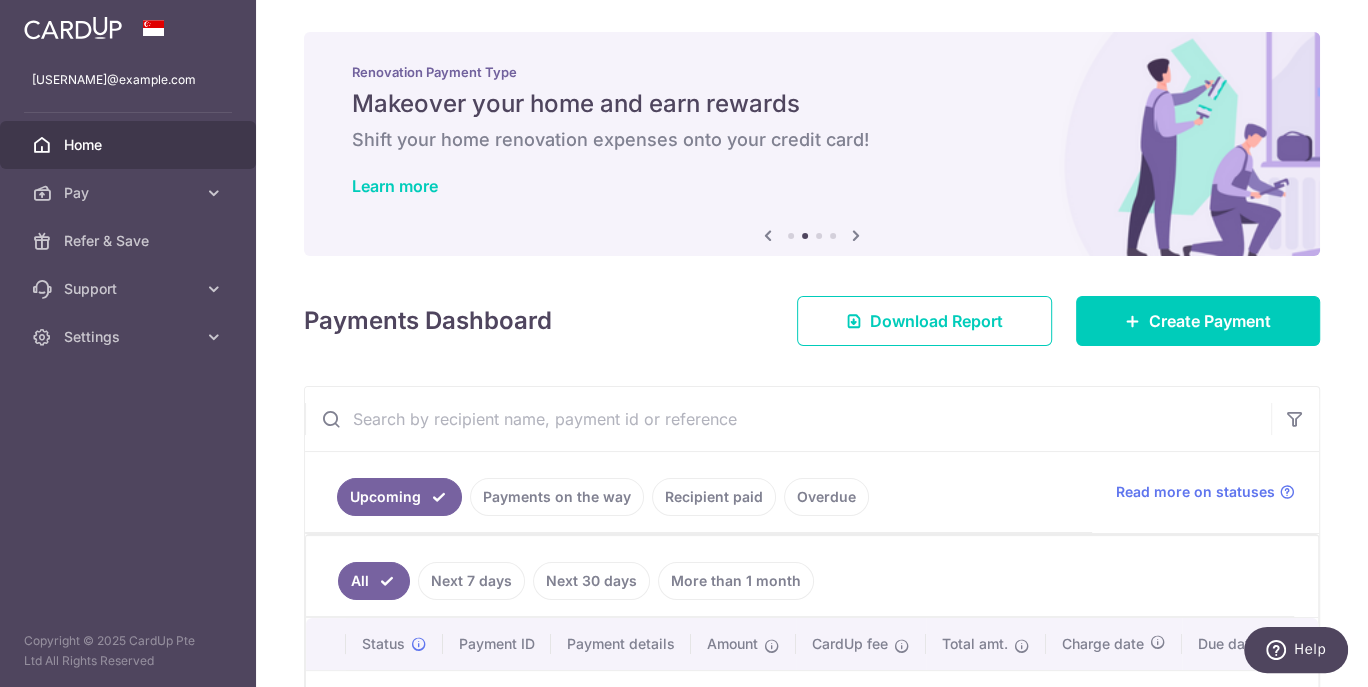 click at bounding box center [856, 235] 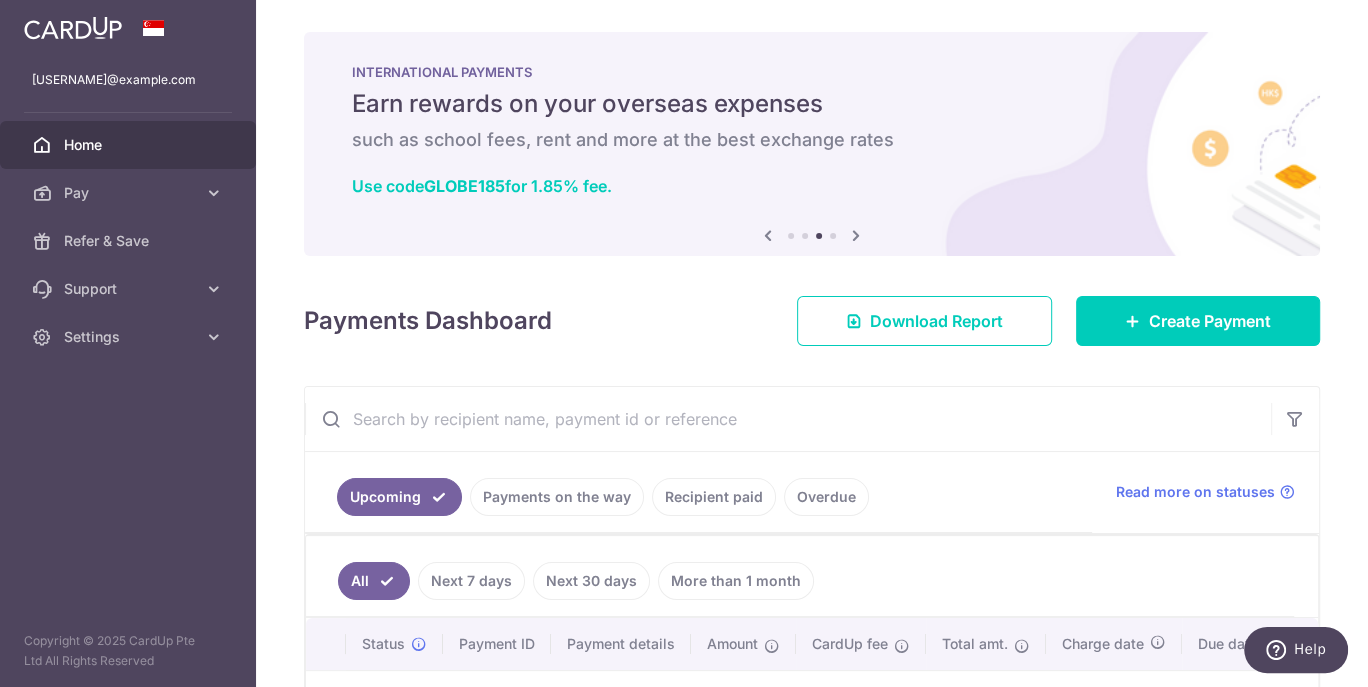 click at bounding box center (856, 235) 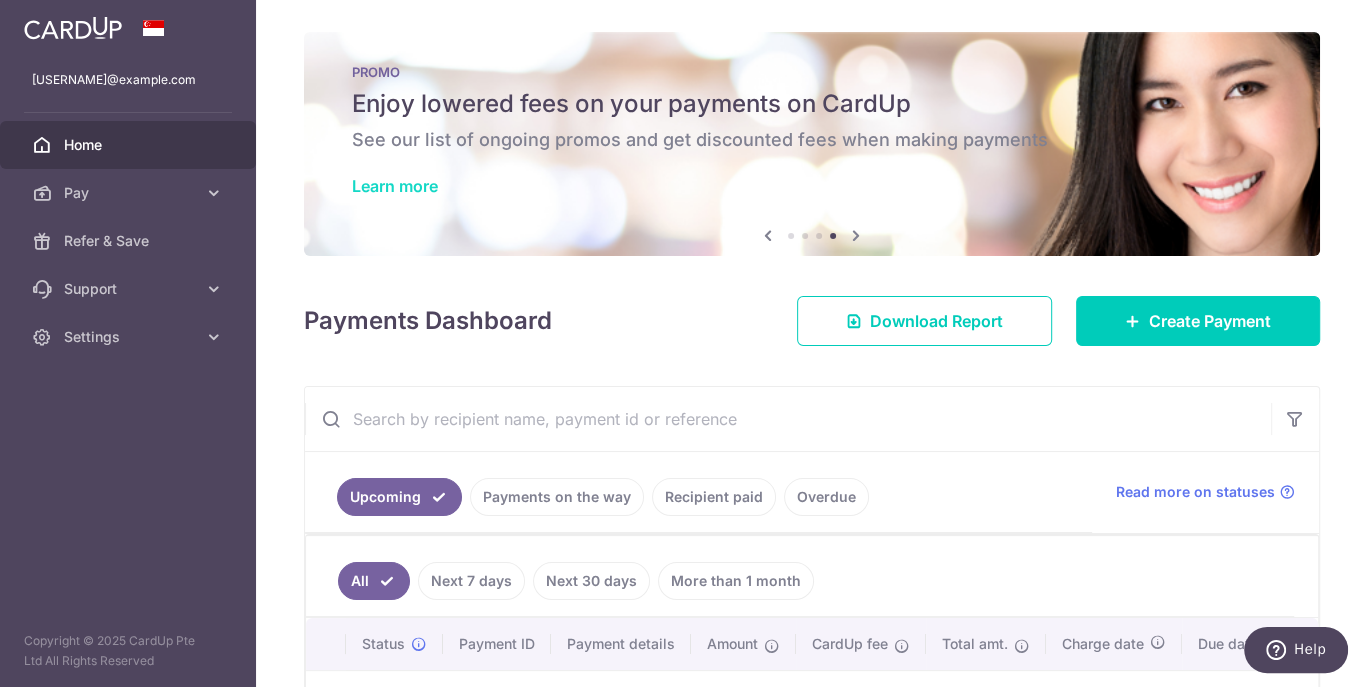 click on "Learn more" at bounding box center (395, 186) 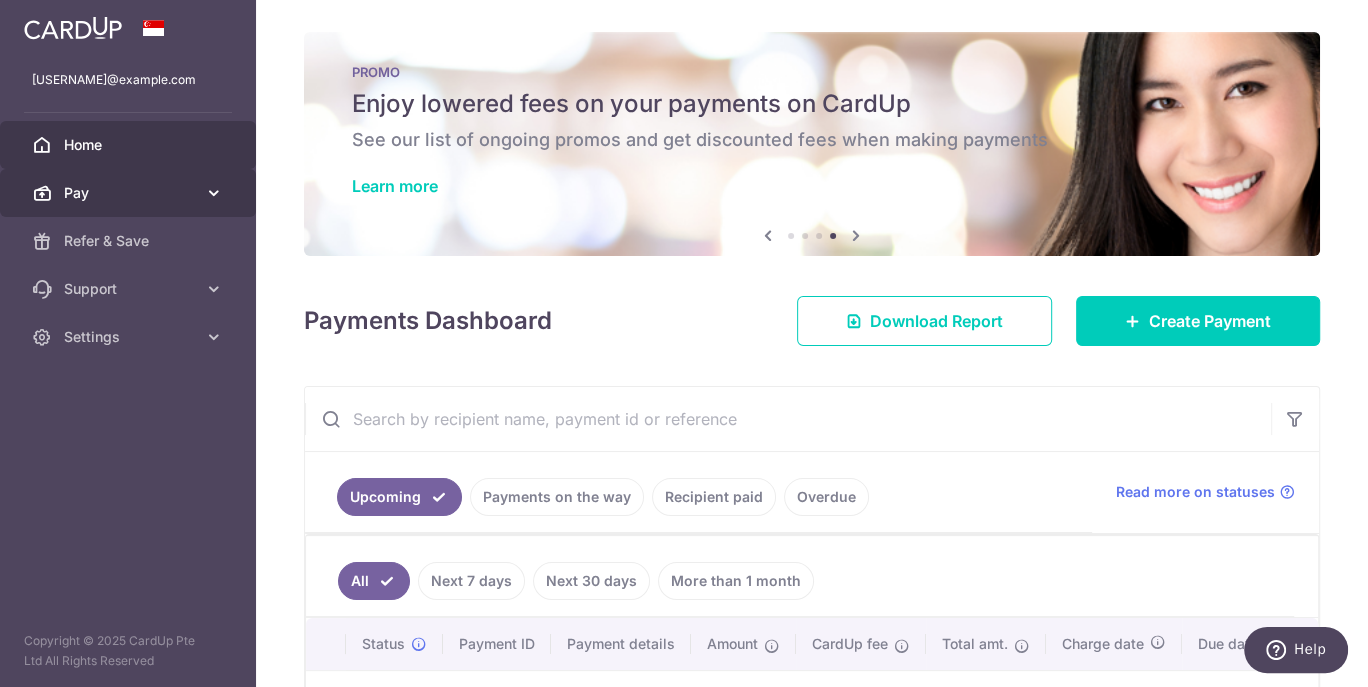 click at bounding box center (214, 193) 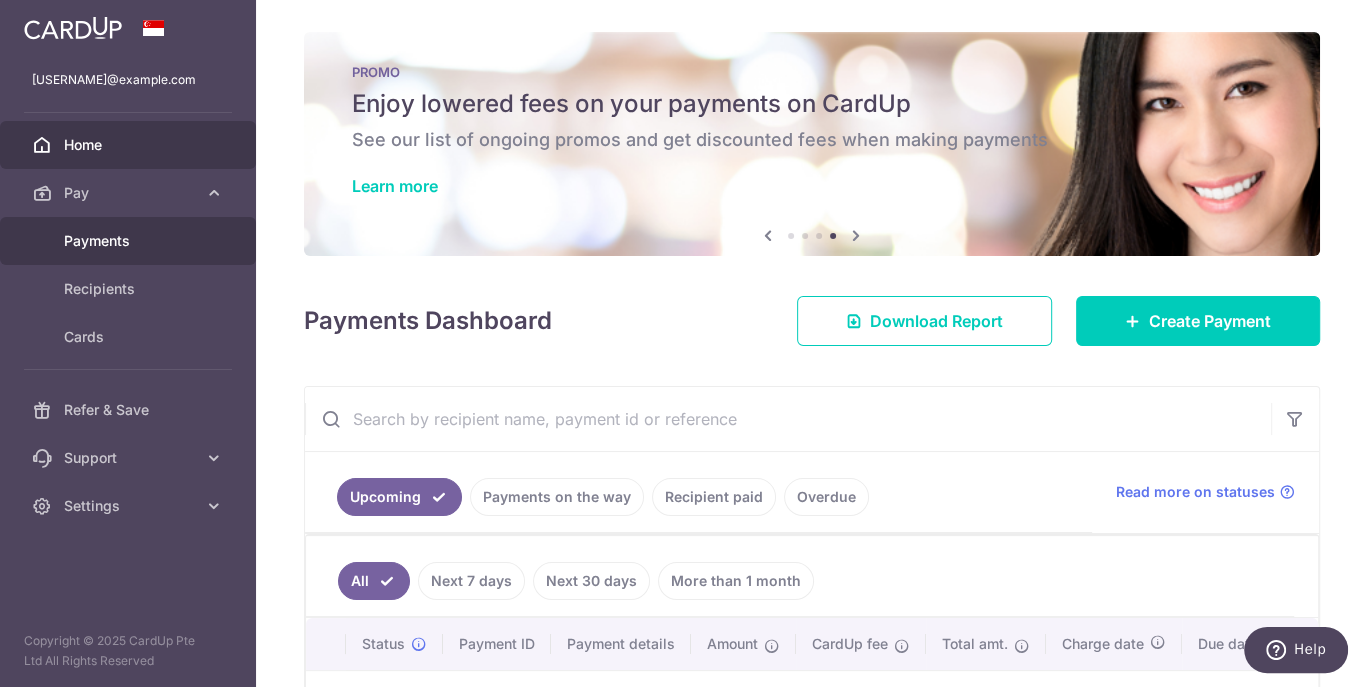 click on "Payments" at bounding box center (130, 241) 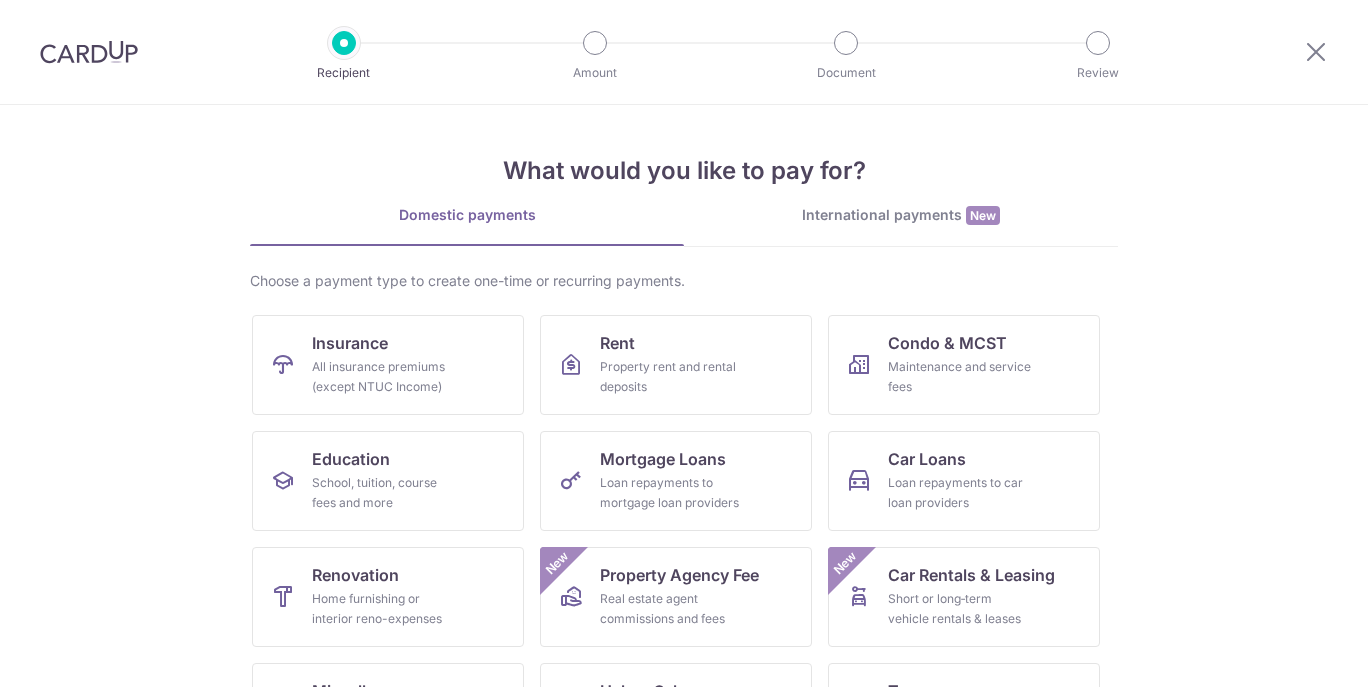 scroll, scrollTop: 0, scrollLeft: 0, axis: both 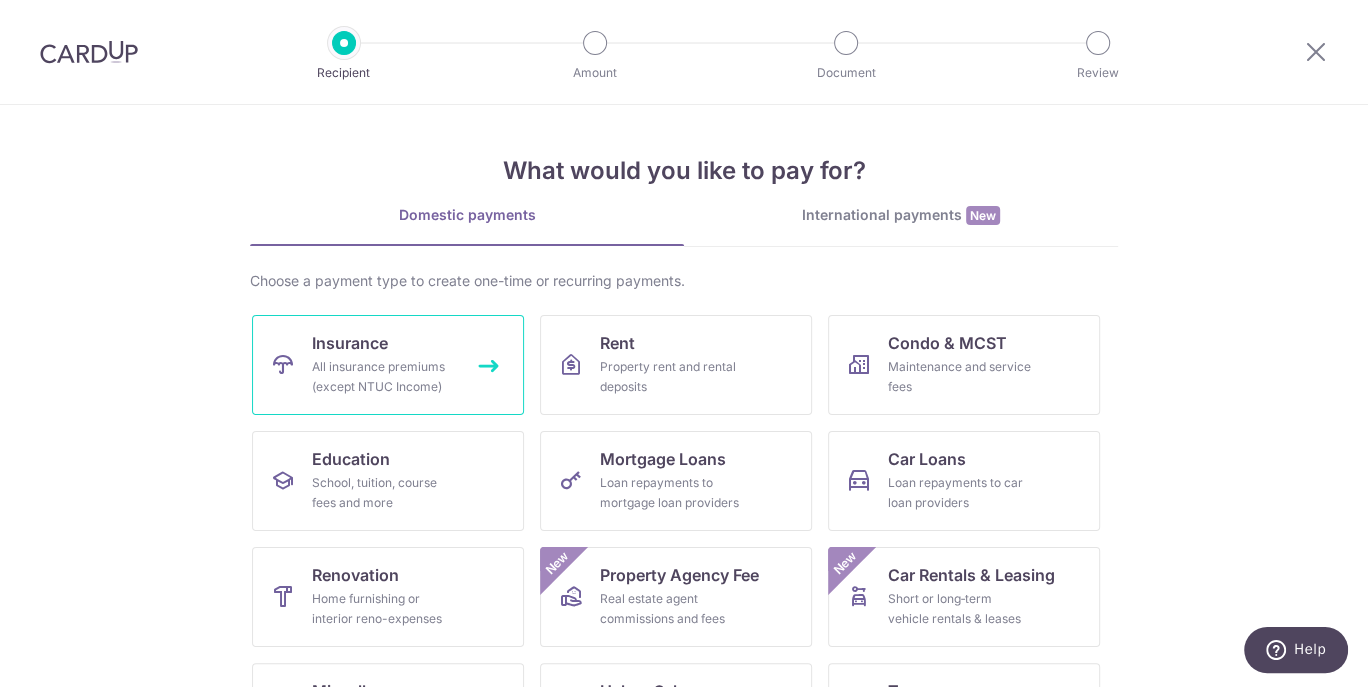 click on "All insurance premiums (except NTUC Income)" at bounding box center [384, 377] 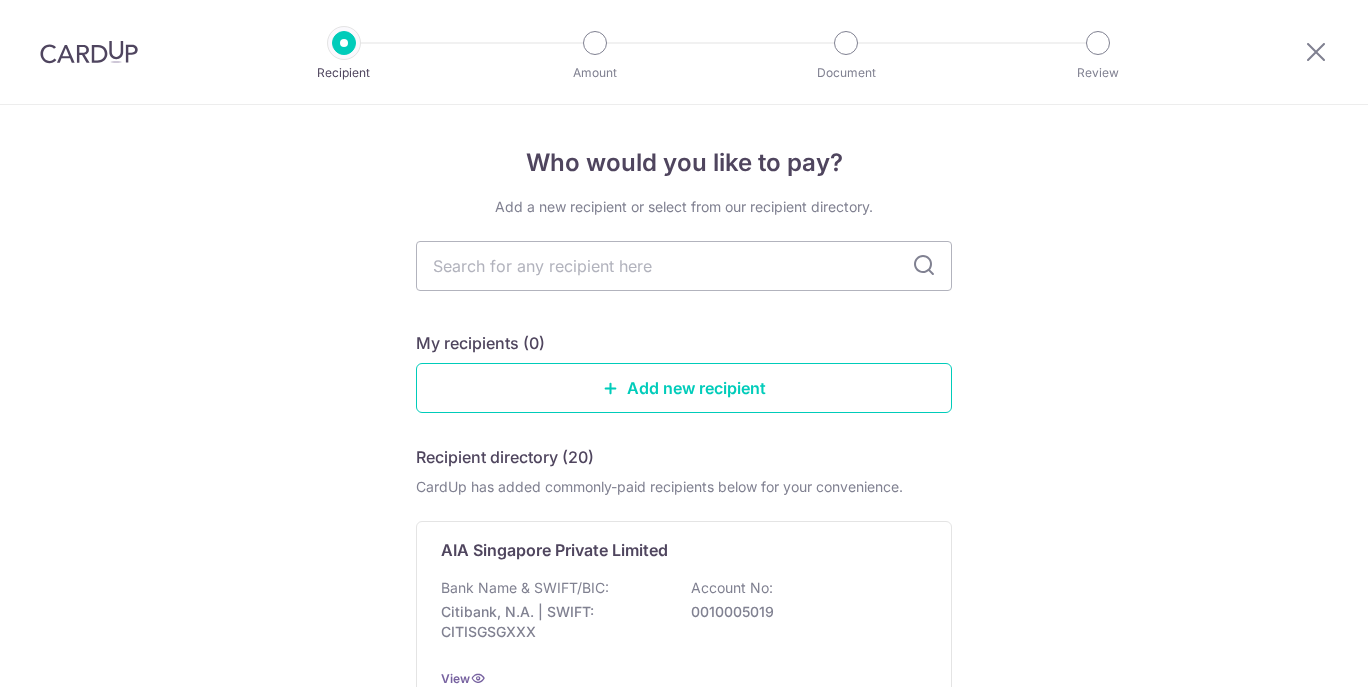 scroll, scrollTop: 0, scrollLeft: 0, axis: both 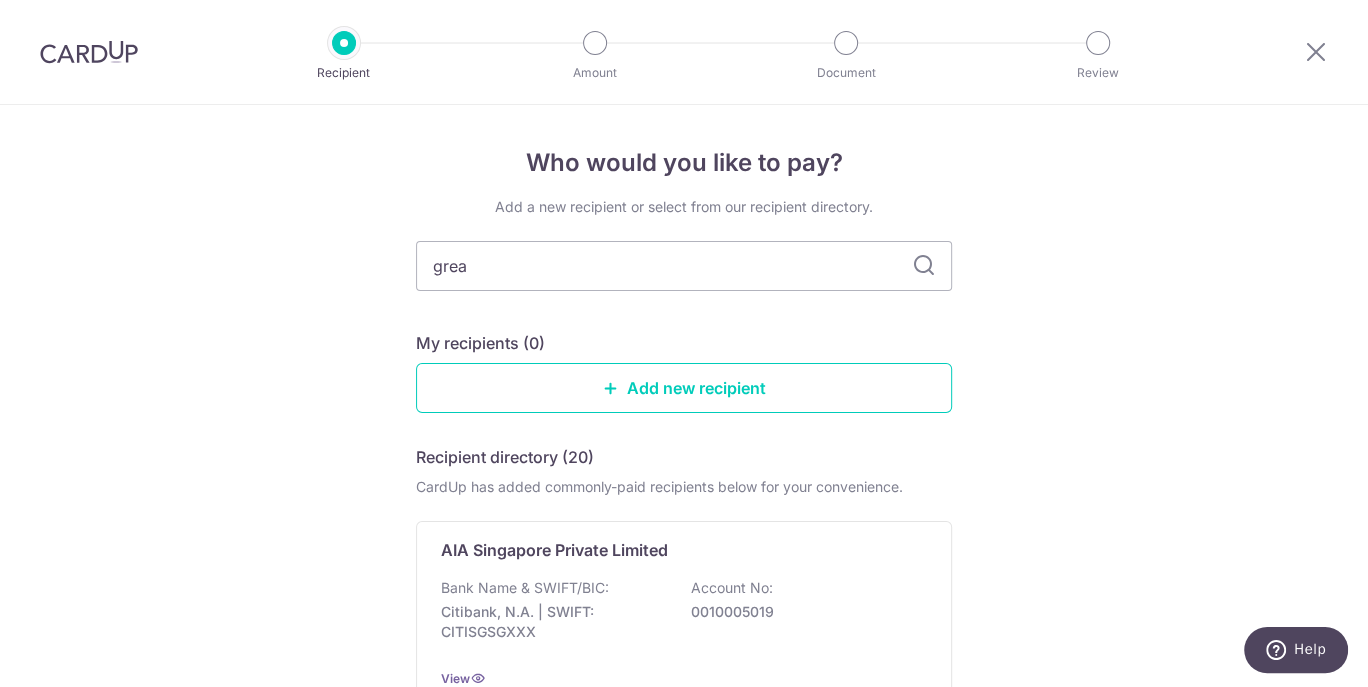 type on "great" 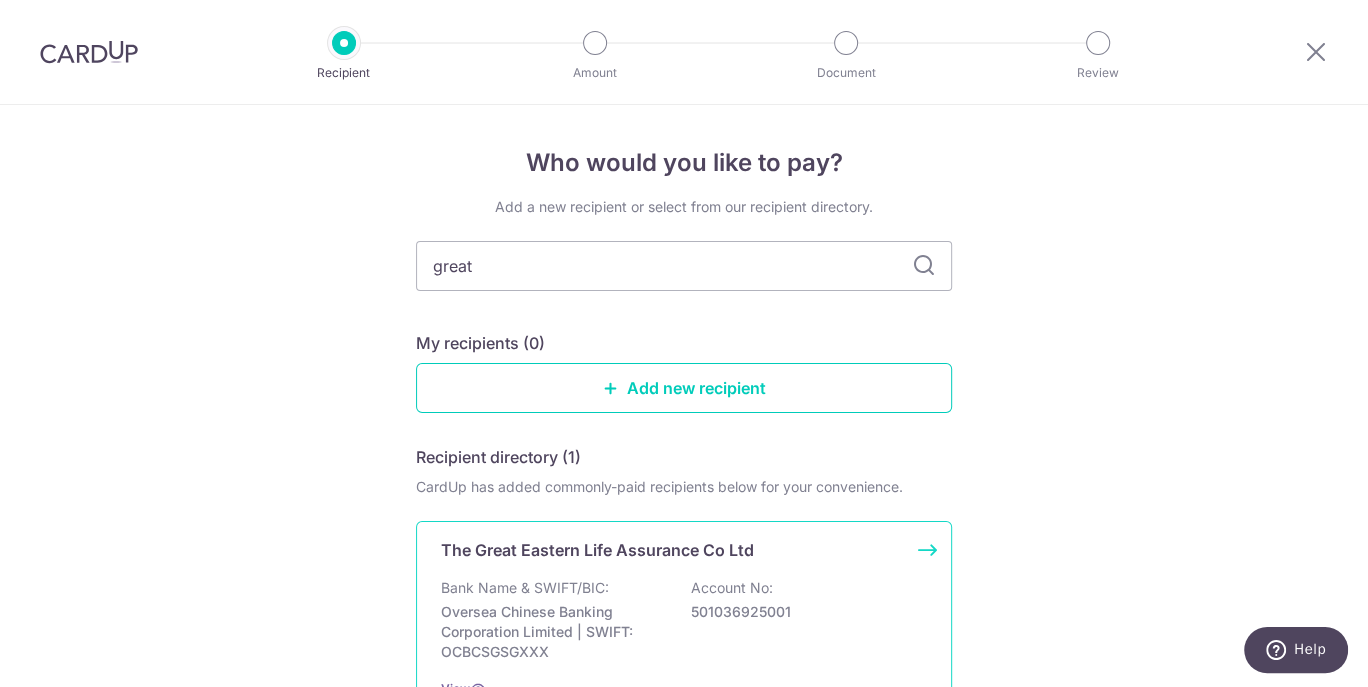 click on "The Great Eastern Life Assurance Co Ltd
Bank Name & SWIFT/BIC:
Oversea Chinese Banking Corporation Limited | SWIFT: OCBCSGSGXXX
Account No:
501036925001
View" at bounding box center [684, 618] 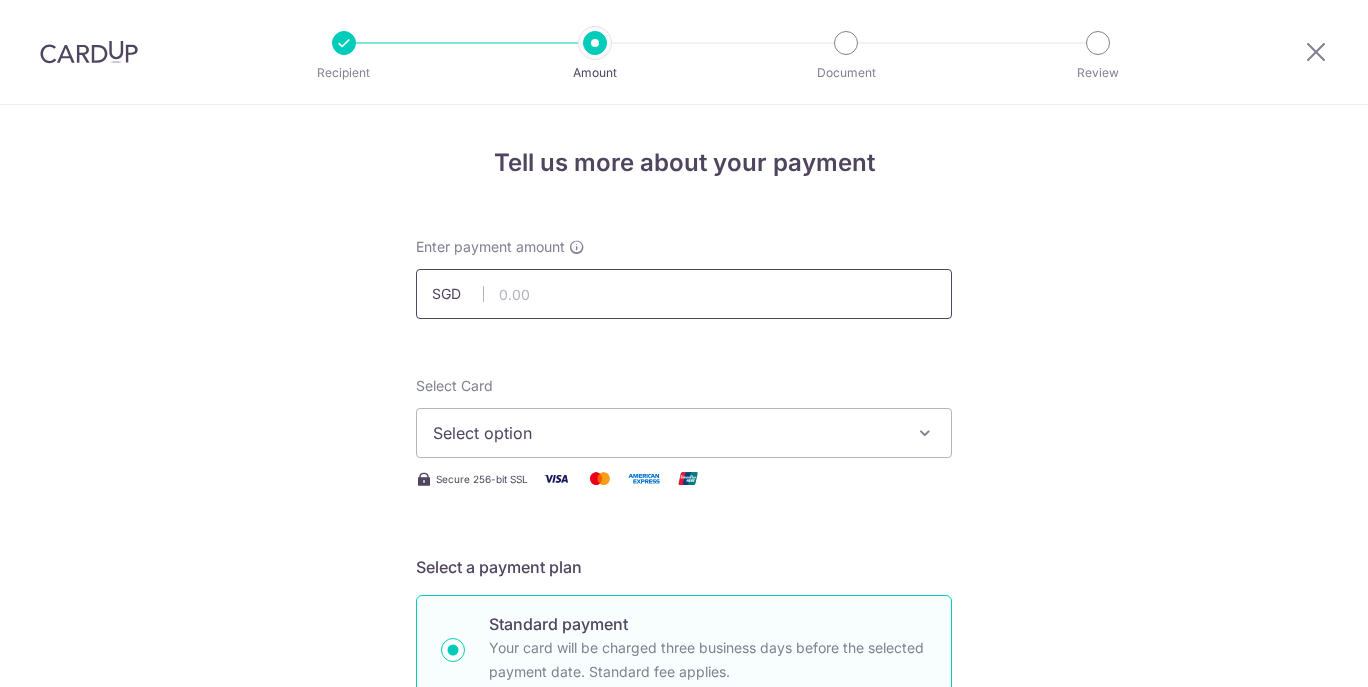 scroll, scrollTop: 0, scrollLeft: 0, axis: both 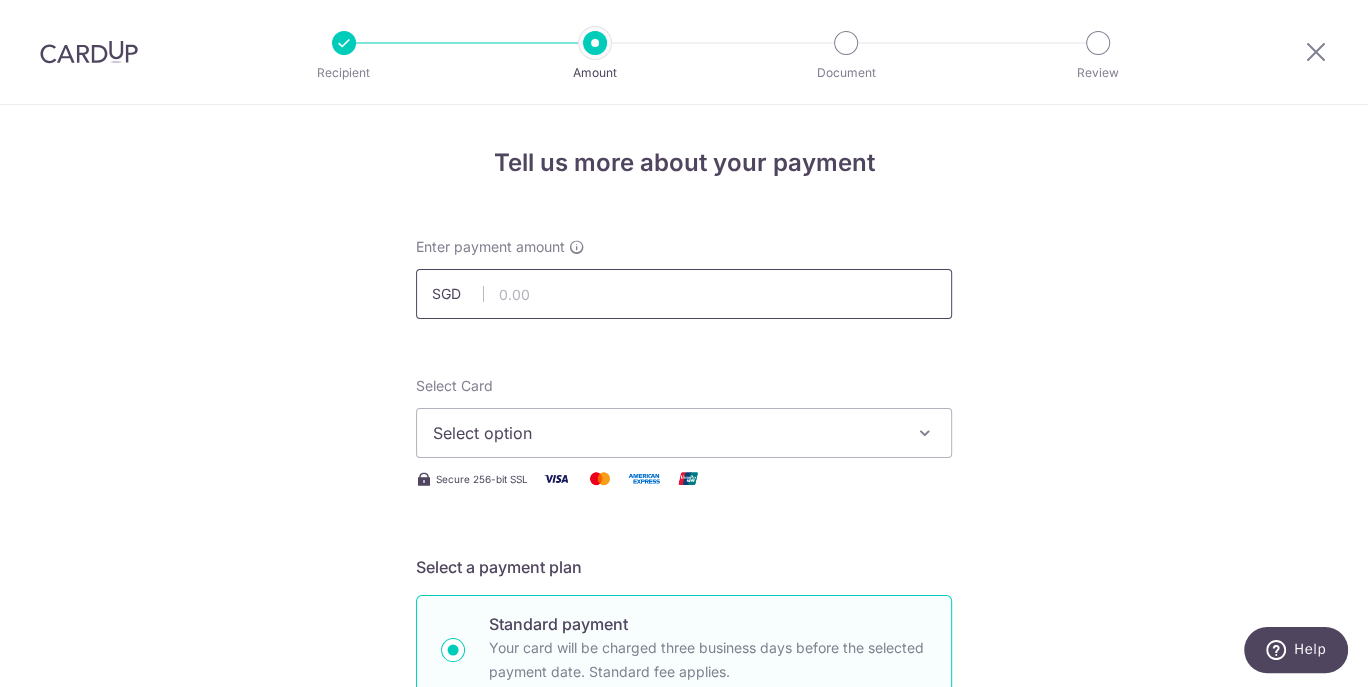 click at bounding box center [684, 294] 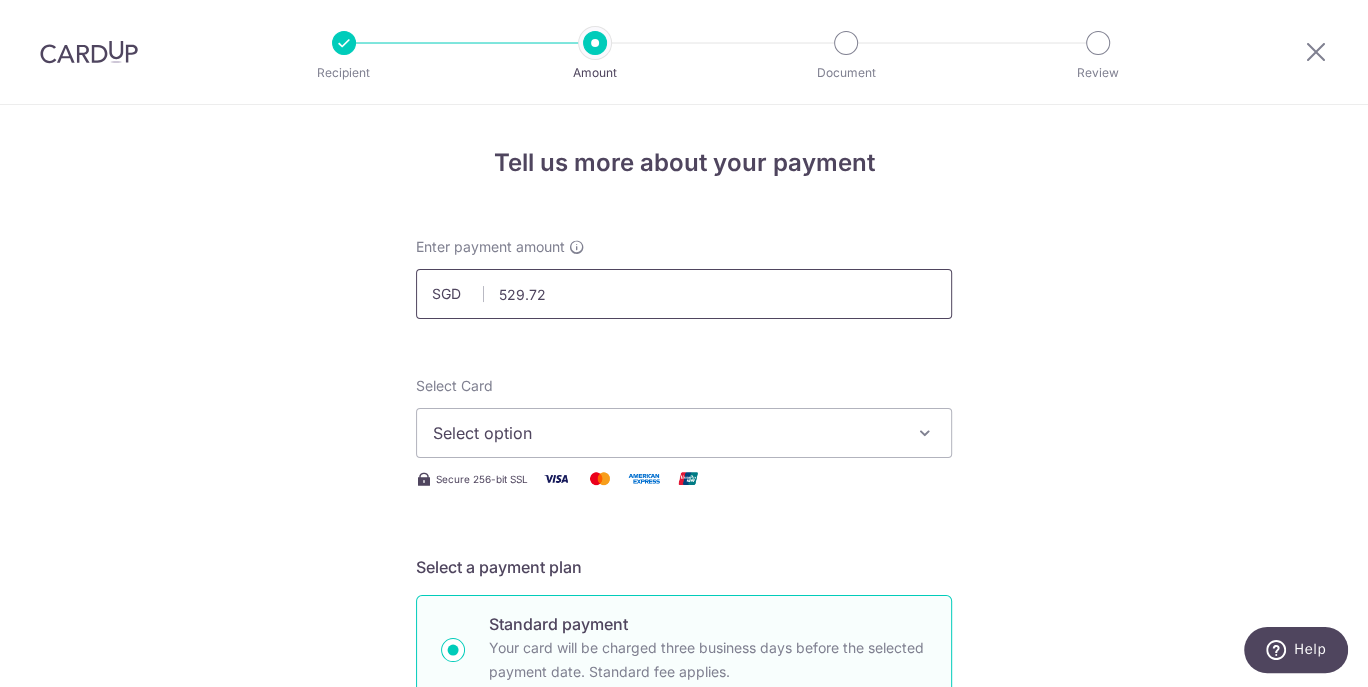 type on "529.72" 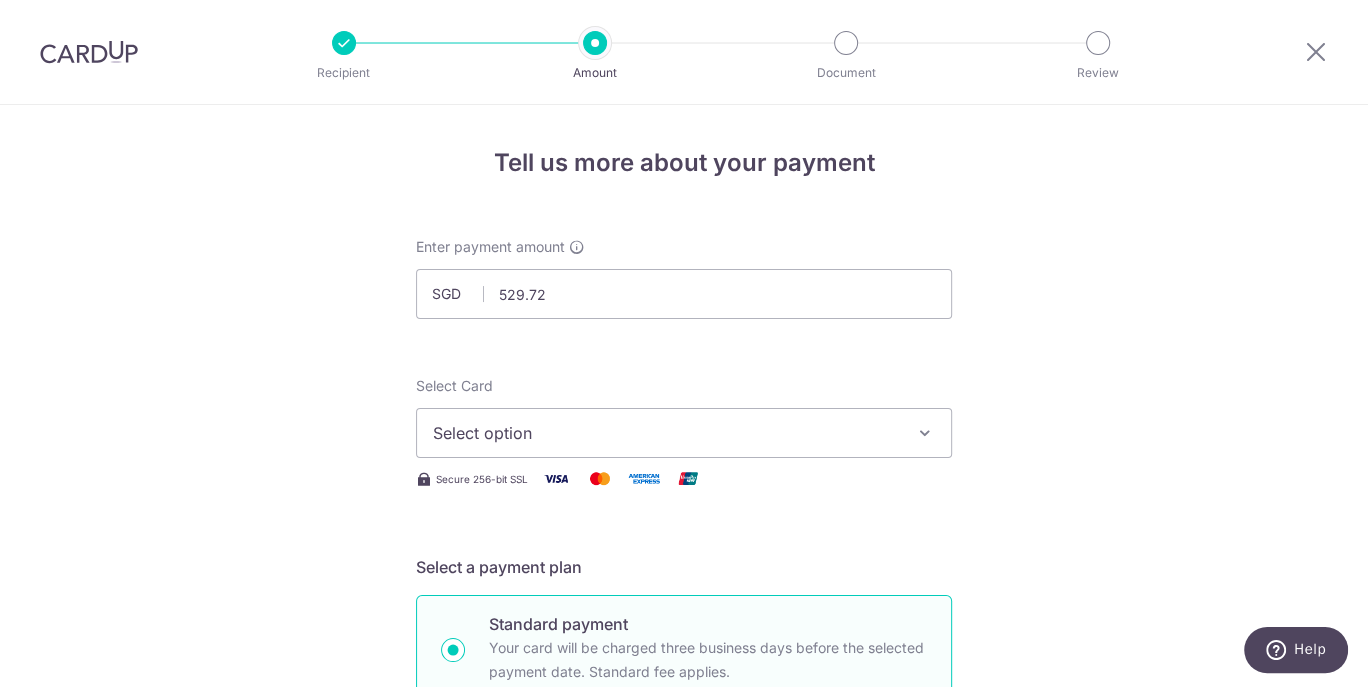 click on "Select option" at bounding box center [666, 433] 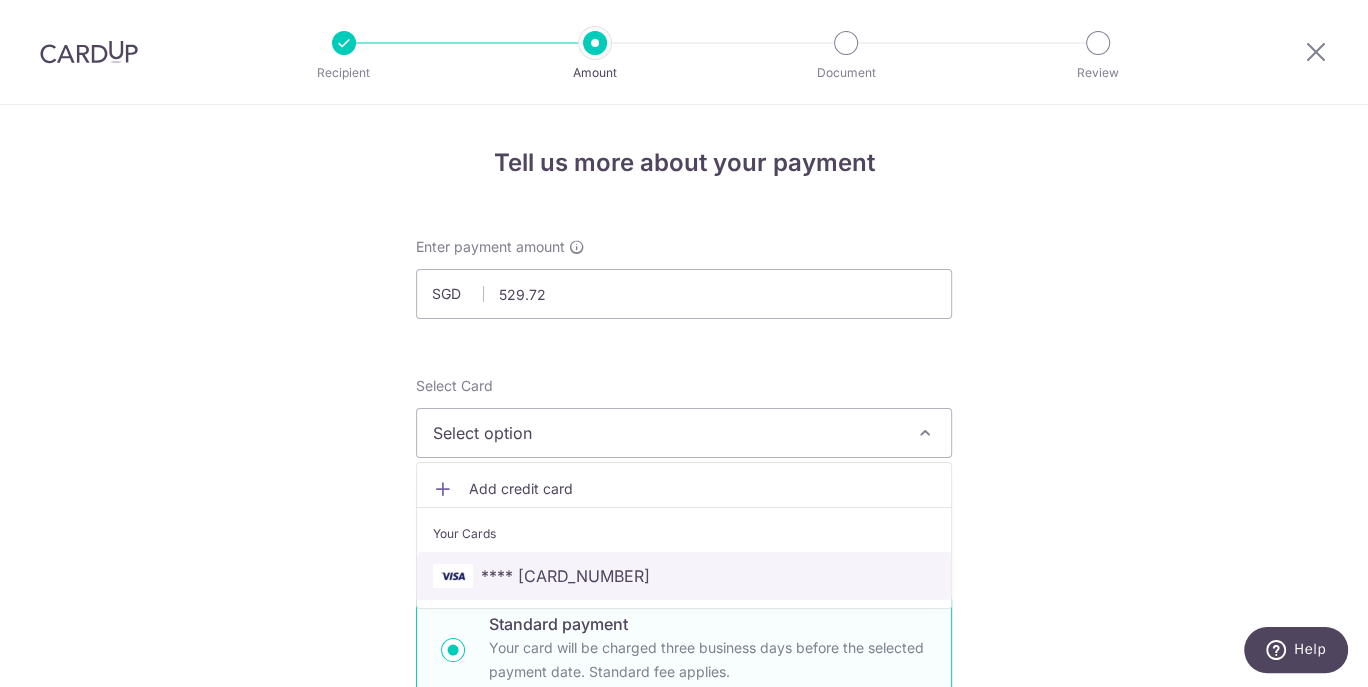 click on "**** [CARD_NUMBER]" at bounding box center [565, 576] 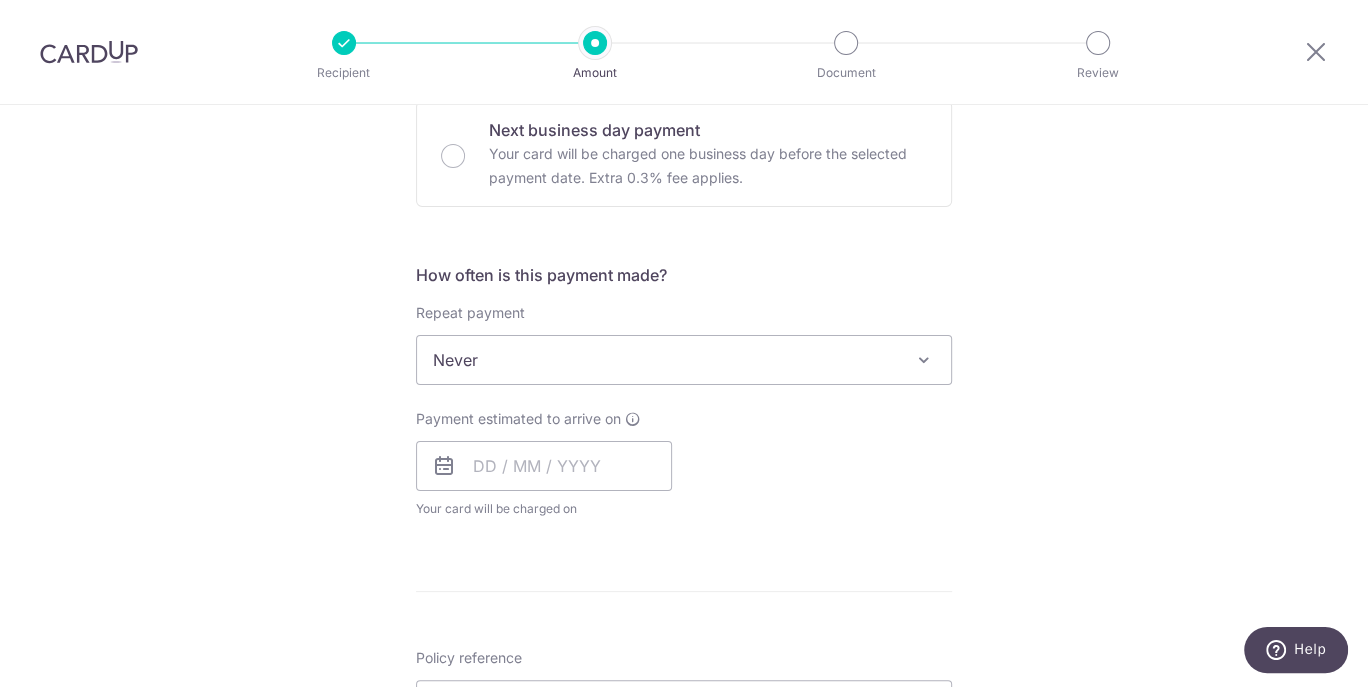 scroll, scrollTop: 646, scrollLeft: 0, axis: vertical 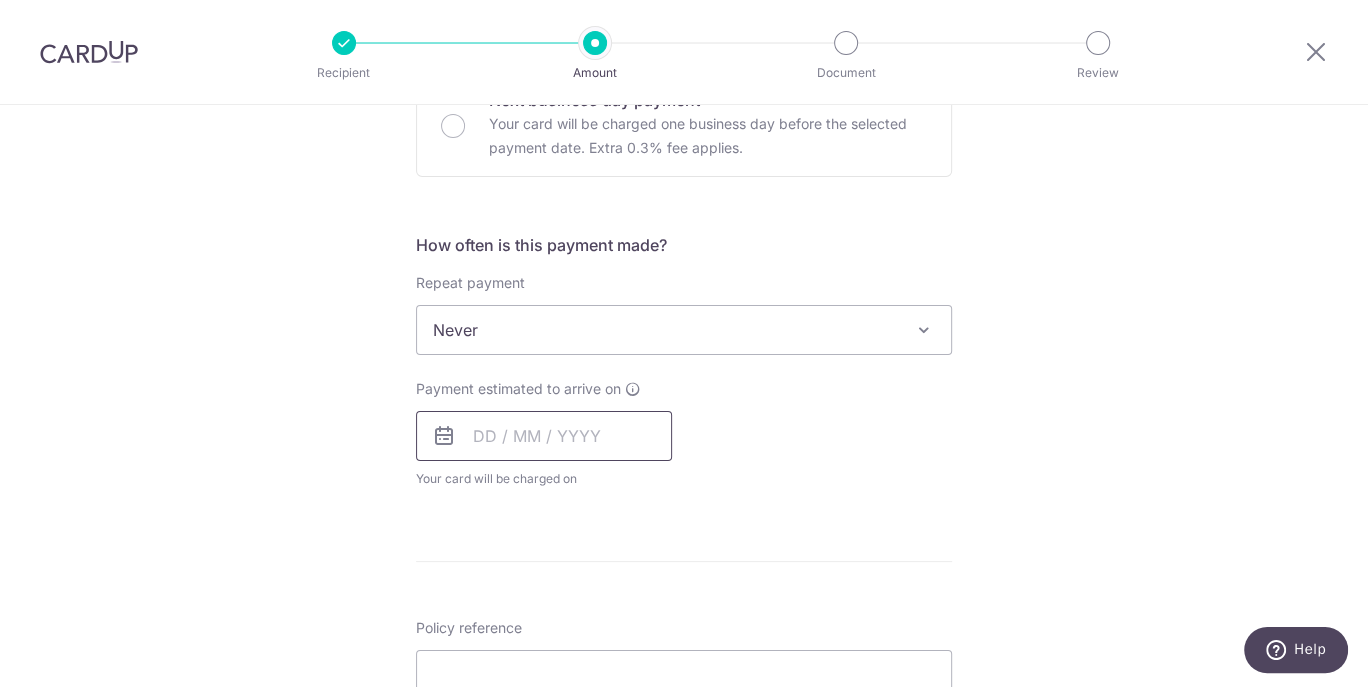 click at bounding box center [544, 436] 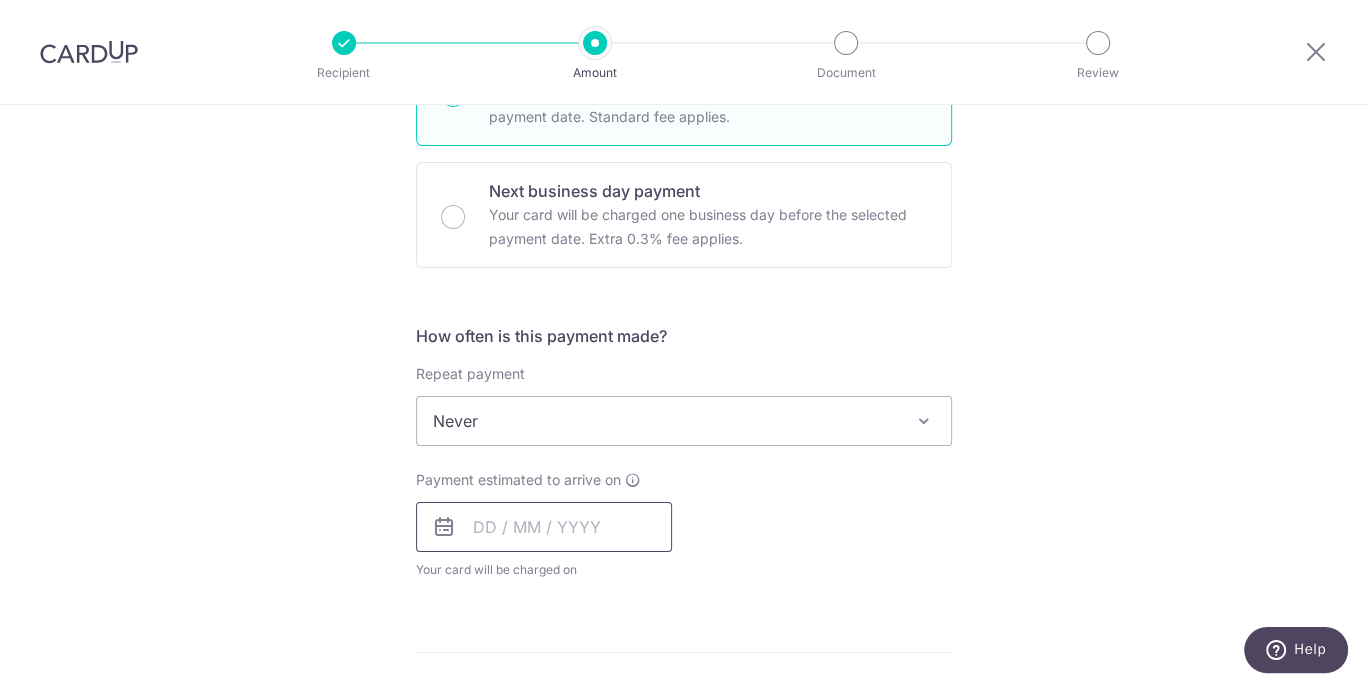 scroll, scrollTop: 833, scrollLeft: 0, axis: vertical 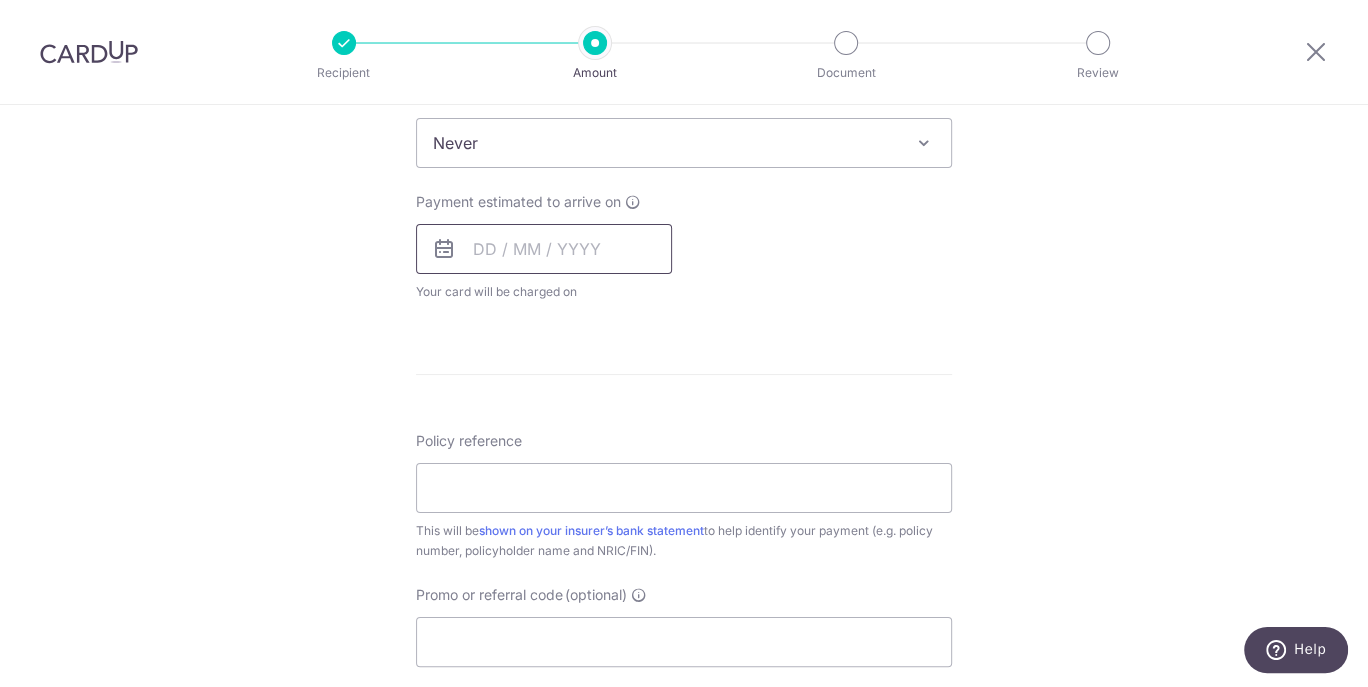click at bounding box center [544, 249] 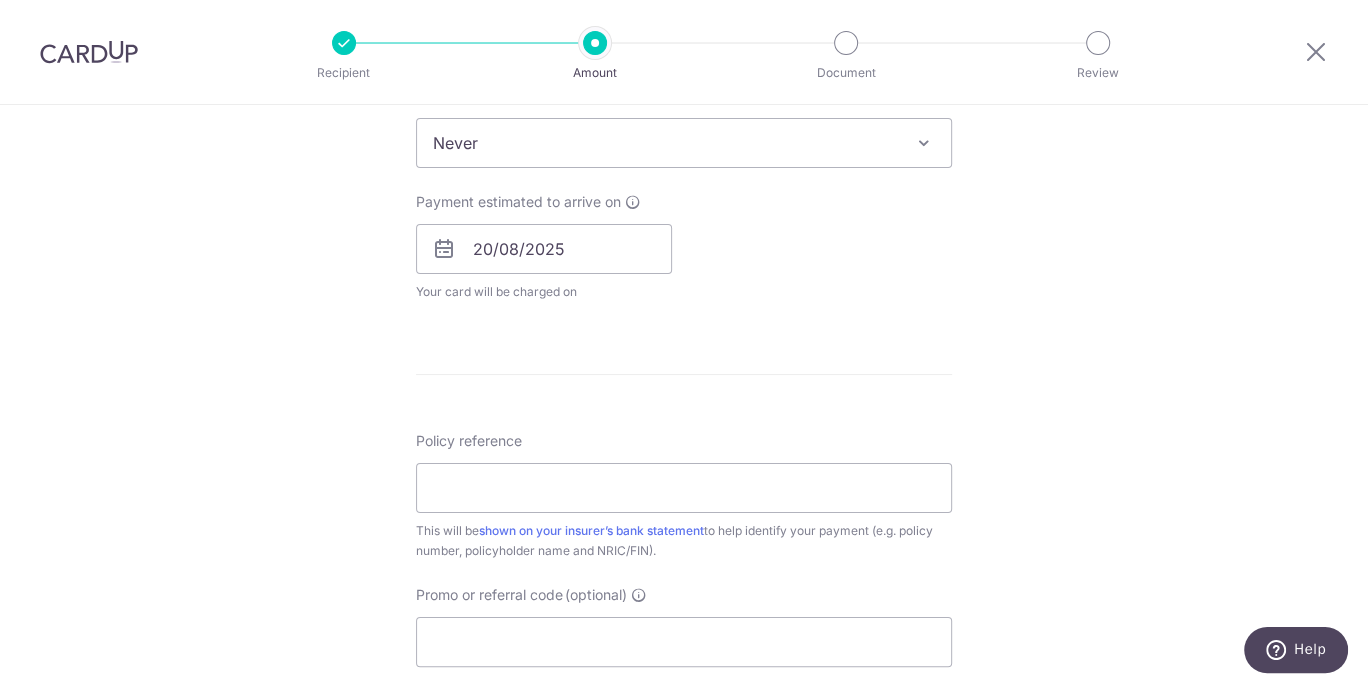 click on "Enter payment amount
SGD
529.72
529.72
Select Card
**** 5384
Add credit card
Your Cards
**** 5384
Secure 256-bit SSL
Text
New card details
Card
Secure 256-bit SSL" at bounding box center (684, 195) 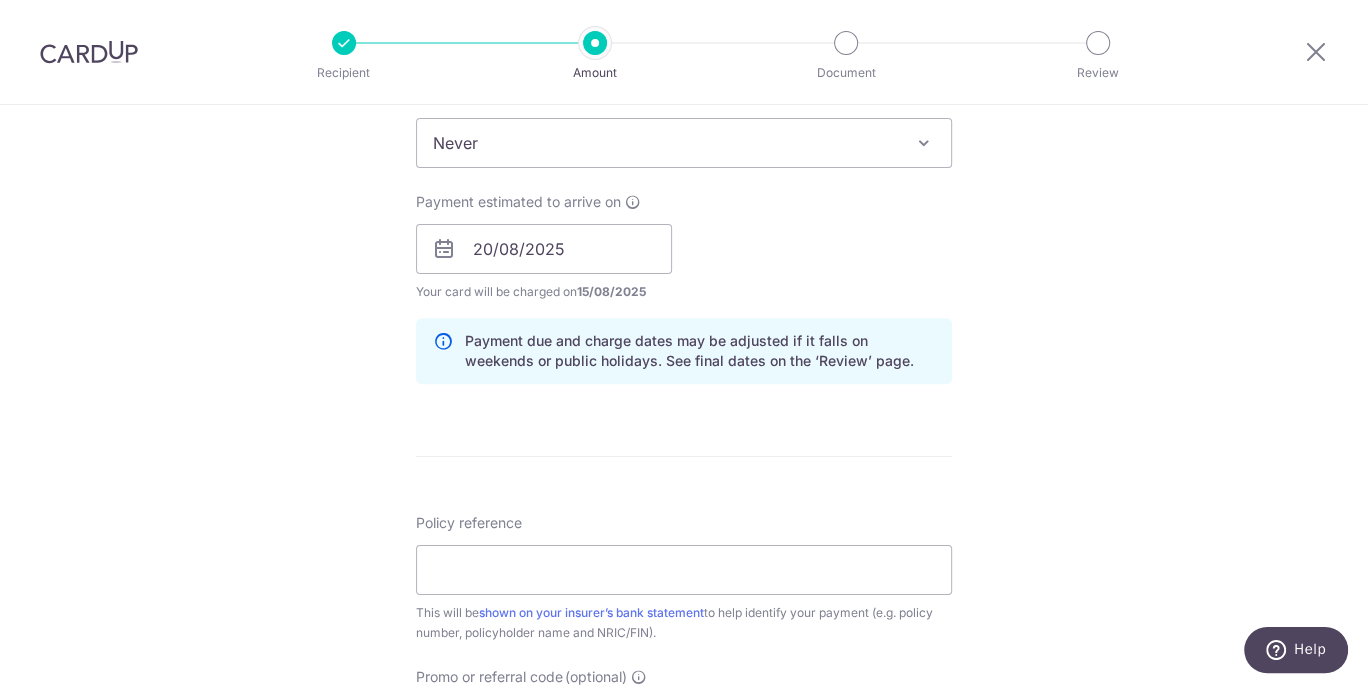click at bounding box center (444, 249) 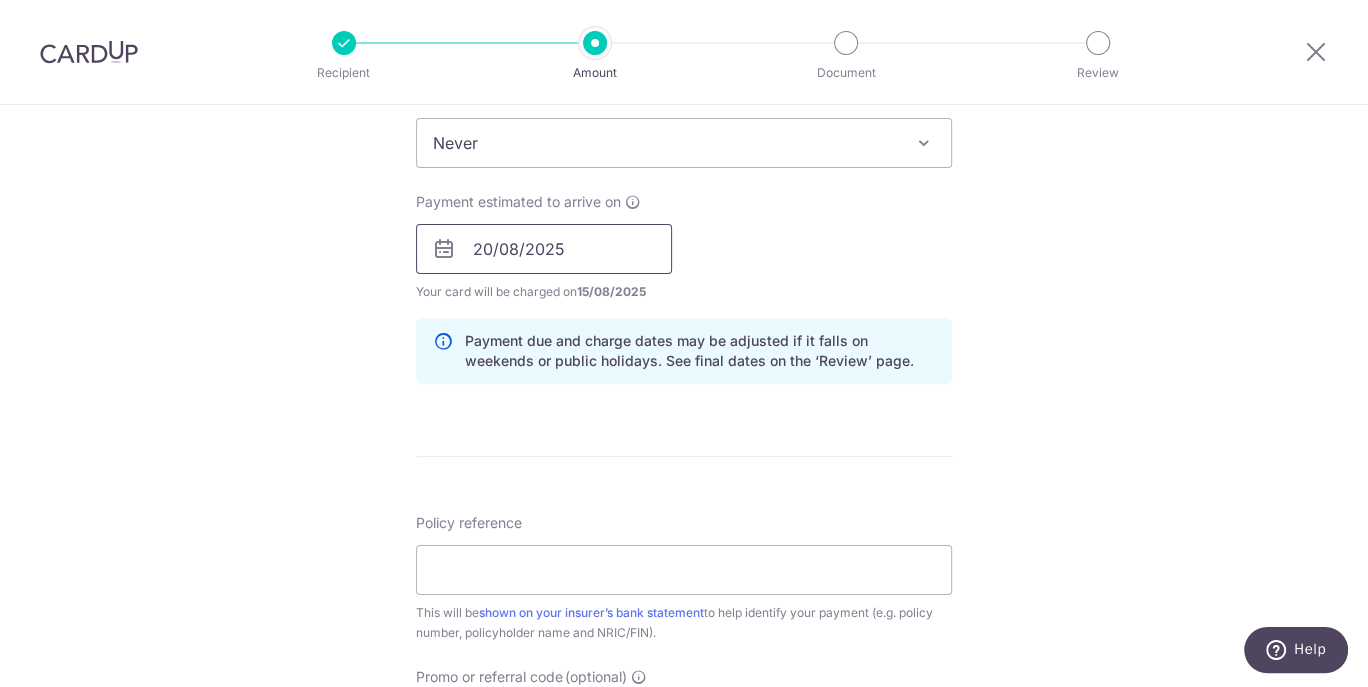 click on "20/08/2025" at bounding box center [544, 249] 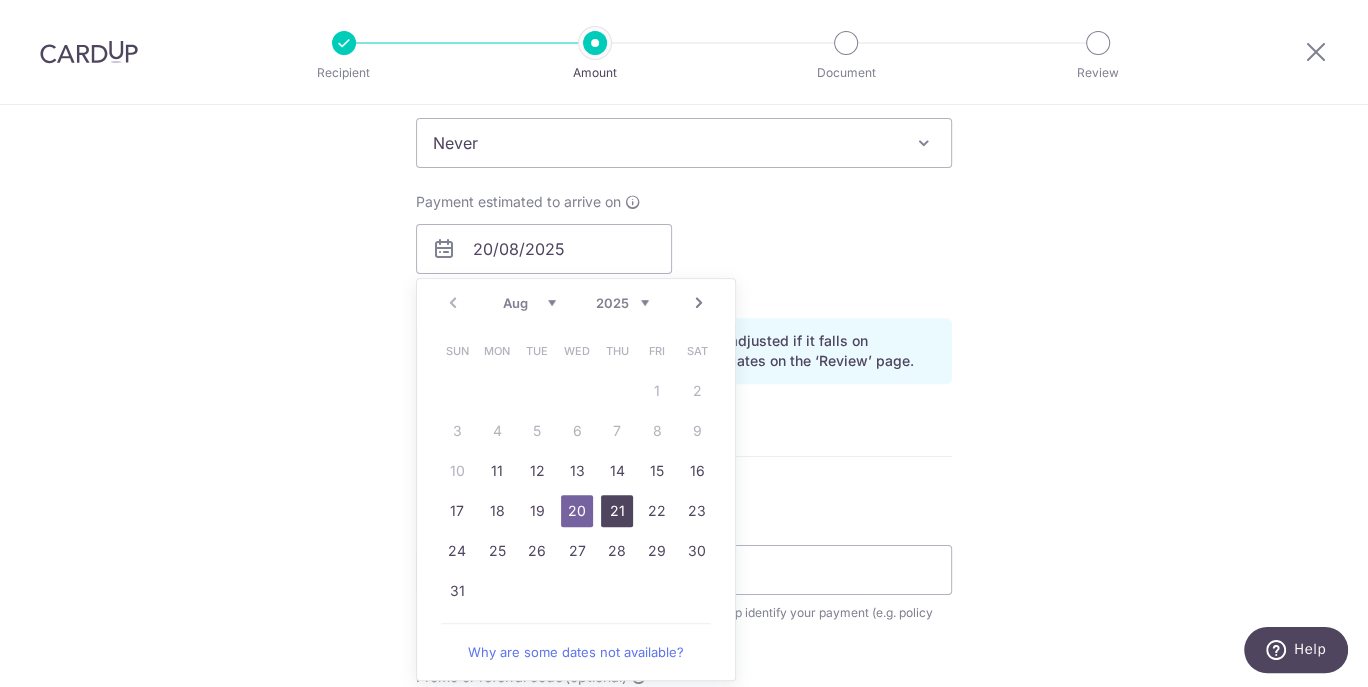 click on "21" at bounding box center (617, 511) 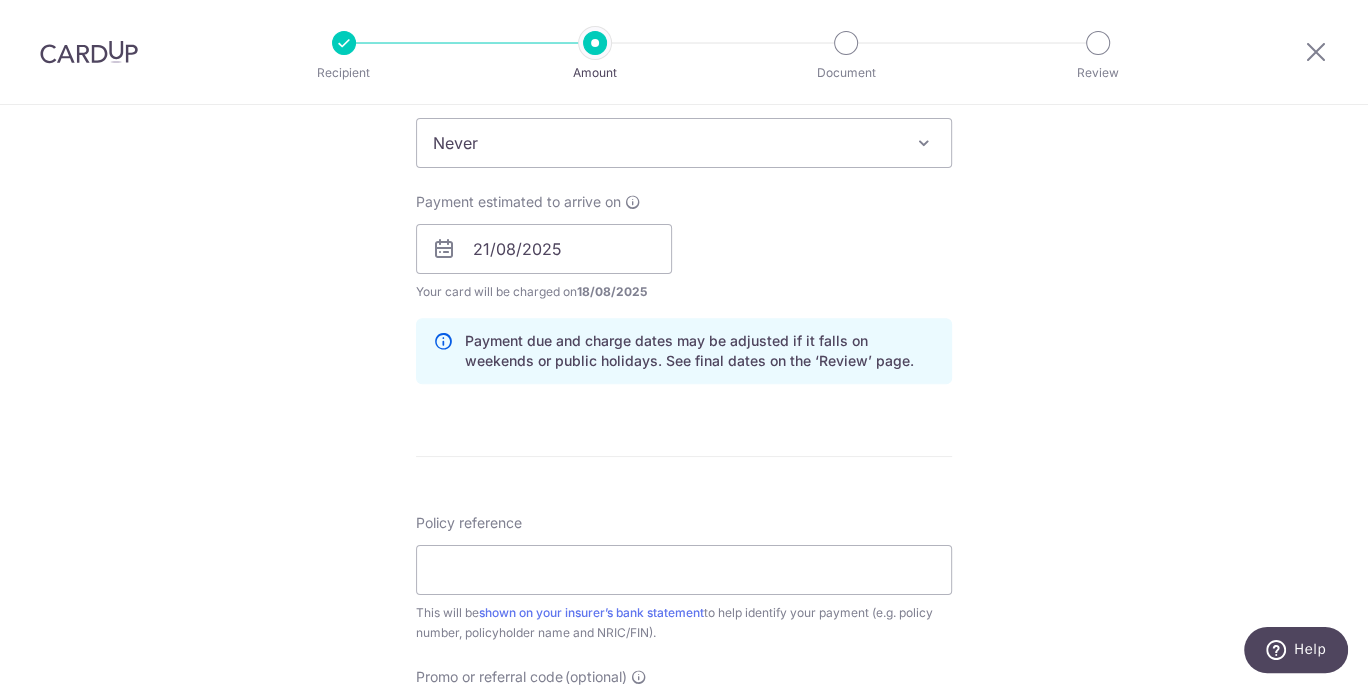 click on "Tell us more about your payment
Enter payment amount
SGD
529.72
529.72
Select Card
**** 5384
Add credit card
Your Cards
**** 5384
Secure 256-bit SSL
Text
New card details
Card
Secure 256-bit SSL" at bounding box center (684, 217) 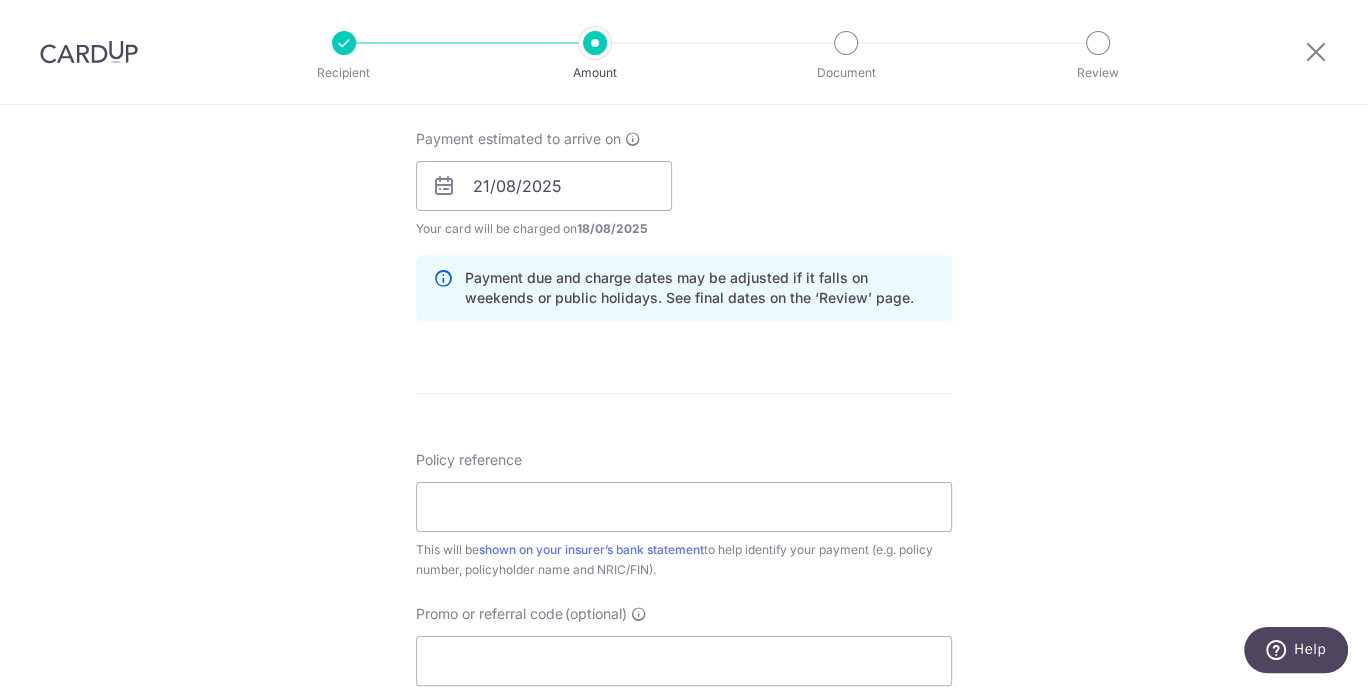 scroll, scrollTop: 937, scrollLeft: 0, axis: vertical 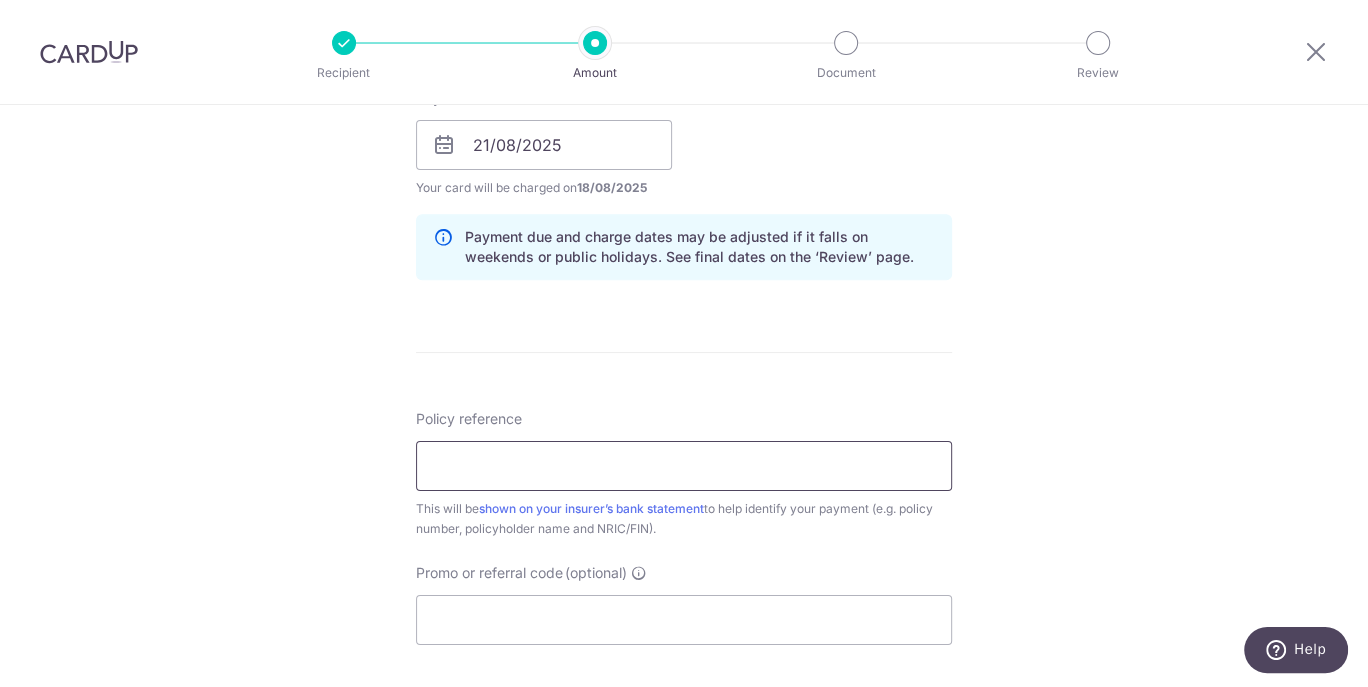 click on "Policy reference" at bounding box center [684, 466] 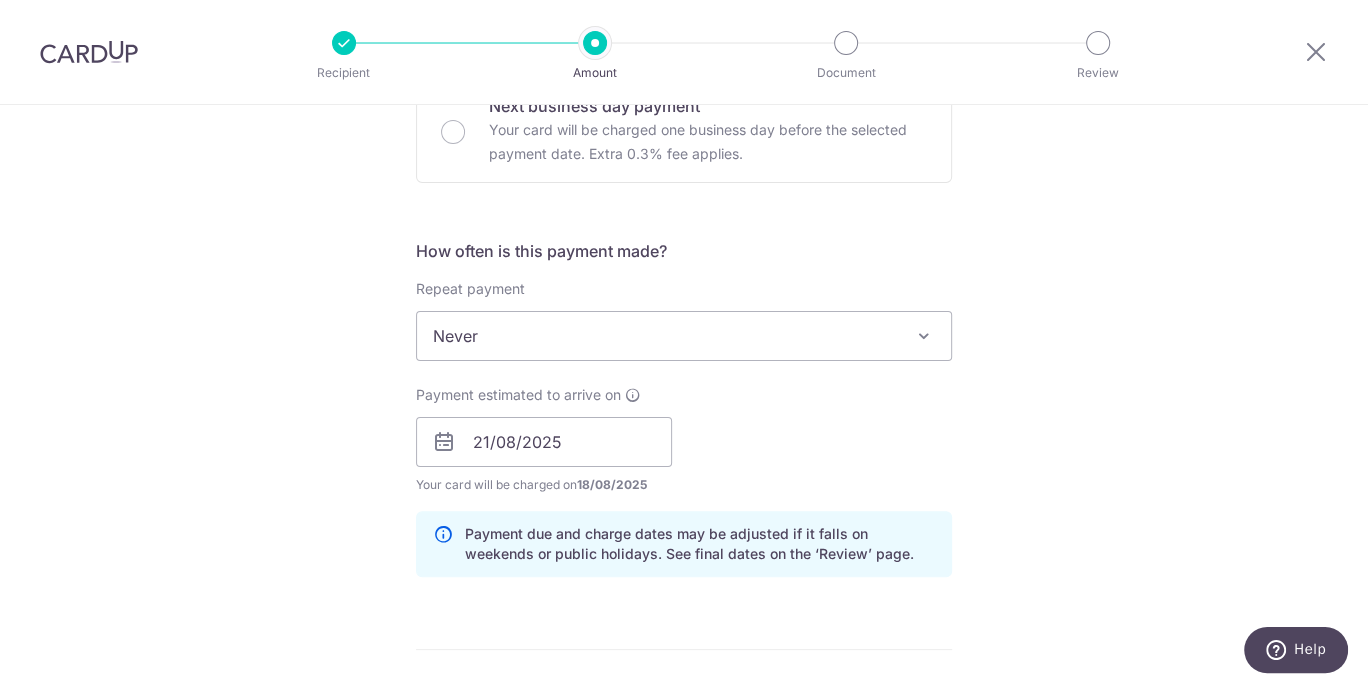 scroll, scrollTop: 596, scrollLeft: 0, axis: vertical 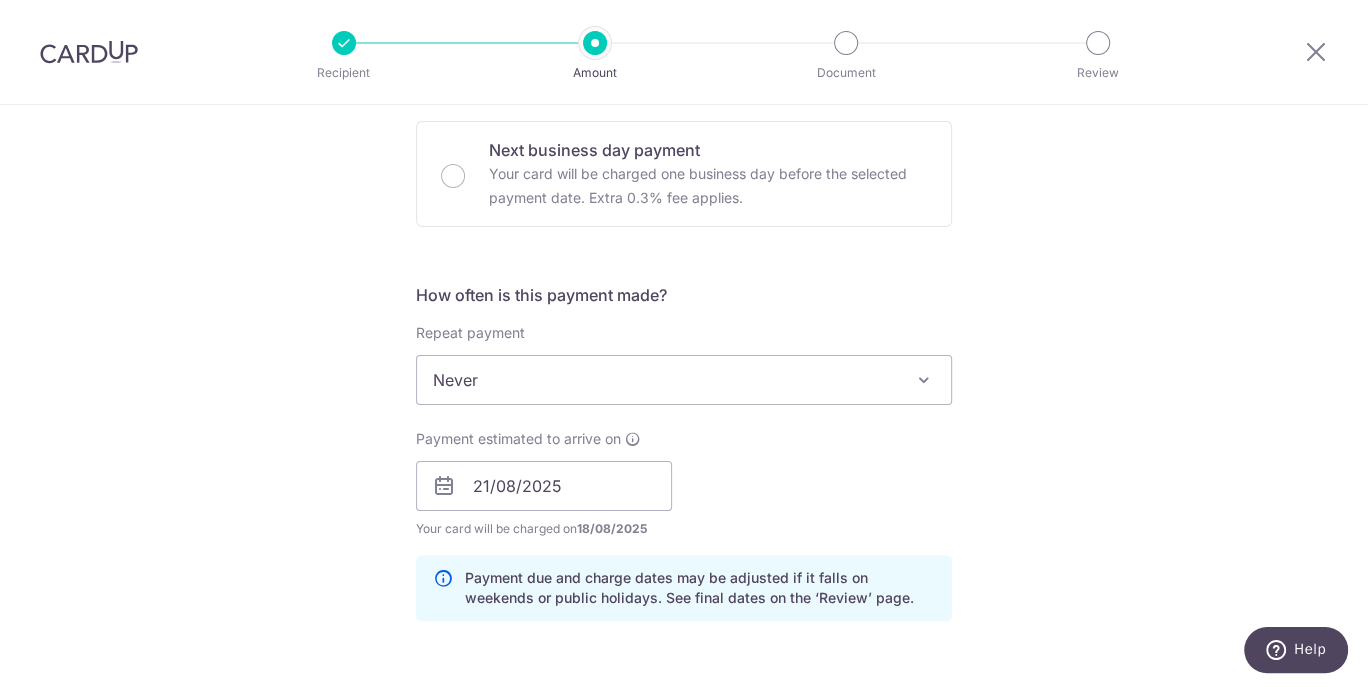 type on "0214932583" 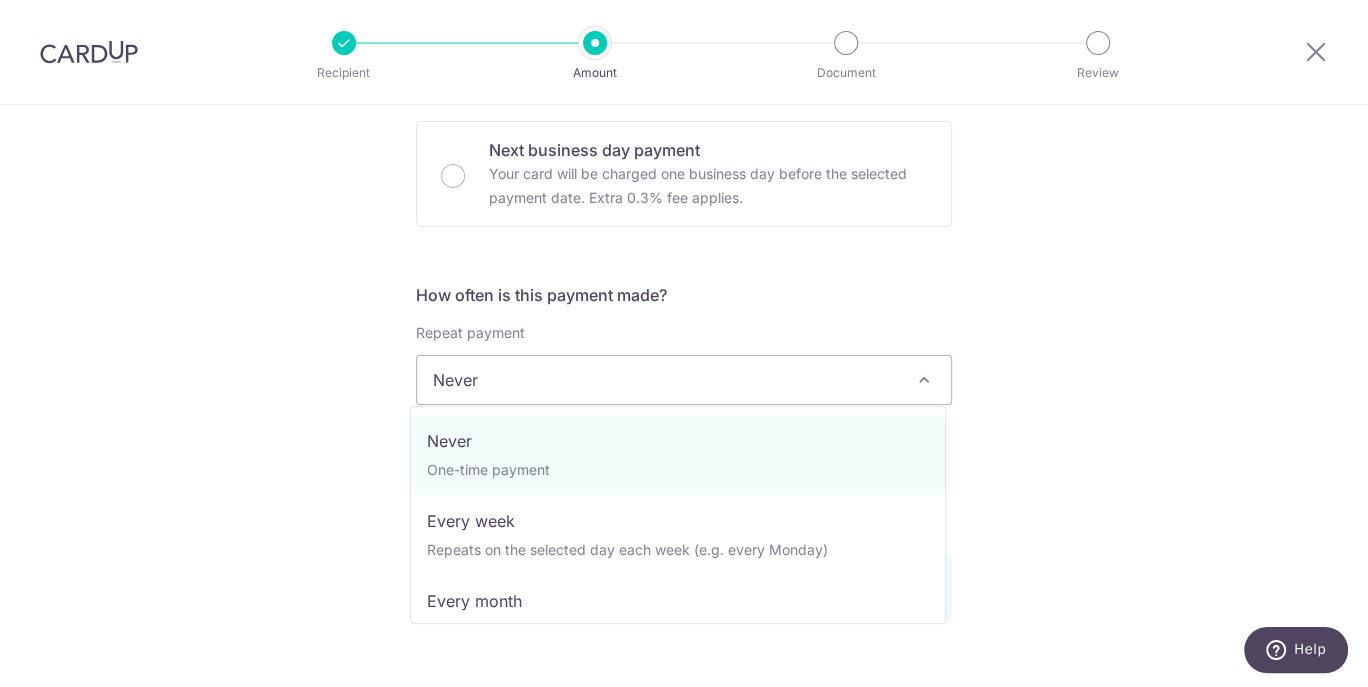 click at bounding box center [924, 380] 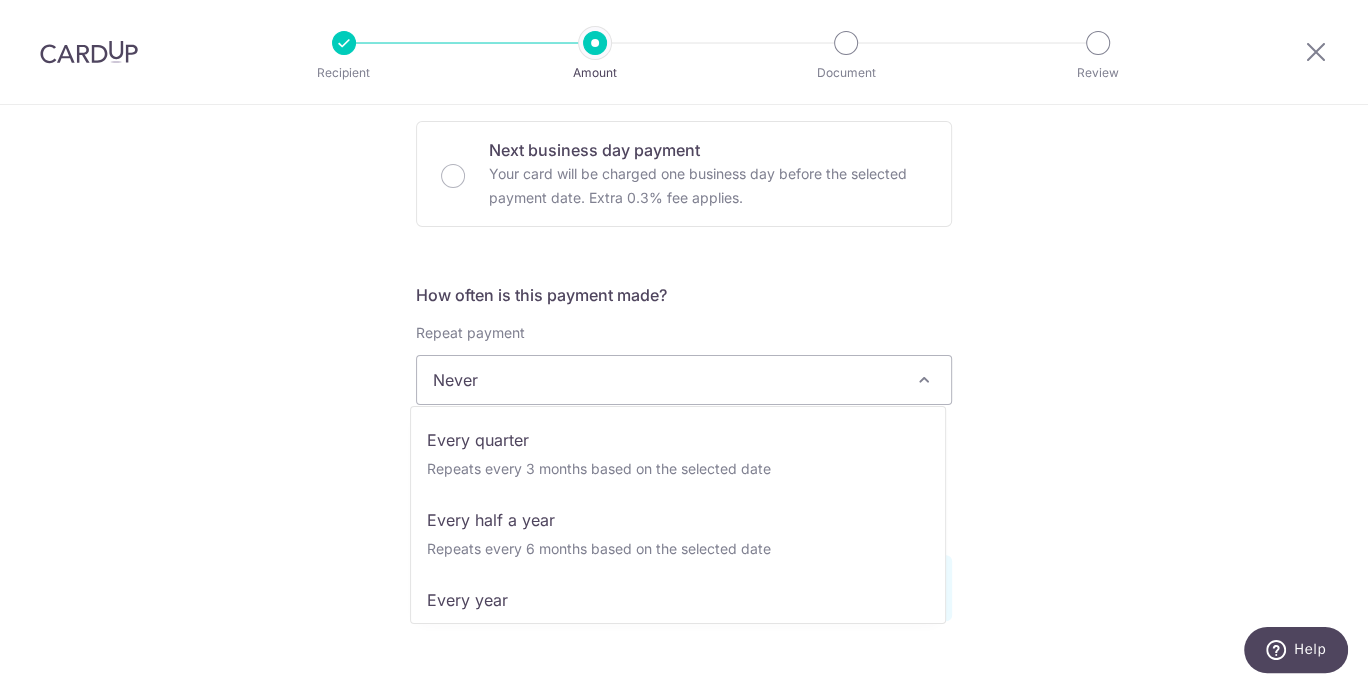 scroll, scrollTop: 280, scrollLeft: 0, axis: vertical 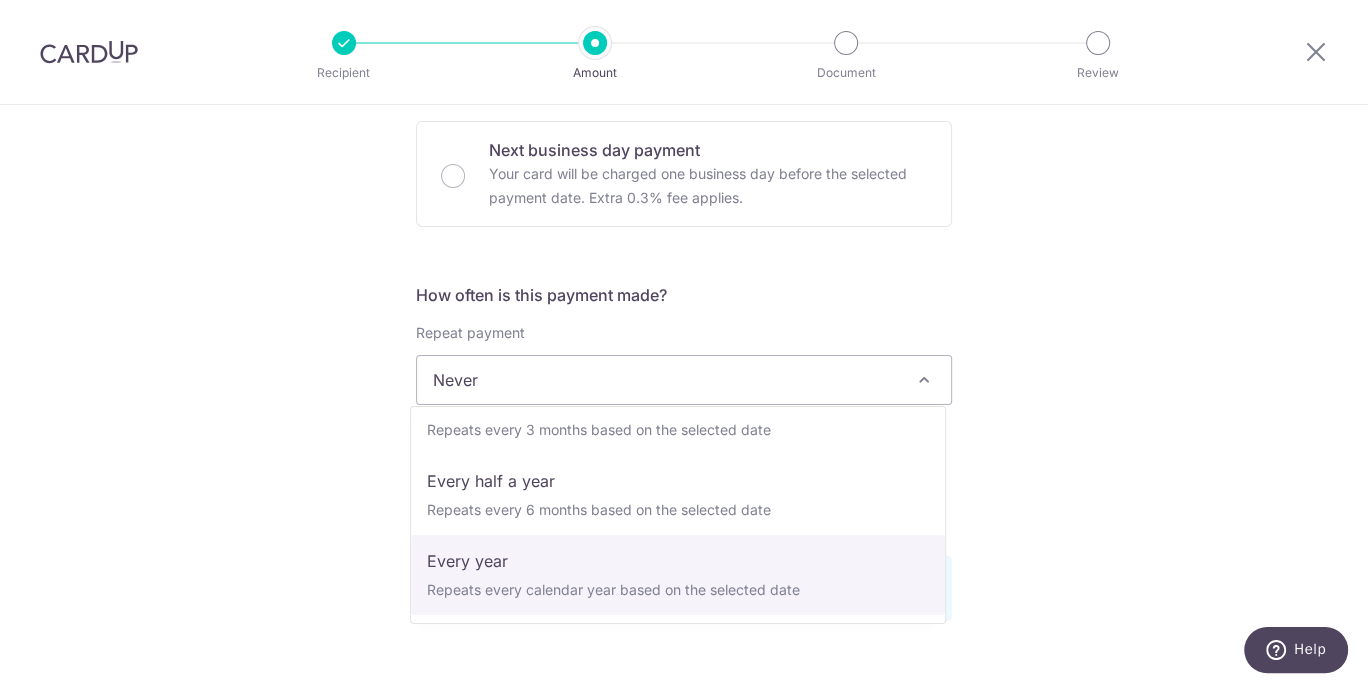 select on "6" 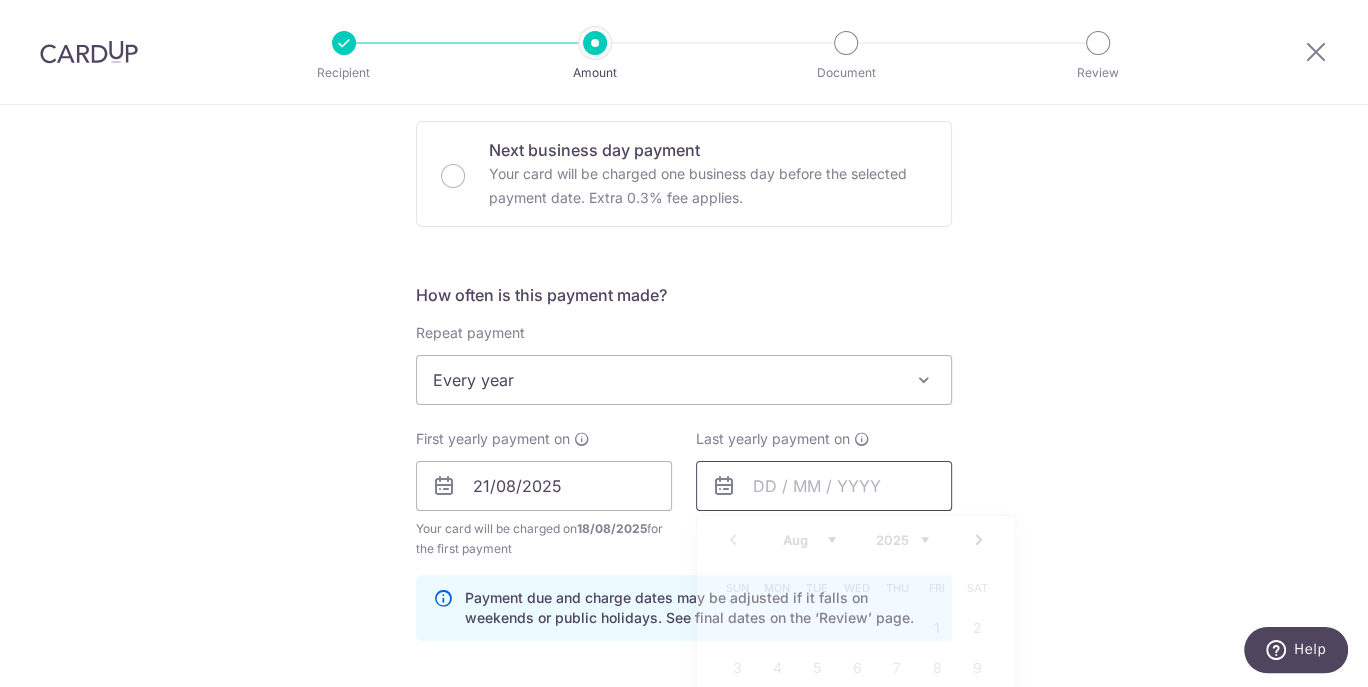click at bounding box center [824, 486] 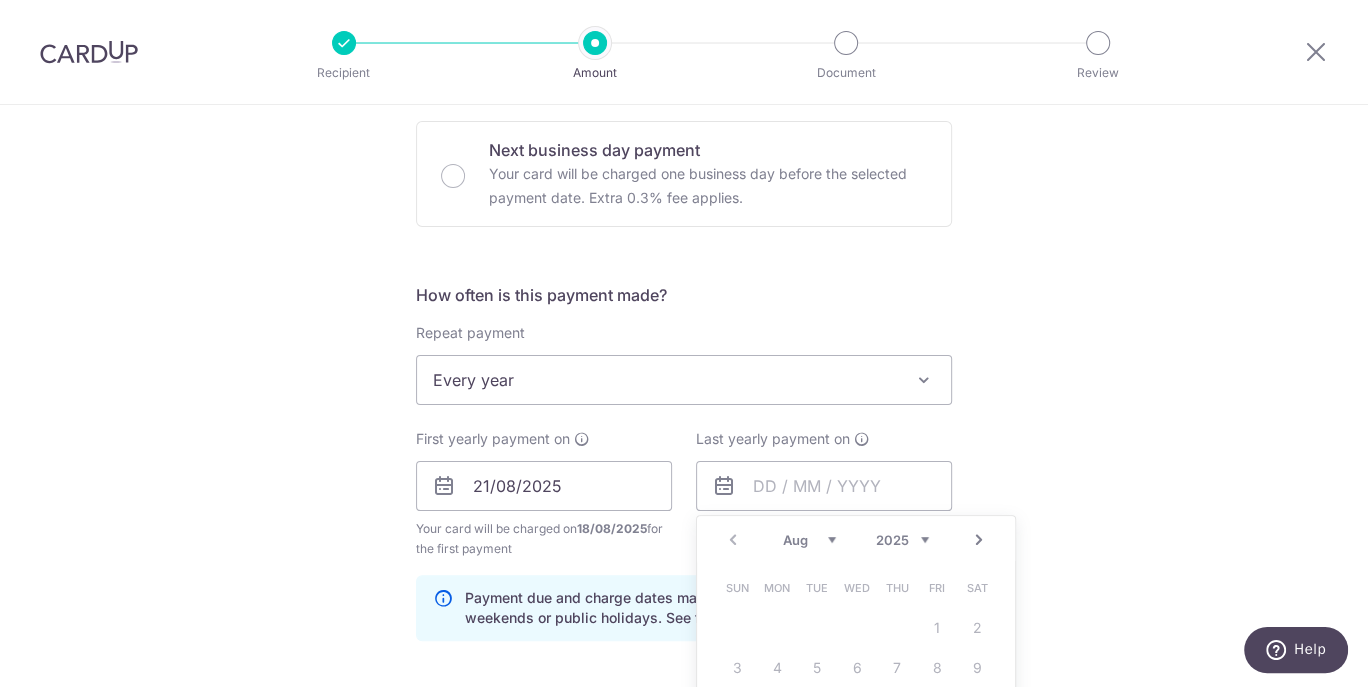 click on "2025 2026 2027 2028 2029 2030 2031 2032 2033 2034 2035" at bounding box center [902, 540] 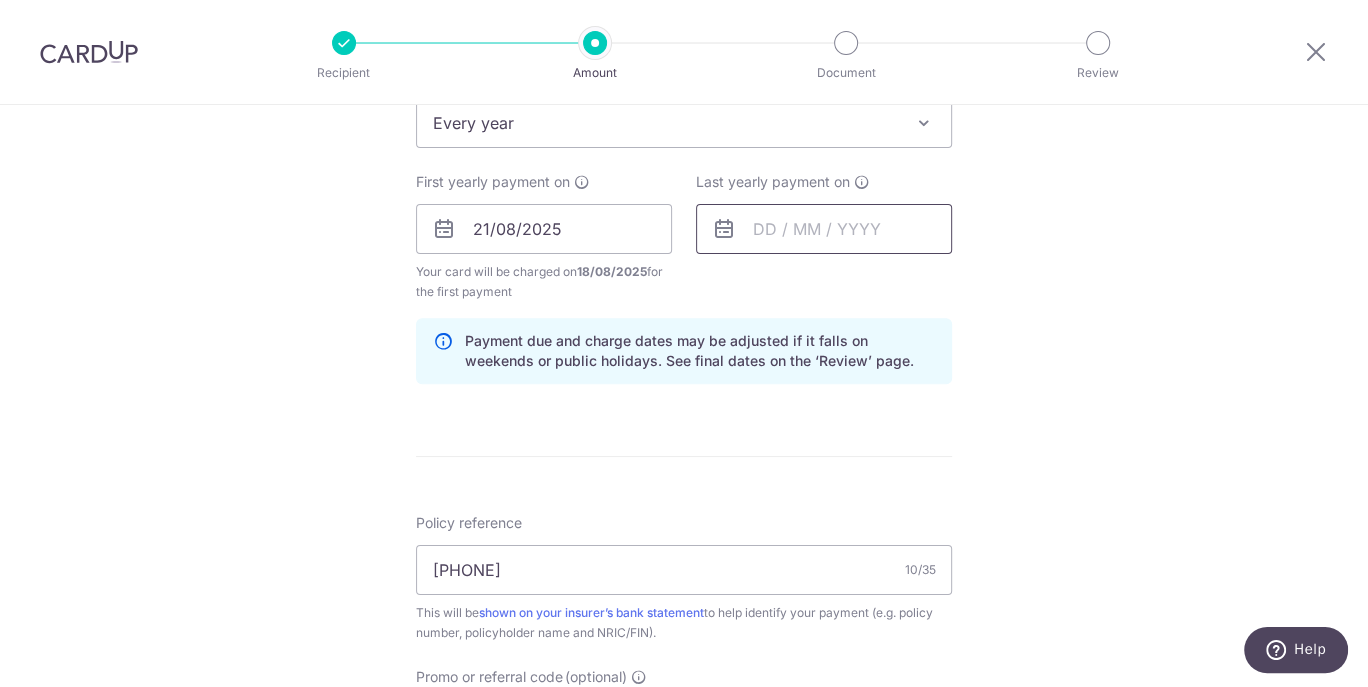 scroll, scrollTop: 876, scrollLeft: 0, axis: vertical 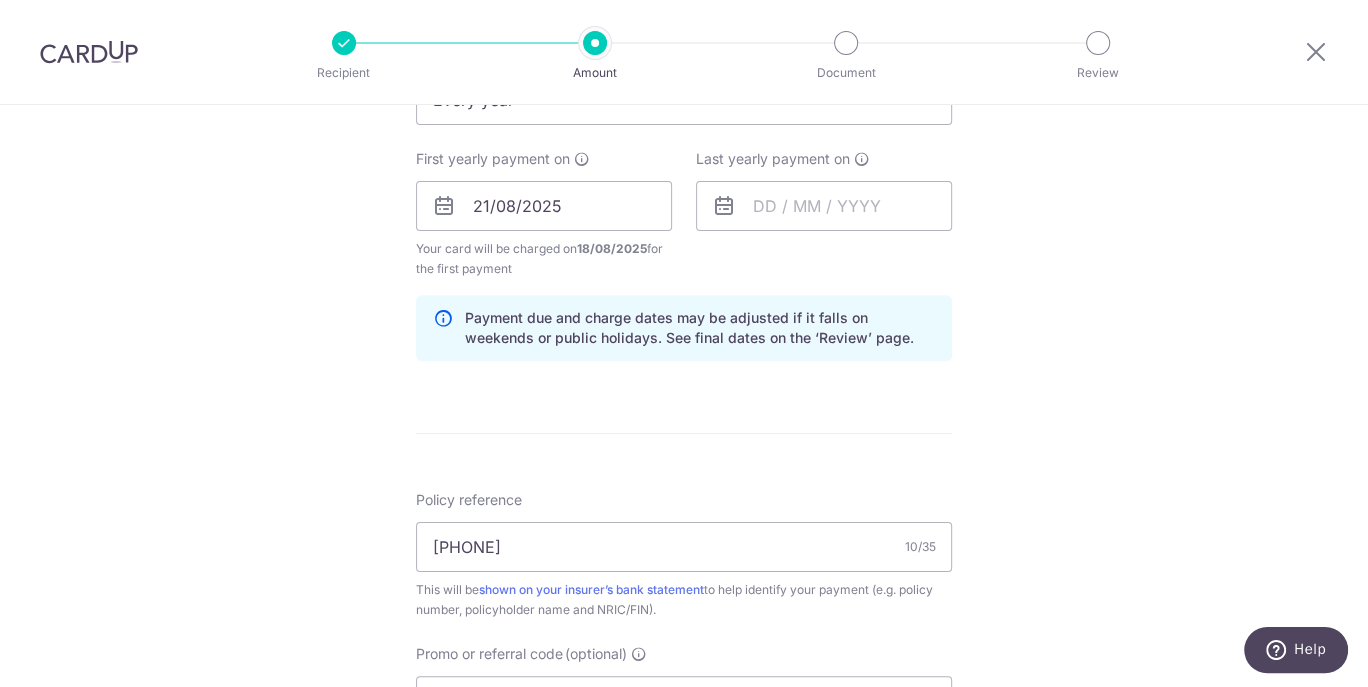 click at bounding box center (724, 206) 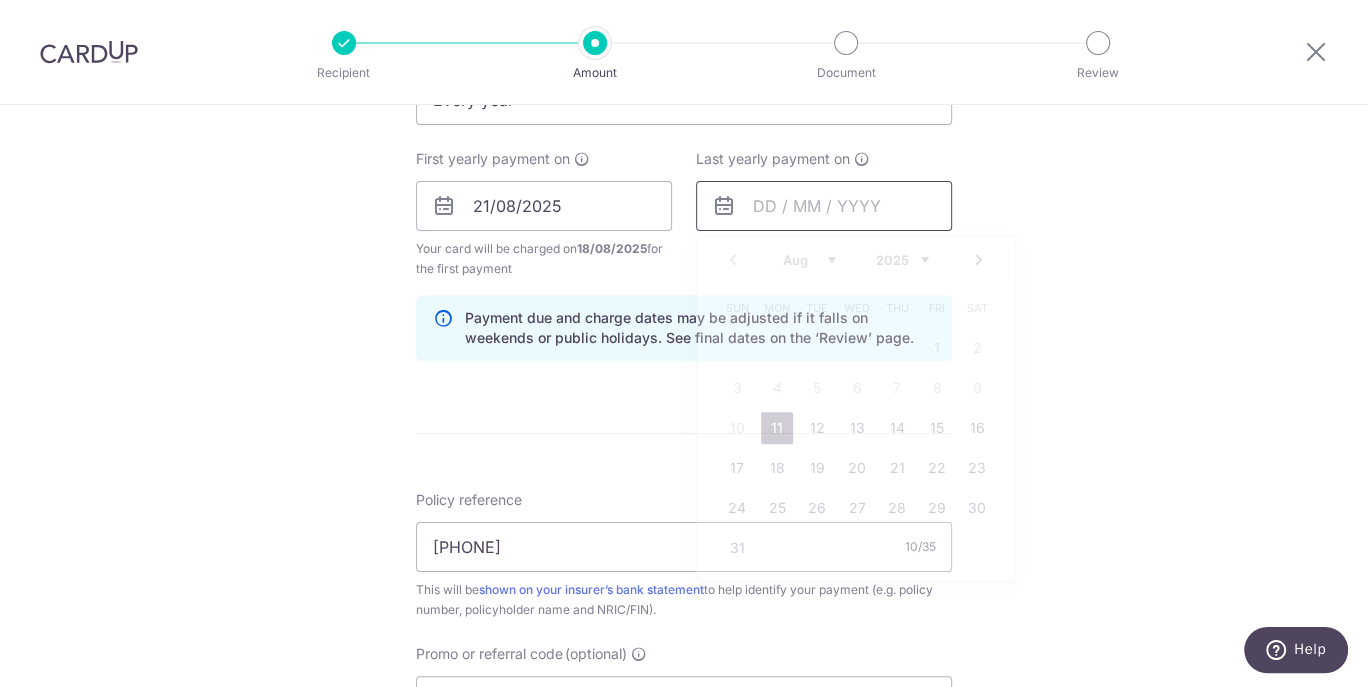 click at bounding box center [824, 206] 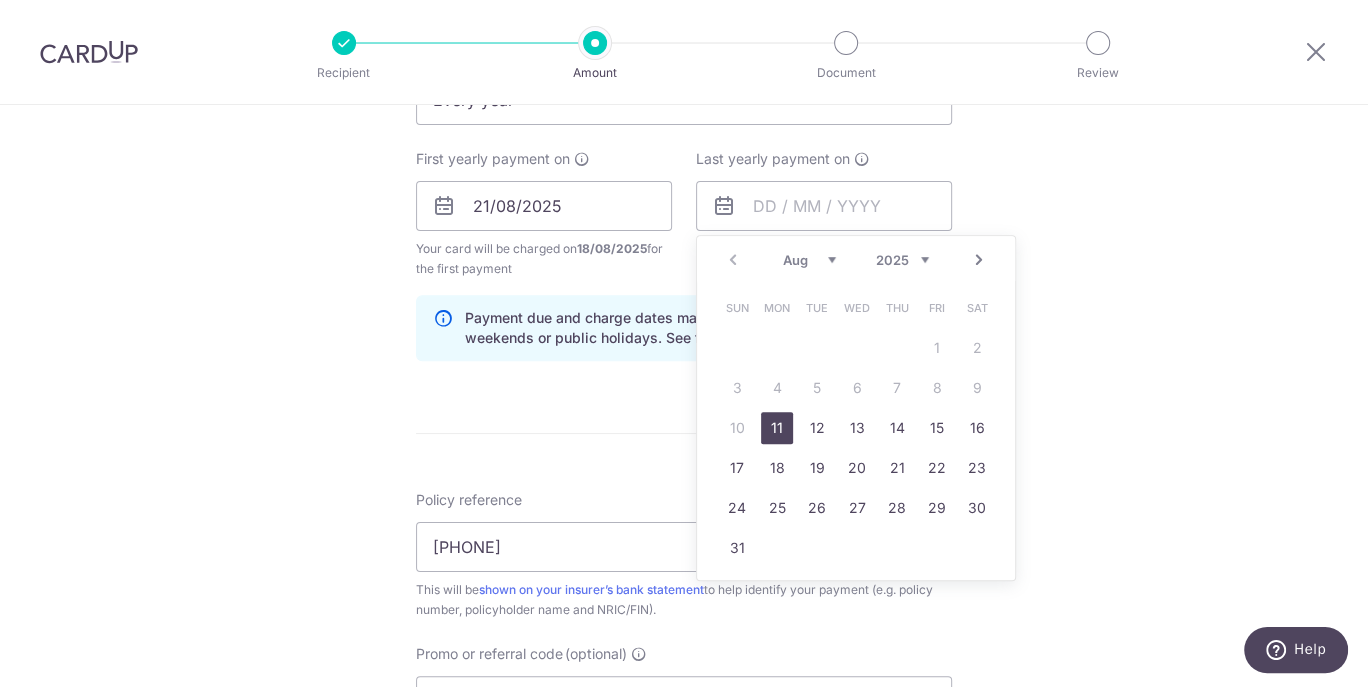 click on "2025 2026 2027 2028 2029 2030 2031 2032 2033 2034 2035" at bounding box center (902, 260) 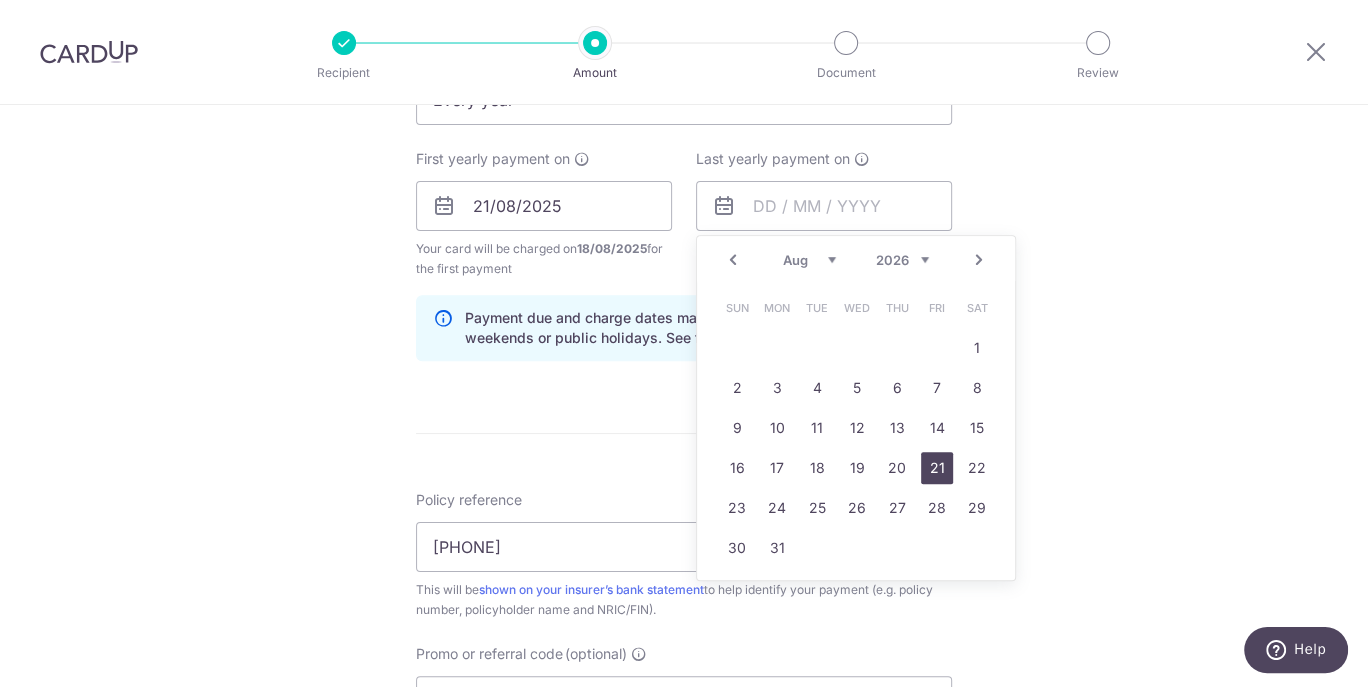 click on "21" at bounding box center [937, 468] 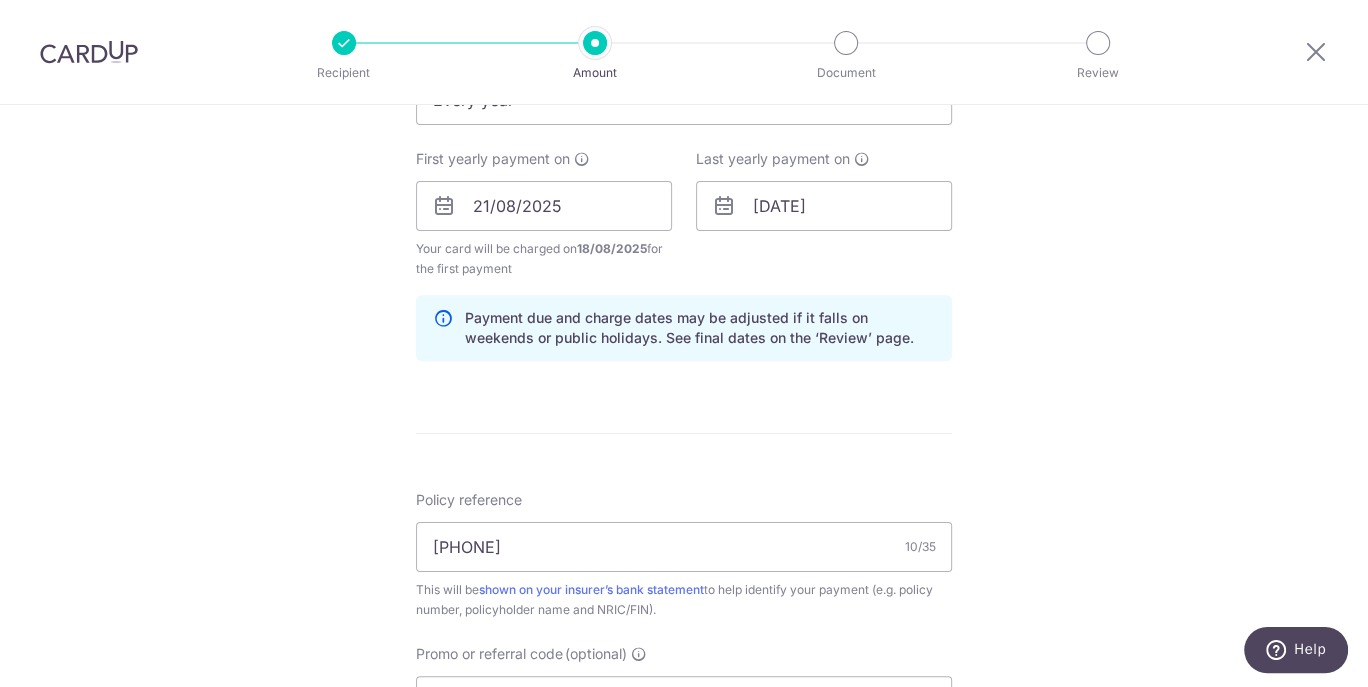 click on "Enter payment amount
SGD
529.72
529.72
Select Card
**** 5384
Add credit card
Your Cards
**** 5384
Secure 256-bit SSL
Text
New card details
Card
Secure 256-bit SSL" at bounding box center (684, 203) 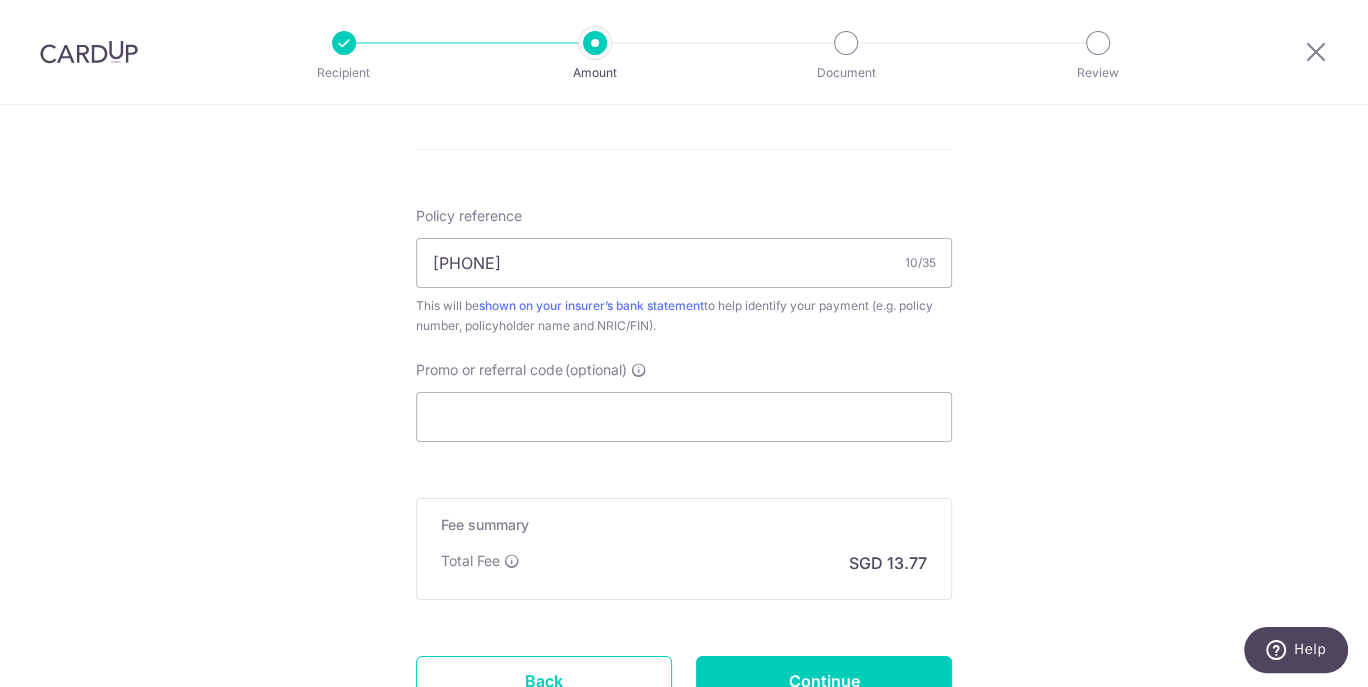 scroll, scrollTop: 1262, scrollLeft: 0, axis: vertical 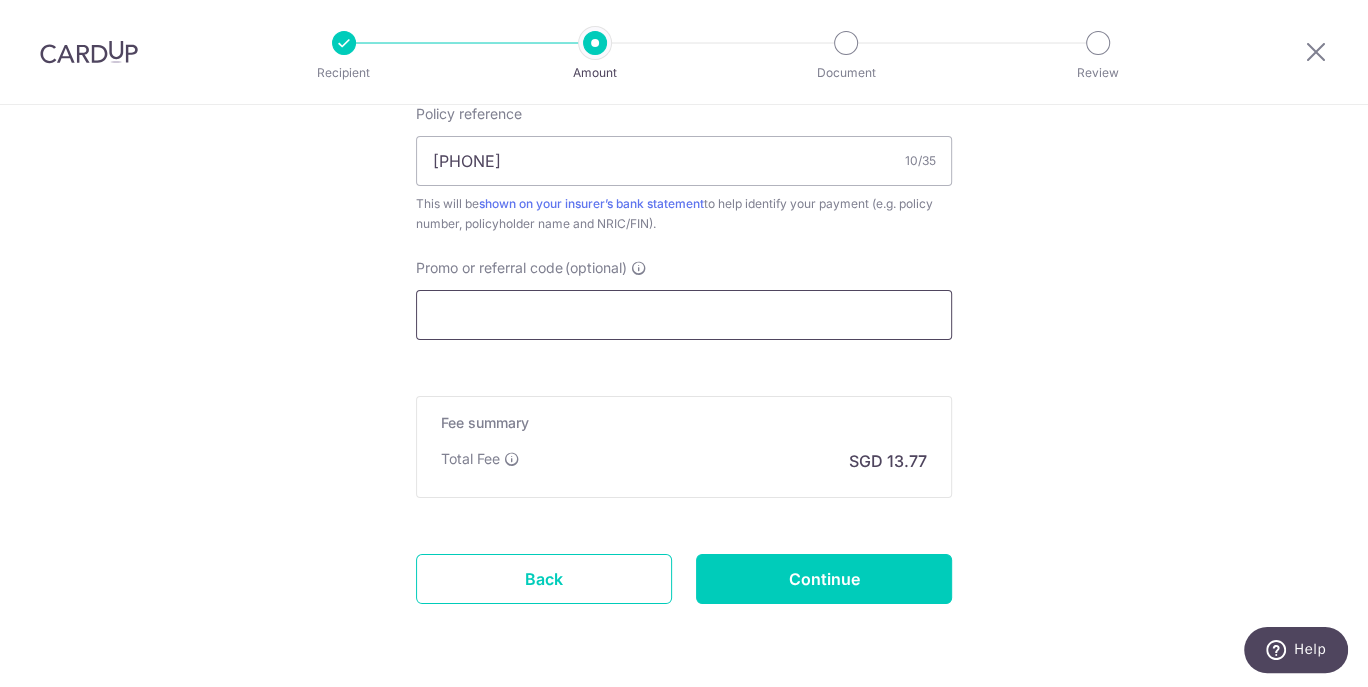 click on "Promo or referral code
(optional)" at bounding box center (684, 315) 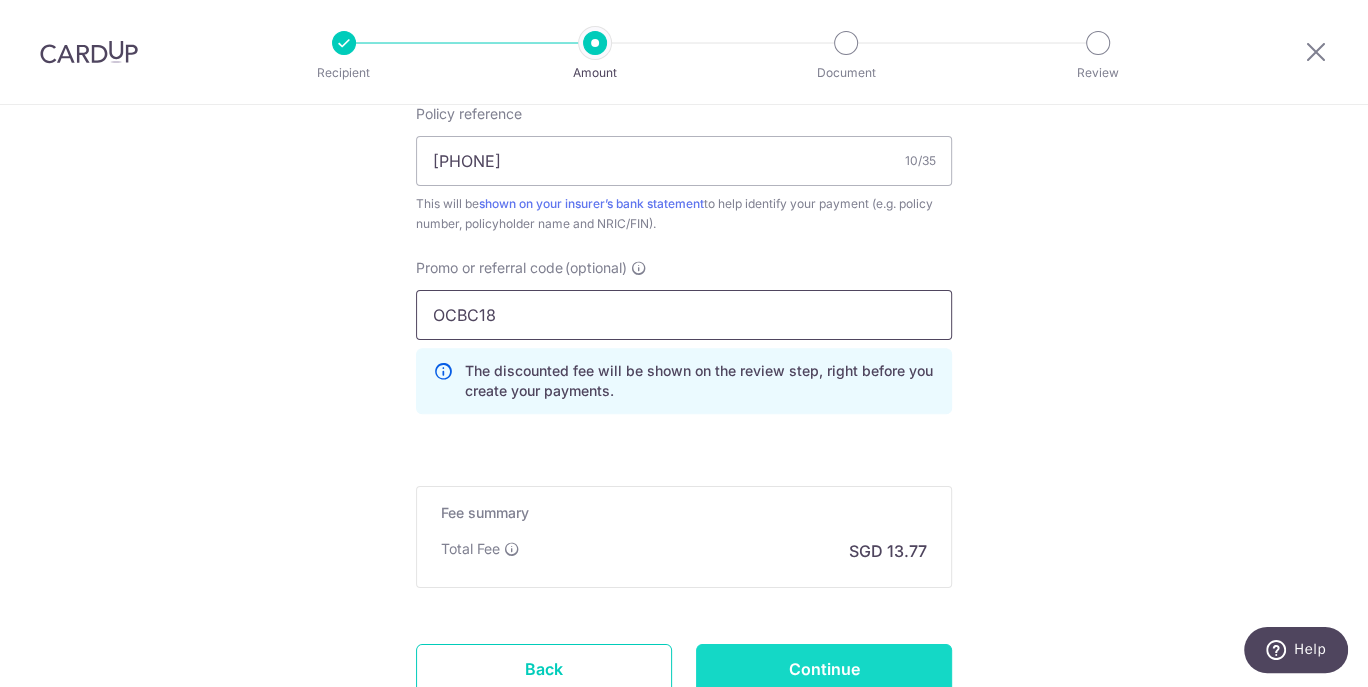 type on "OCBC18" 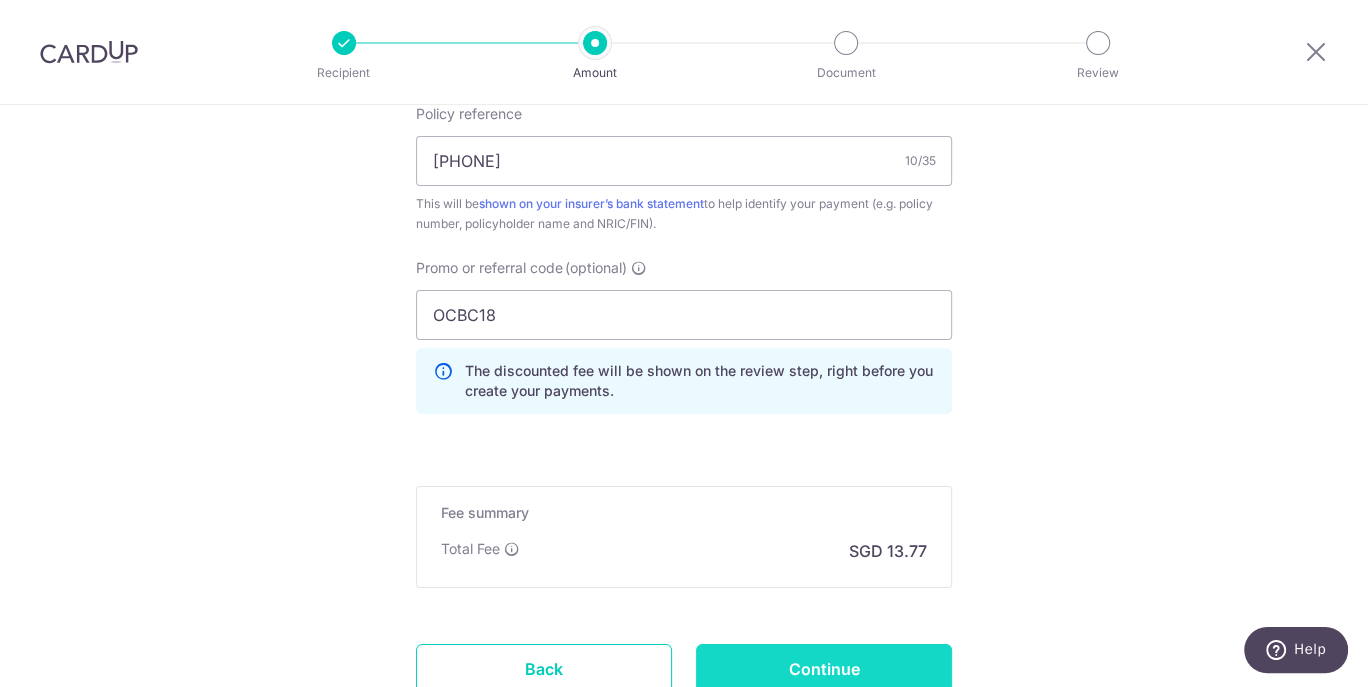 click on "Continue" at bounding box center (824, 669) 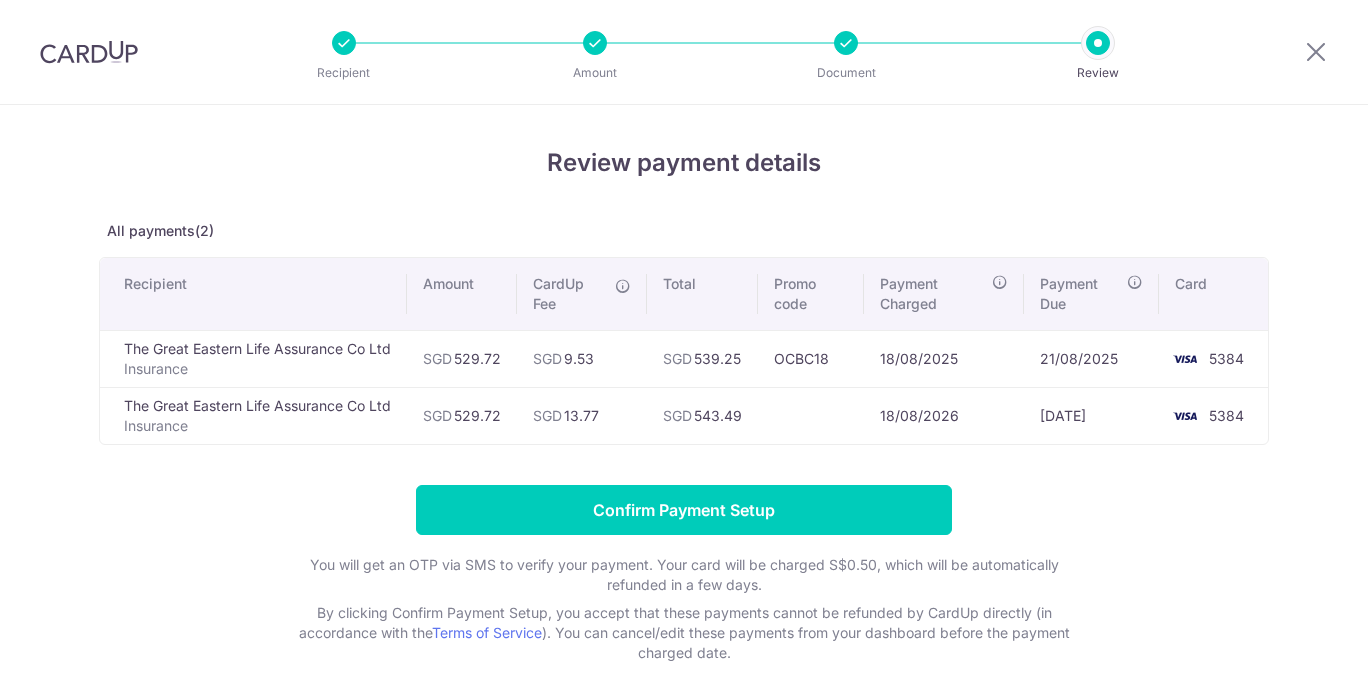 scroll, scrollTop: 0, scrollLeft: 0, axis: both 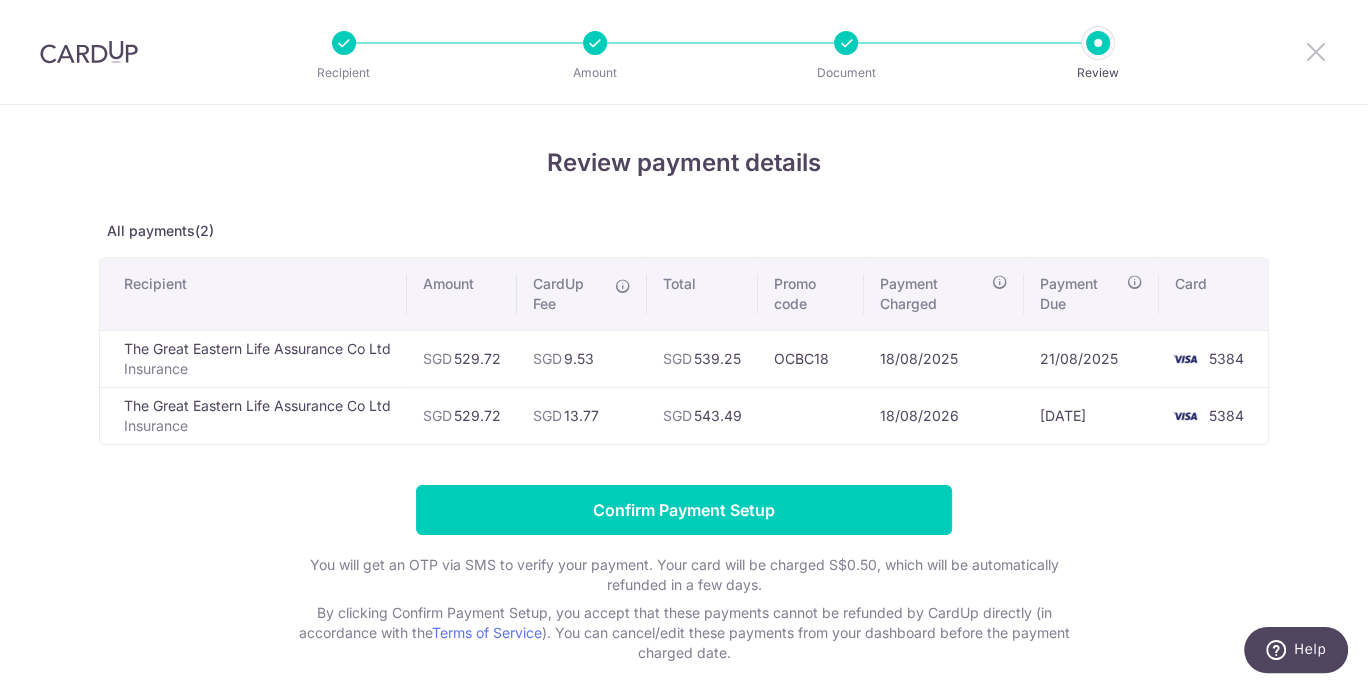 click at bounding box center [1316, 51] 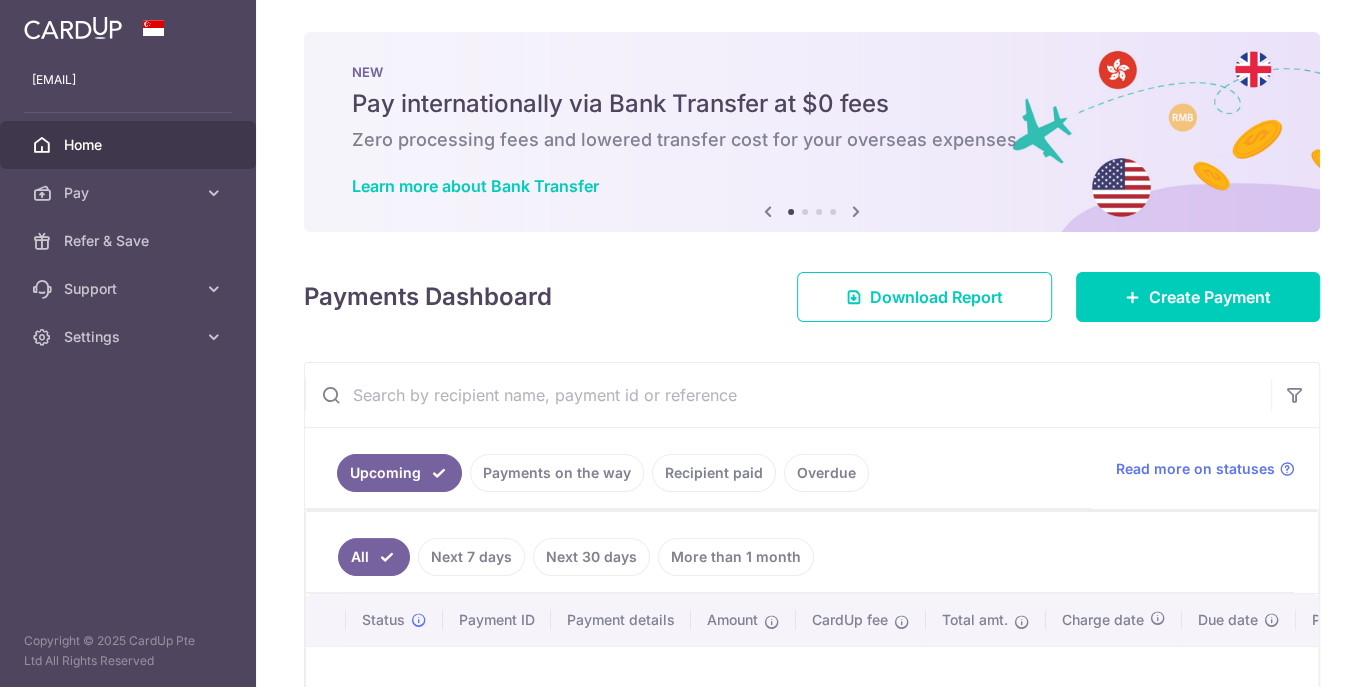 scroll, scrollTop: 0, scrollLeft: 0, axis: both 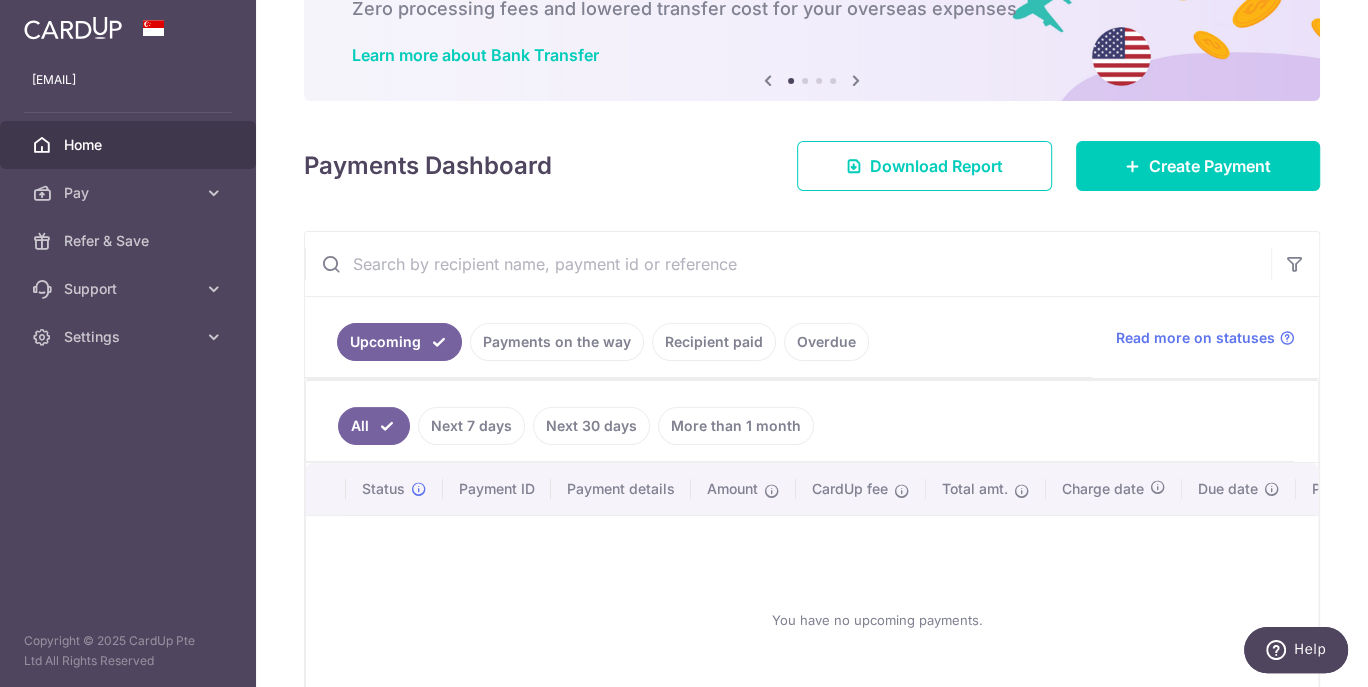 click on "Payments on the way" at bounding box center (557, 342) 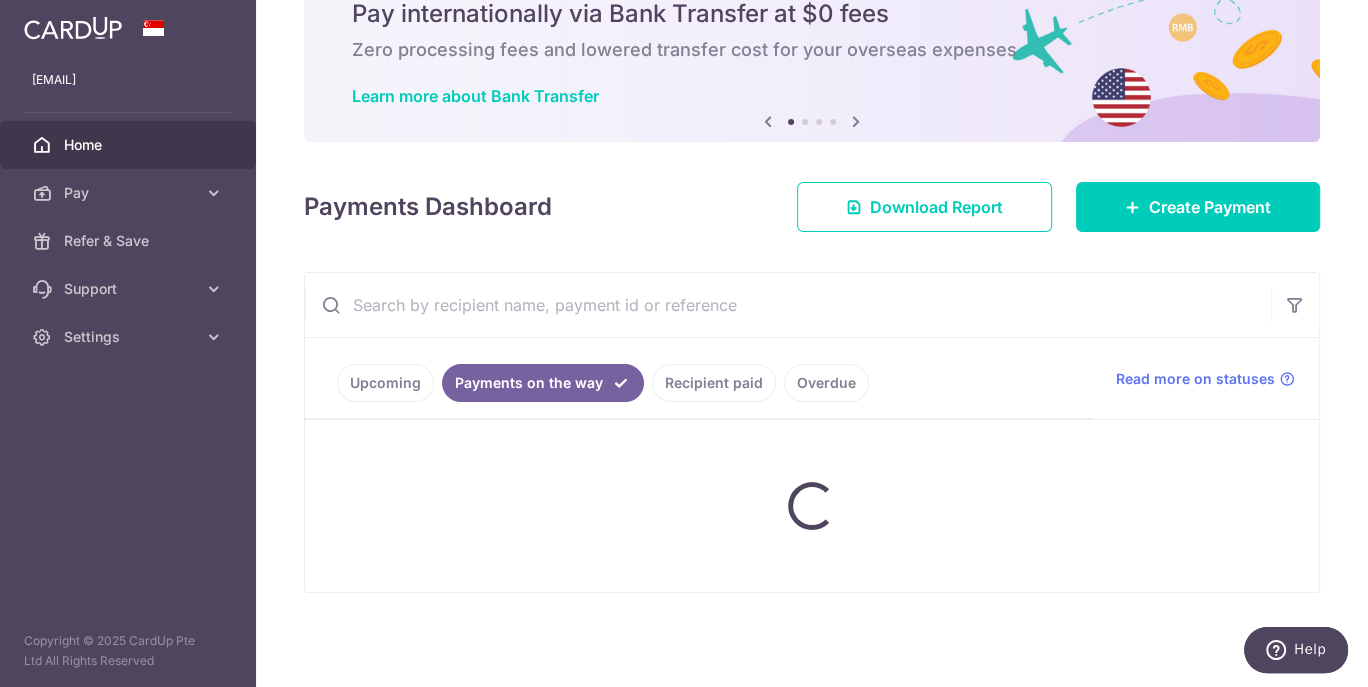 scroll, scrollTop: 131, scrollLeft: 0, axis: vertical 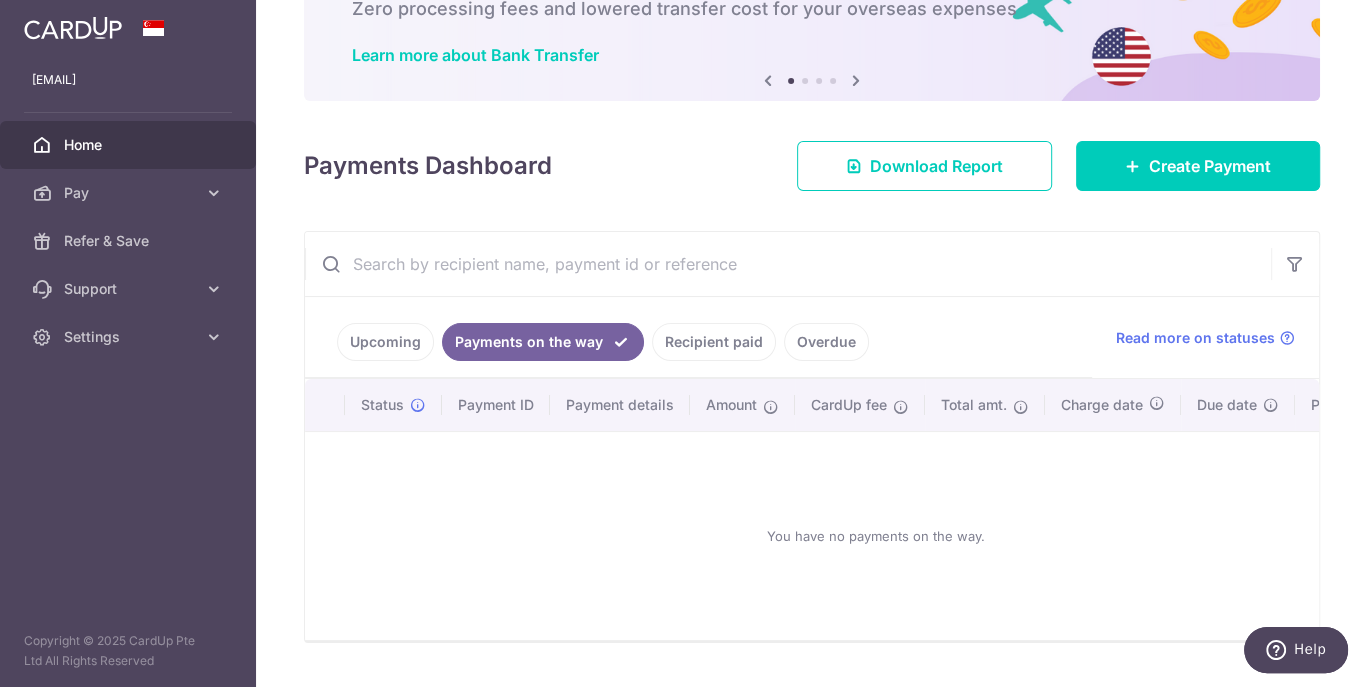 click on "Recipient paid" at bounding box center (714, 342) 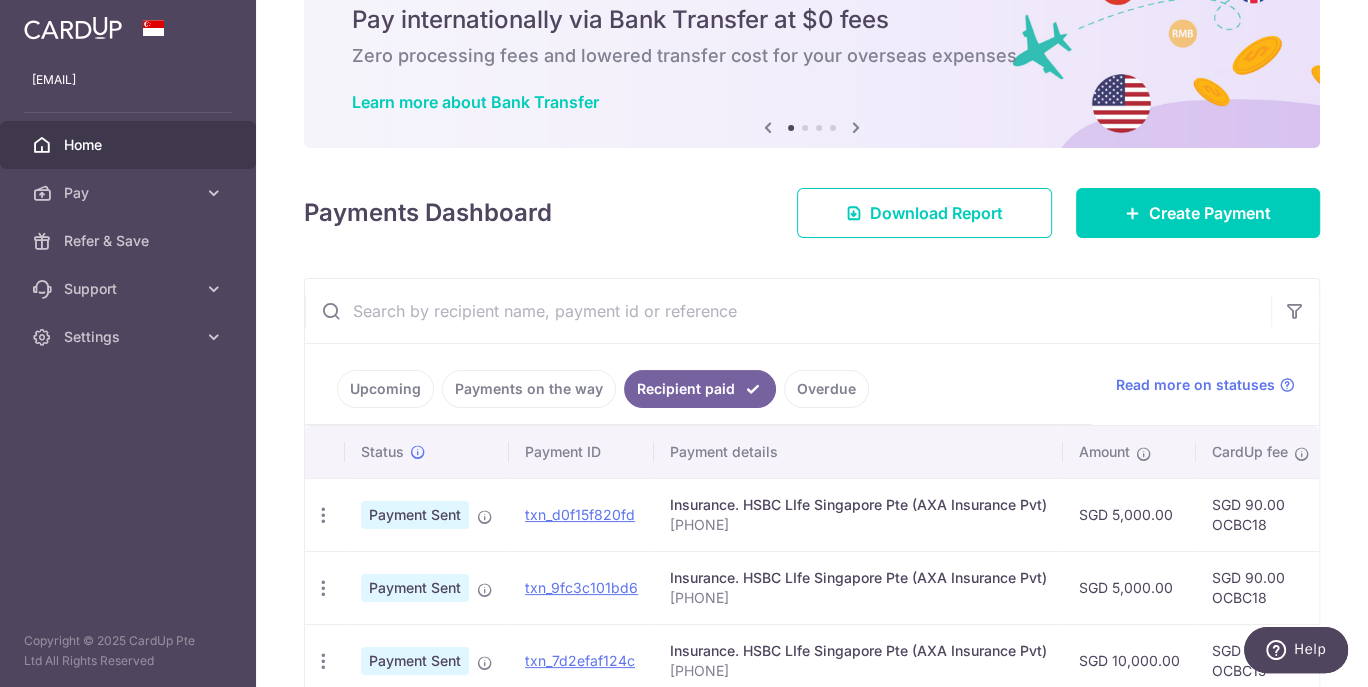 scroll, scrollTop: 131, scrollLeft: 0, axis: vertical 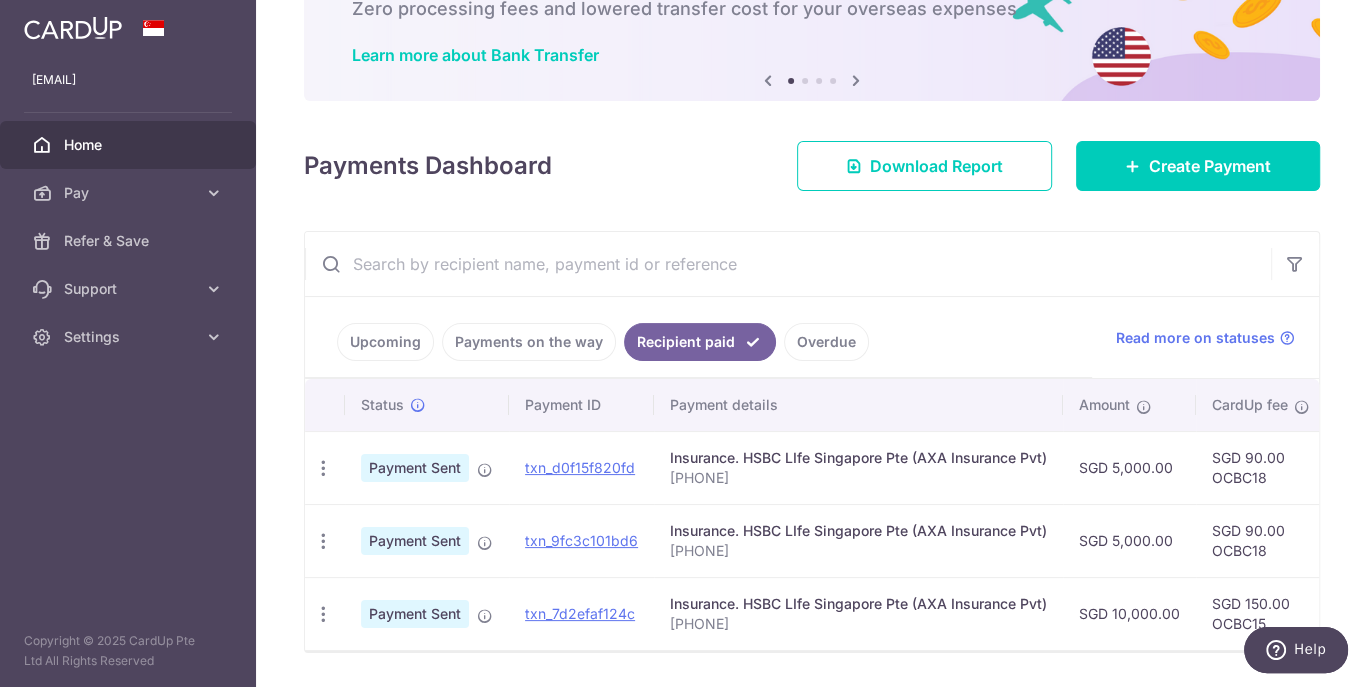 click on "Overdue" at bounding box center [826, 342] 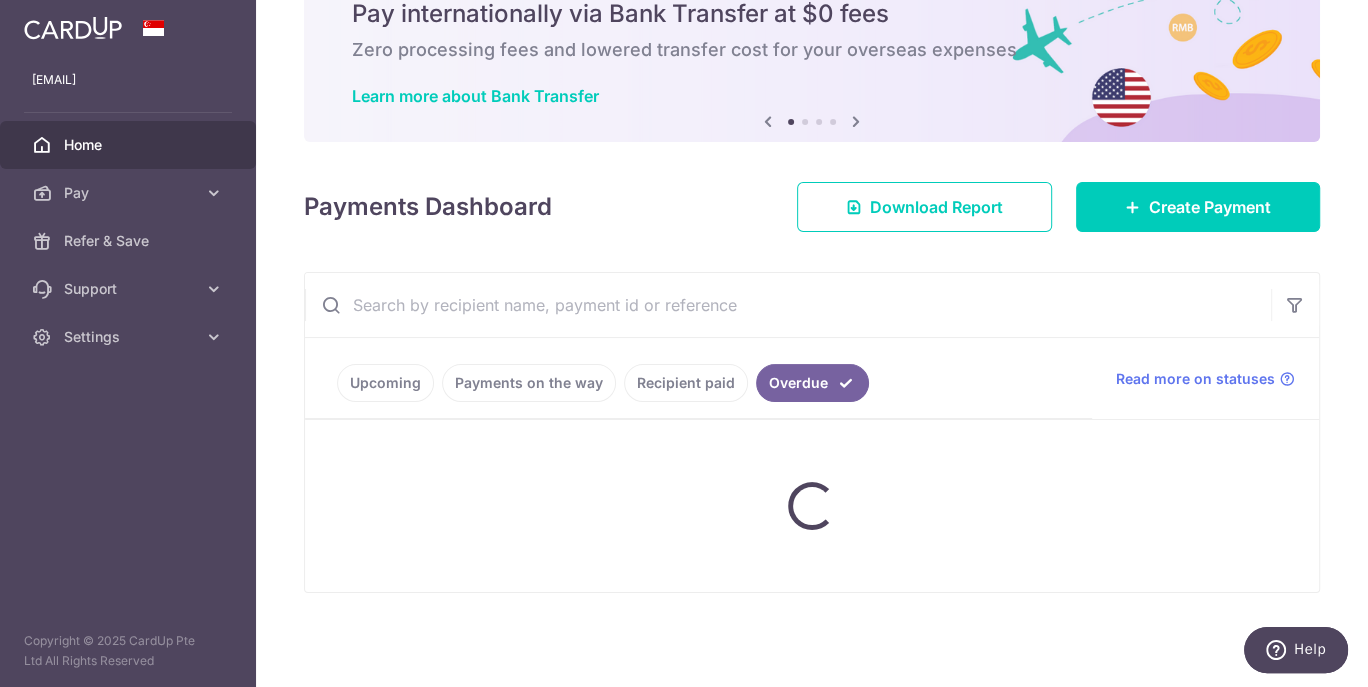 scroll, scrollTop: 131, scrollLeft: 0, axis: vertical 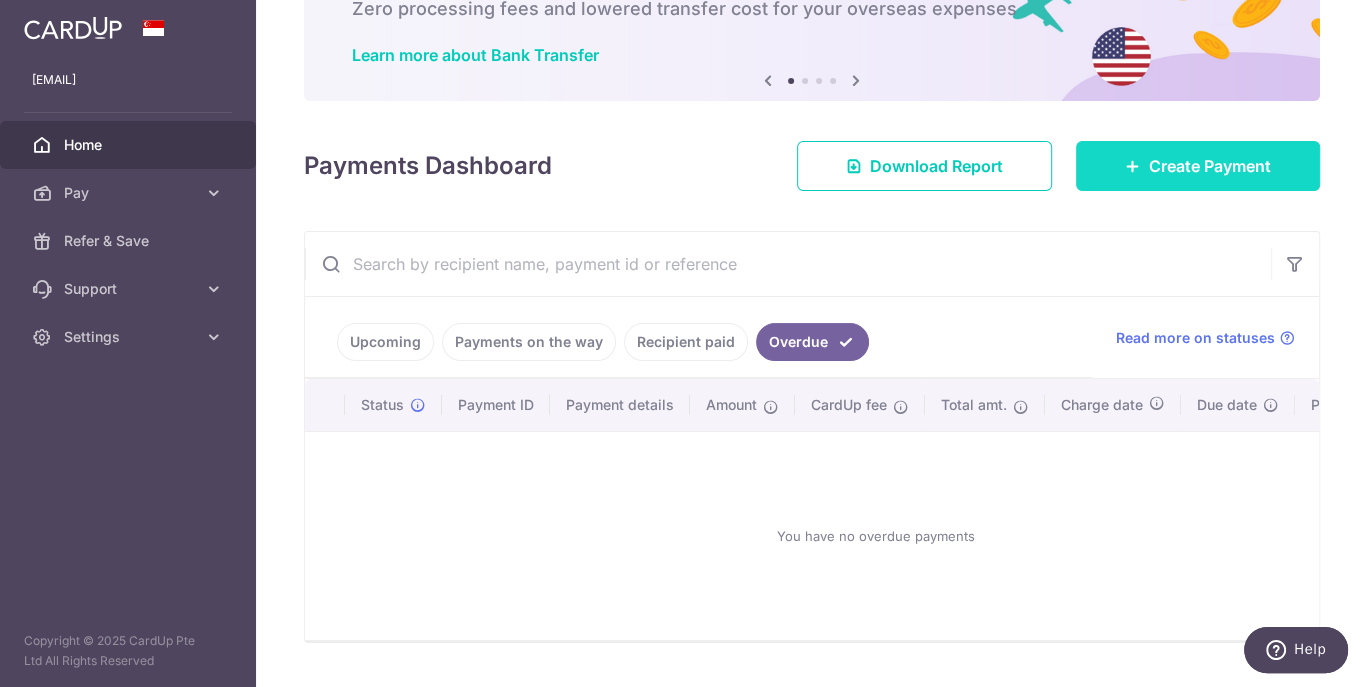 click on "Create Payment" at bounding box center (1210, 166) 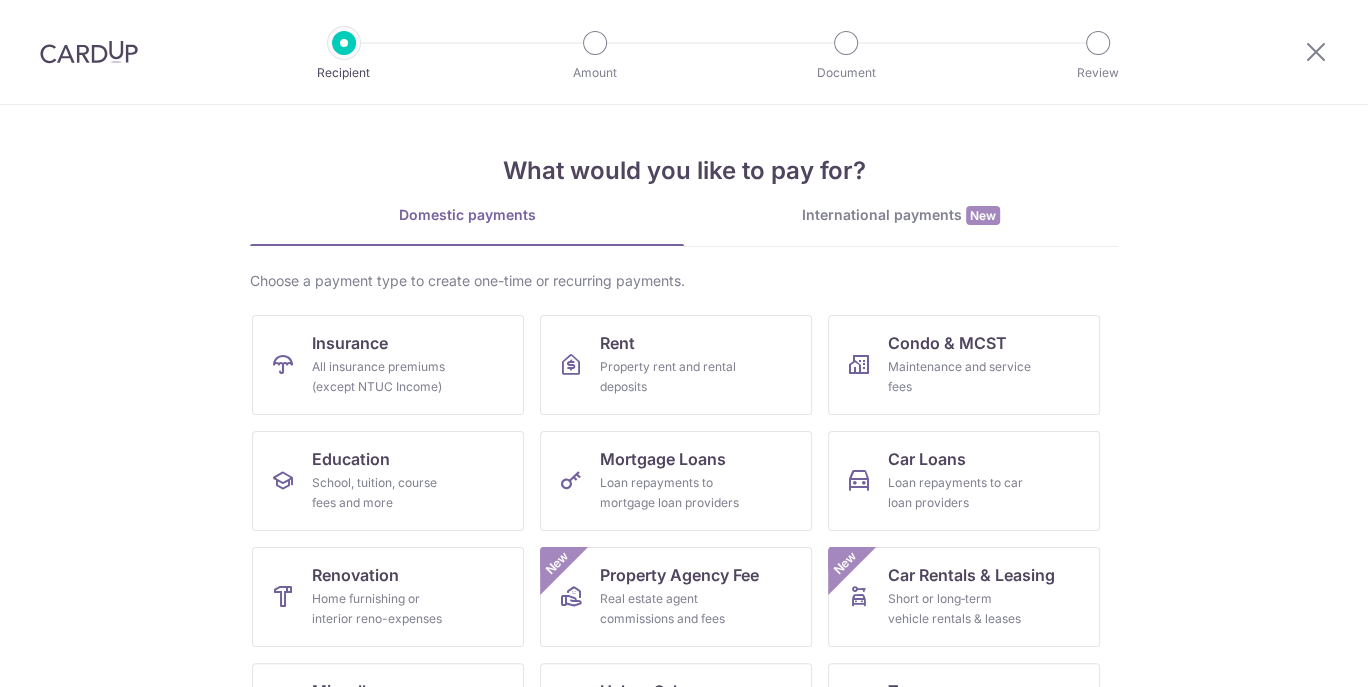 scroll, scrollTop: 0, scrollLeft: 0, axis: both 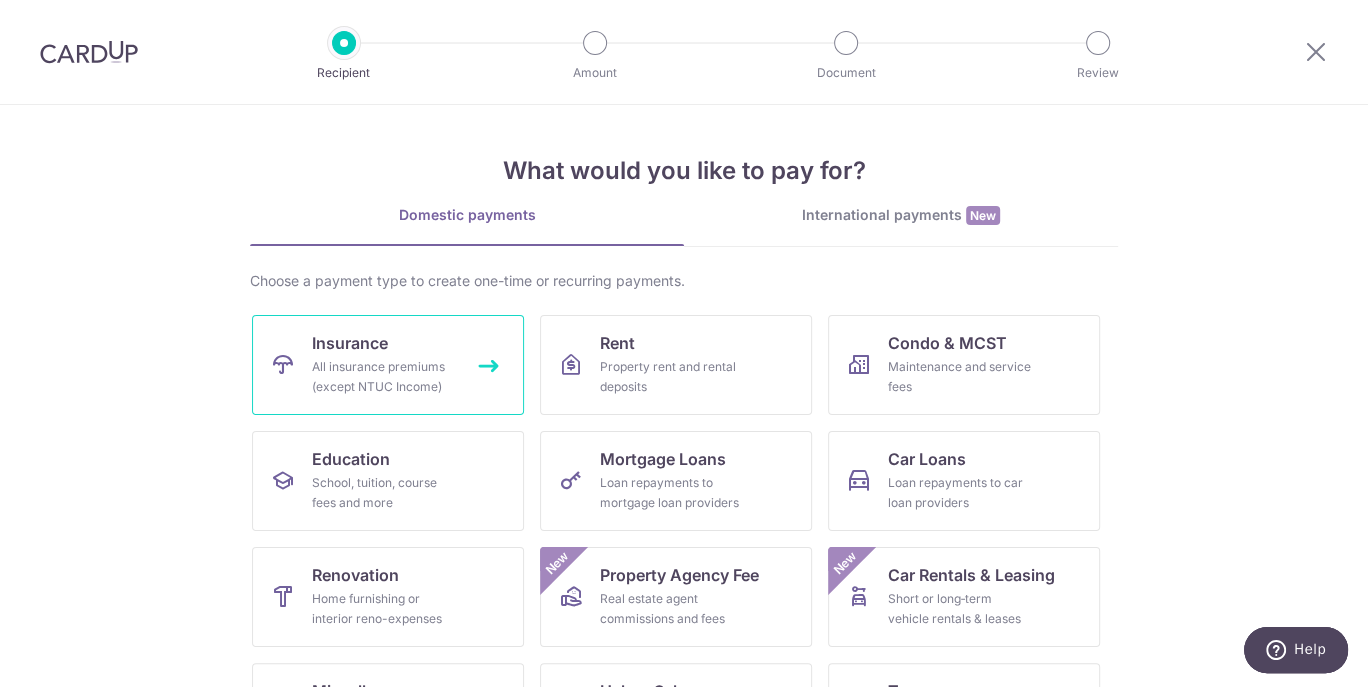 click on "Insurance All insurance premiums (except NTUC Income)" at bounding box center (388, 365) 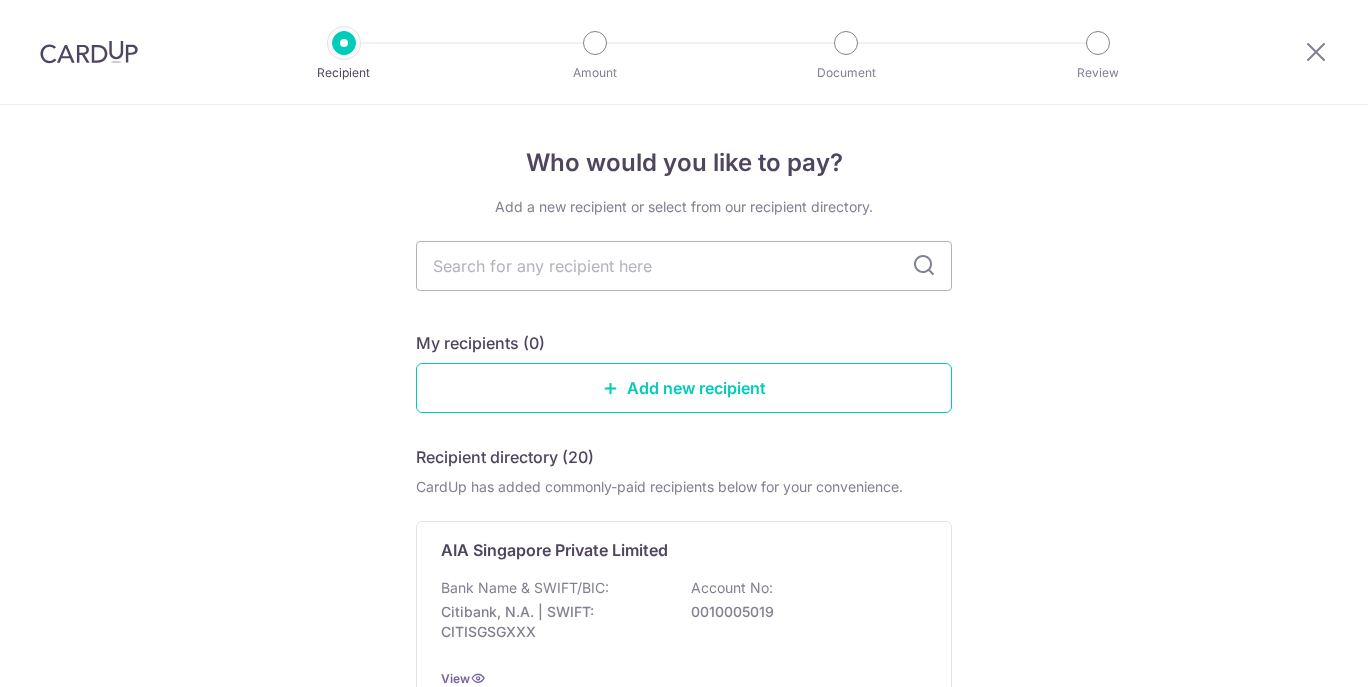 scroll, scrollTop: 0, scrollLeft: 0, axis: both 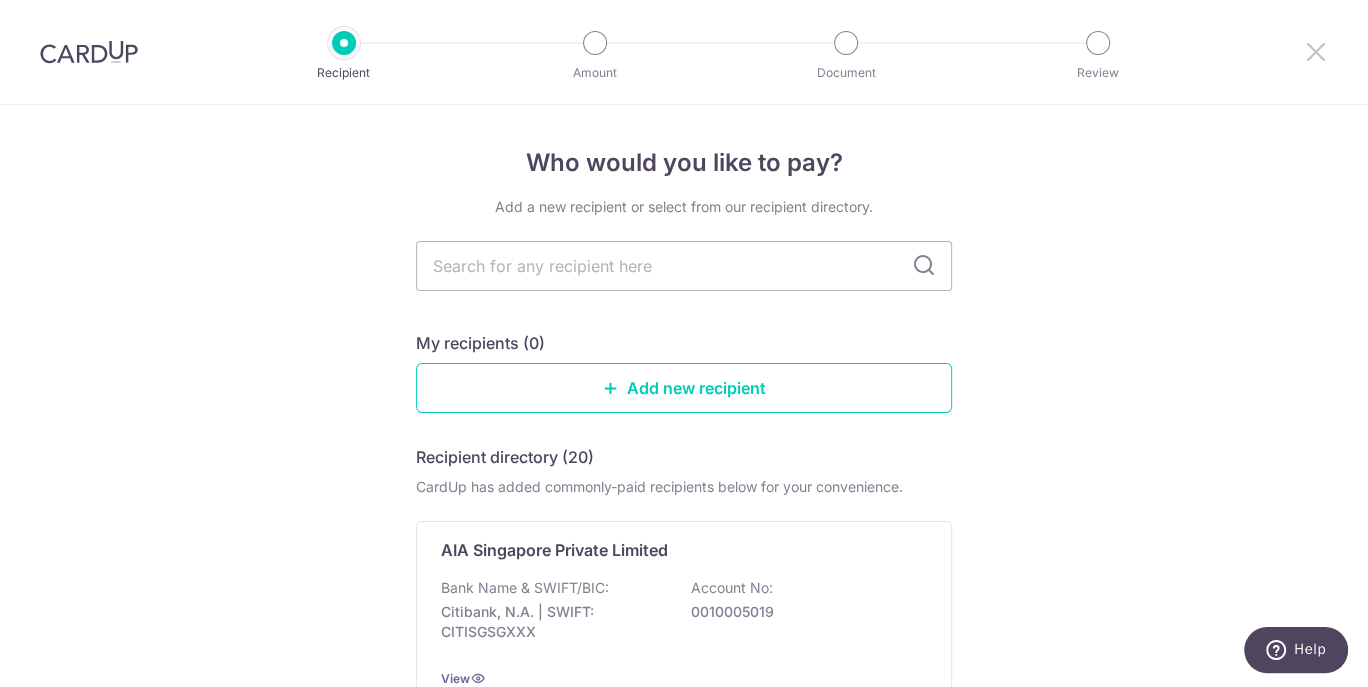 click at bounding box center [1316, 51] 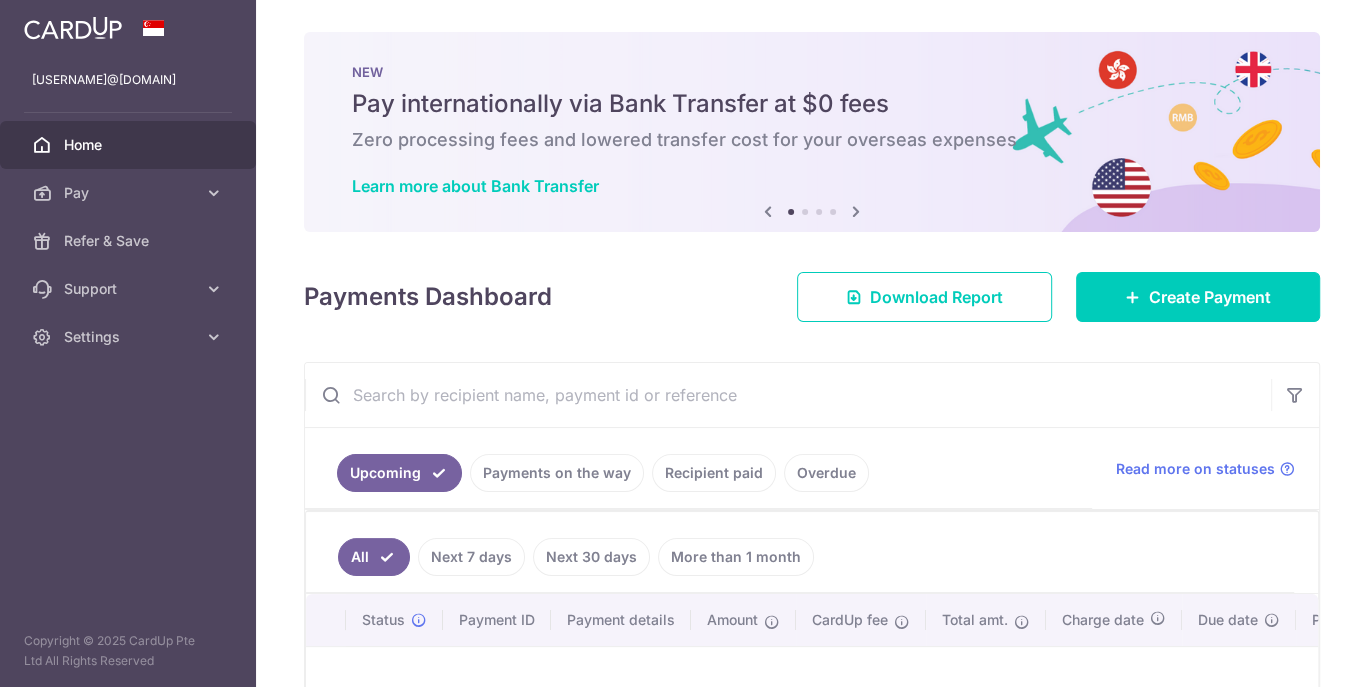 scroll, scrollTop: 0, scrollLeft: 0, axis: both 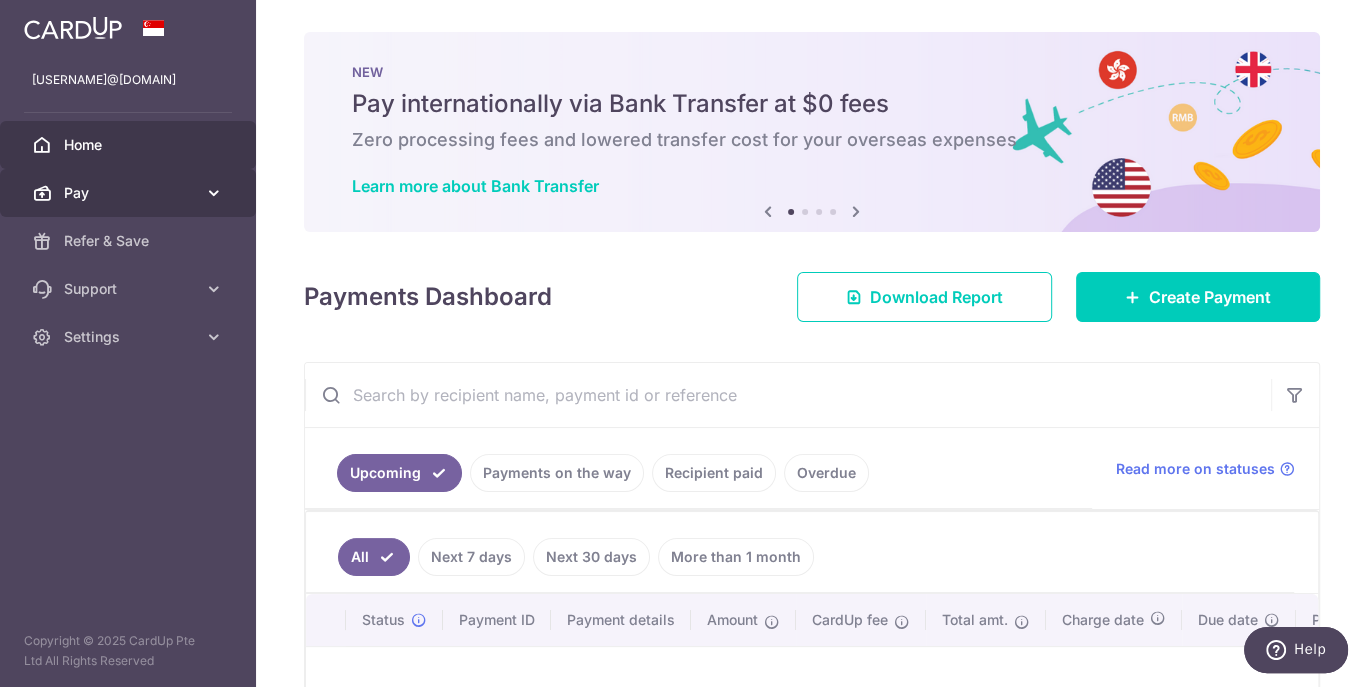 click on "Pay" at bounding box center [130, 193] 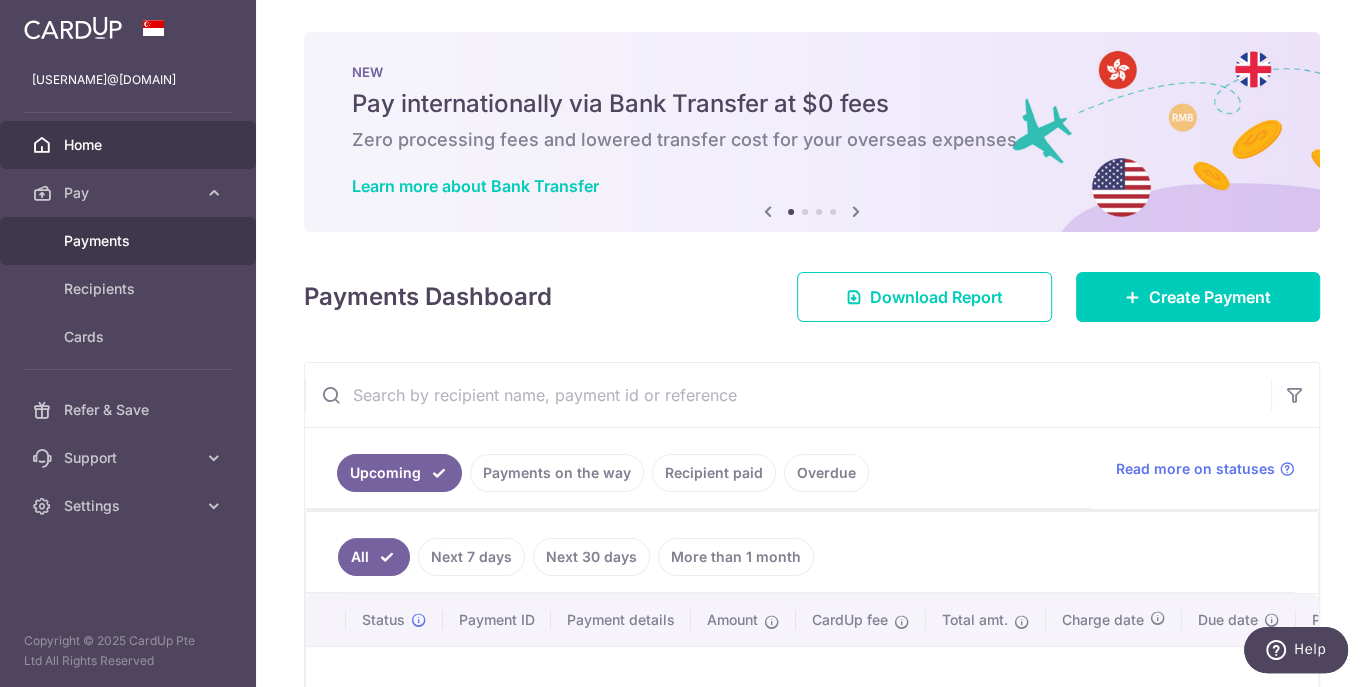 click on "Payments" at bounding box center [130, 241] 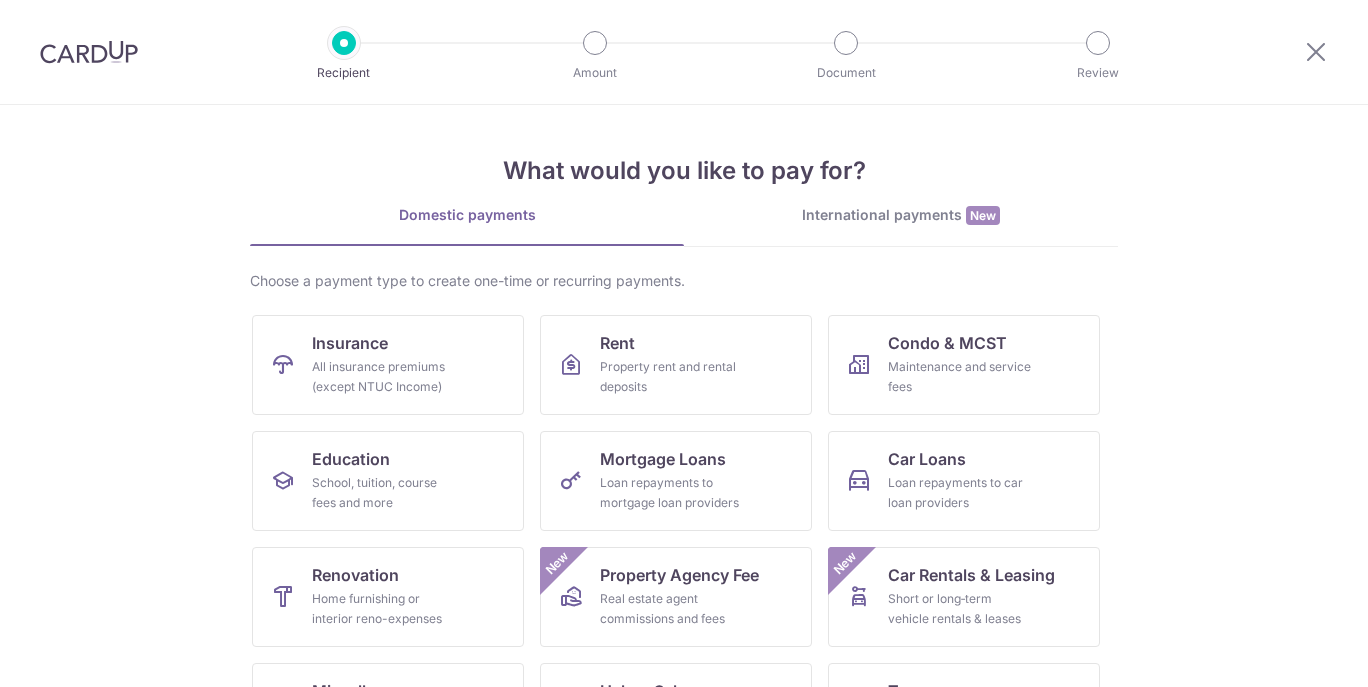 scroll, scrollTop: 0, scrollLeft: 0, axis: both 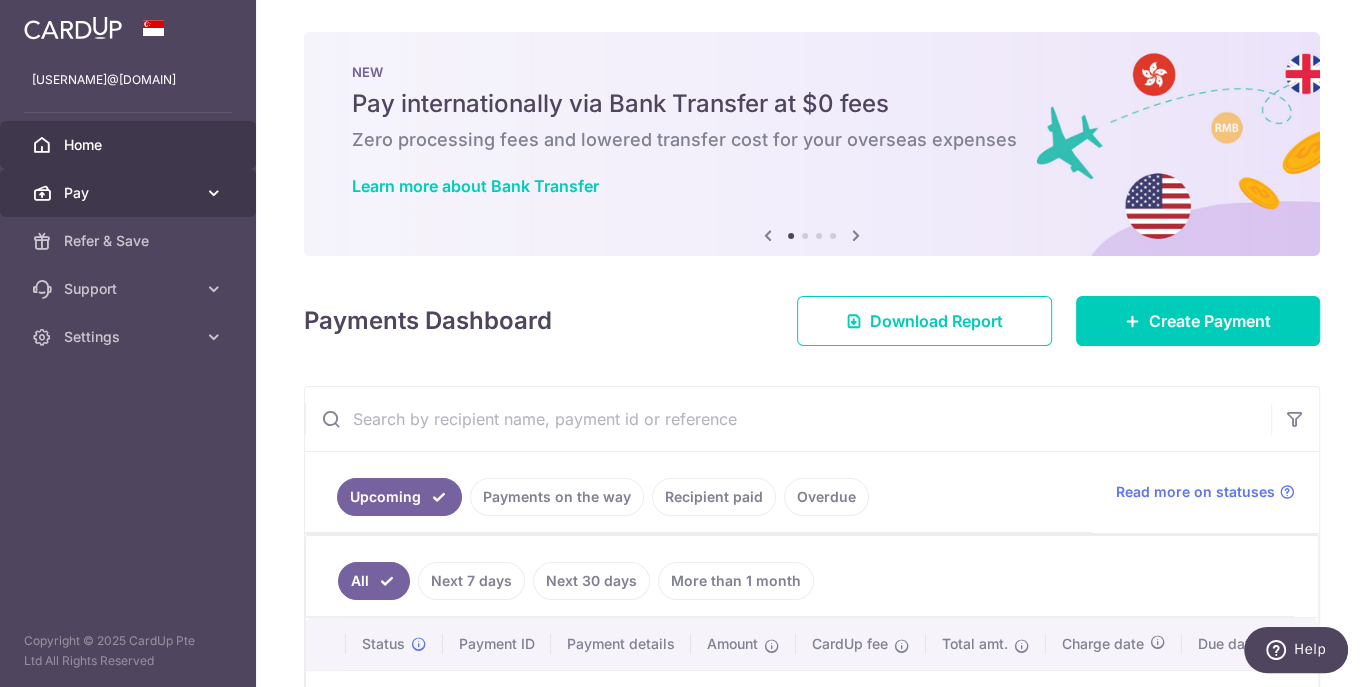 click on "Pay" at bounding box center (130, 193) 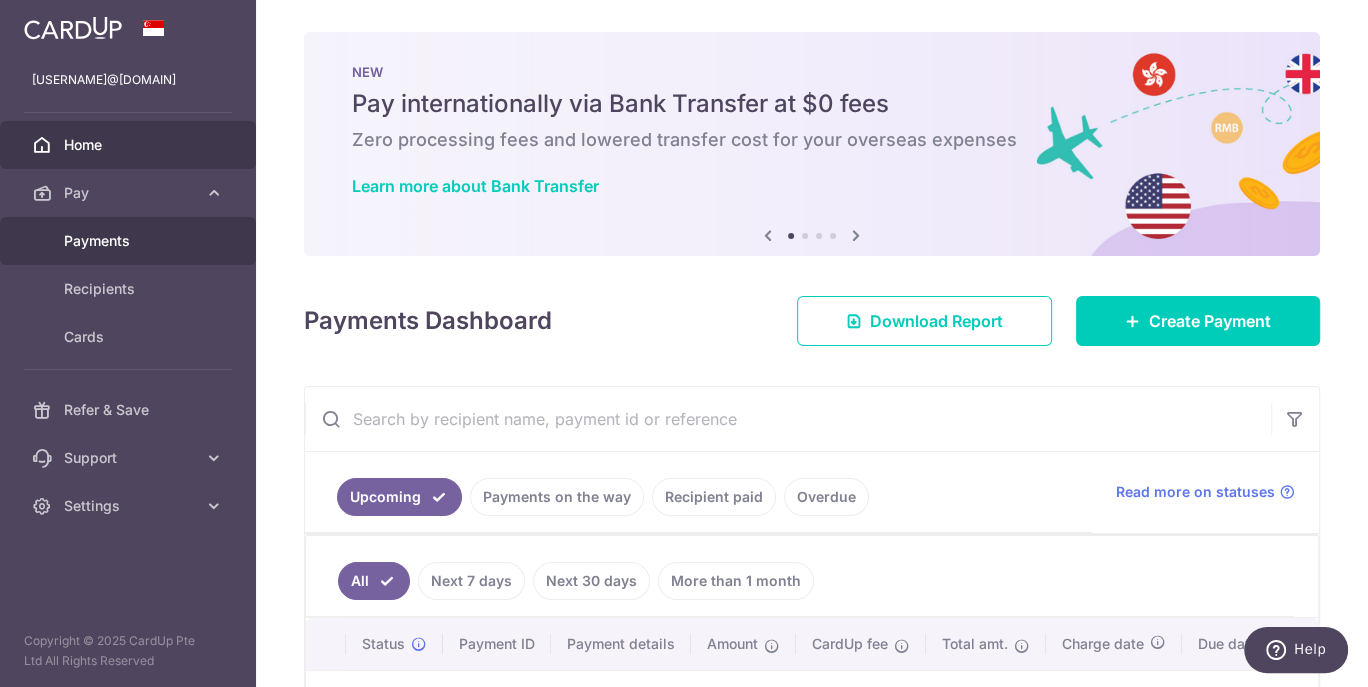 click on "Payments" at bounding box center [130, 241] 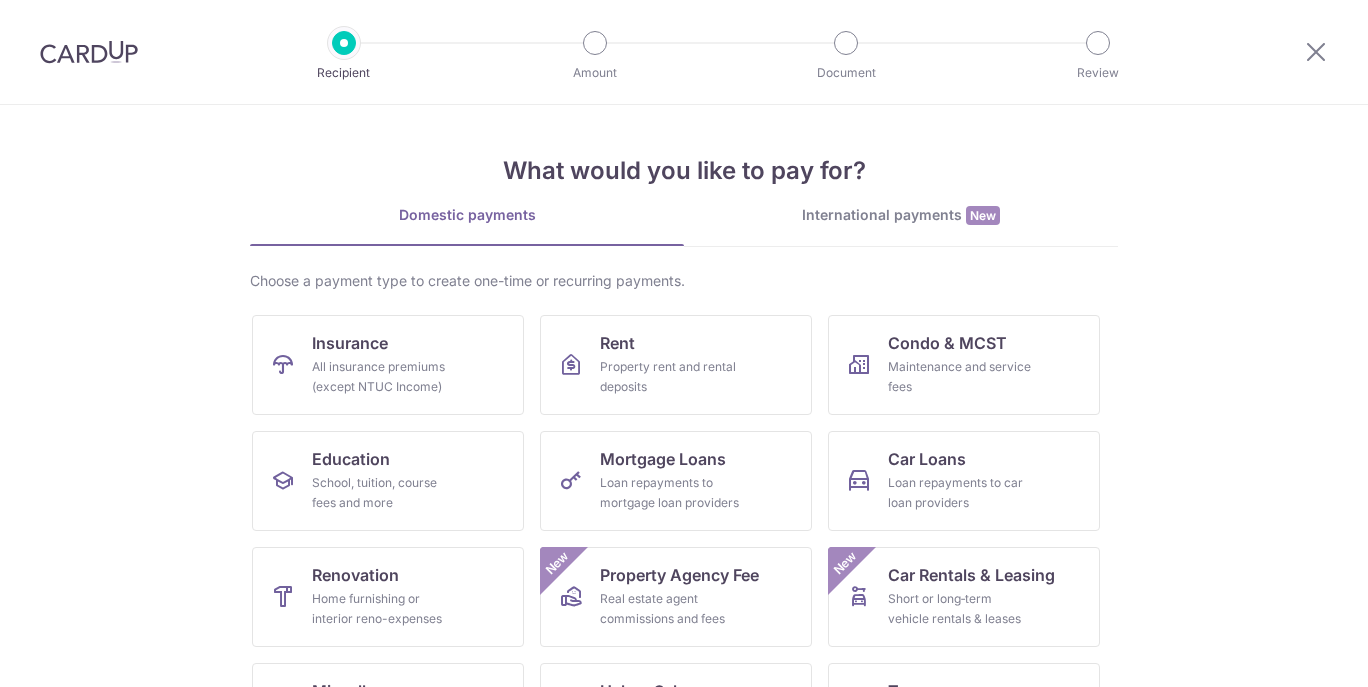 scroll, scrollTop: 0, scrollLeft: 0, axis: both 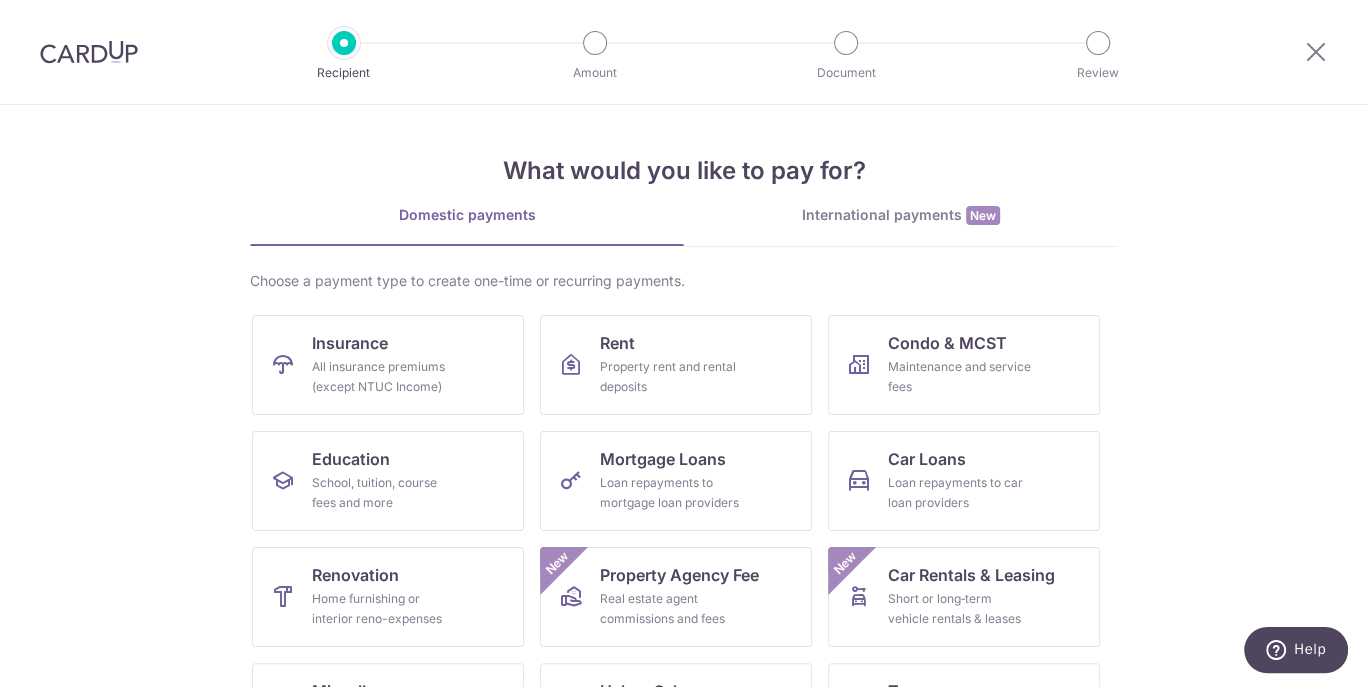 click at bounding box center (89, 52) 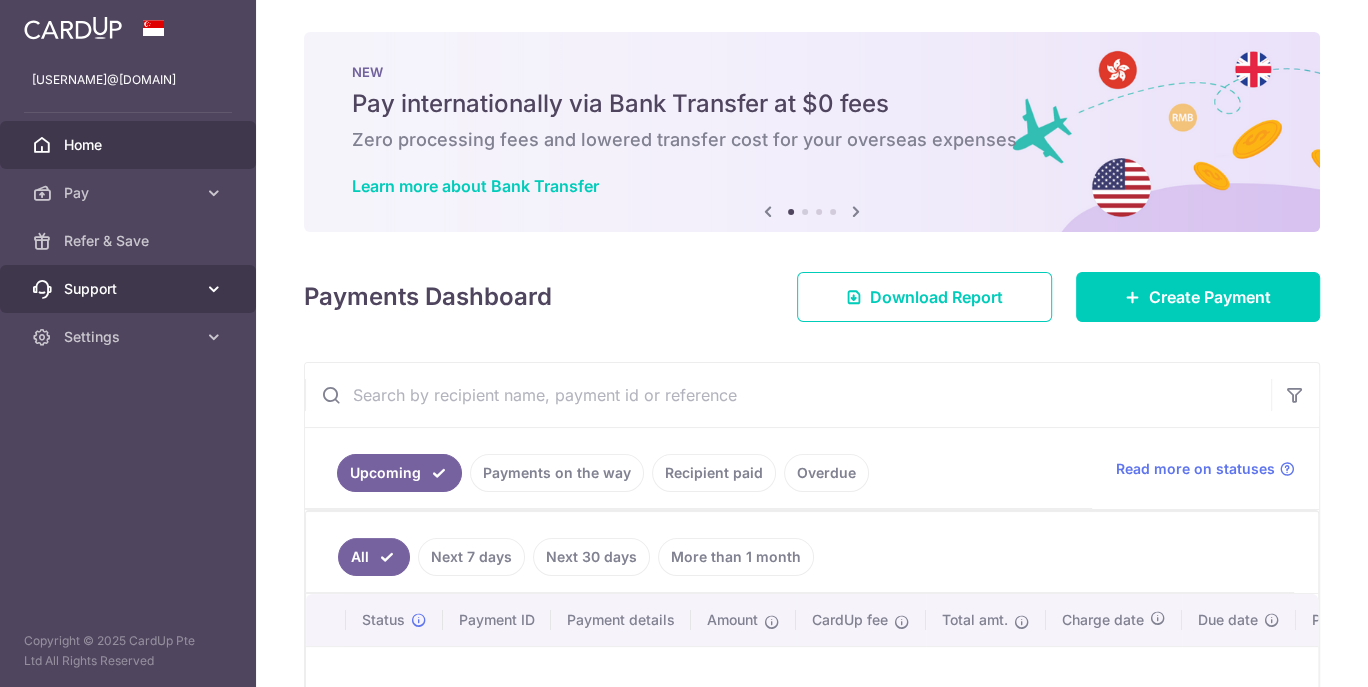 scroll, scrollTop: 0, scrollLeft: 0, axis: both 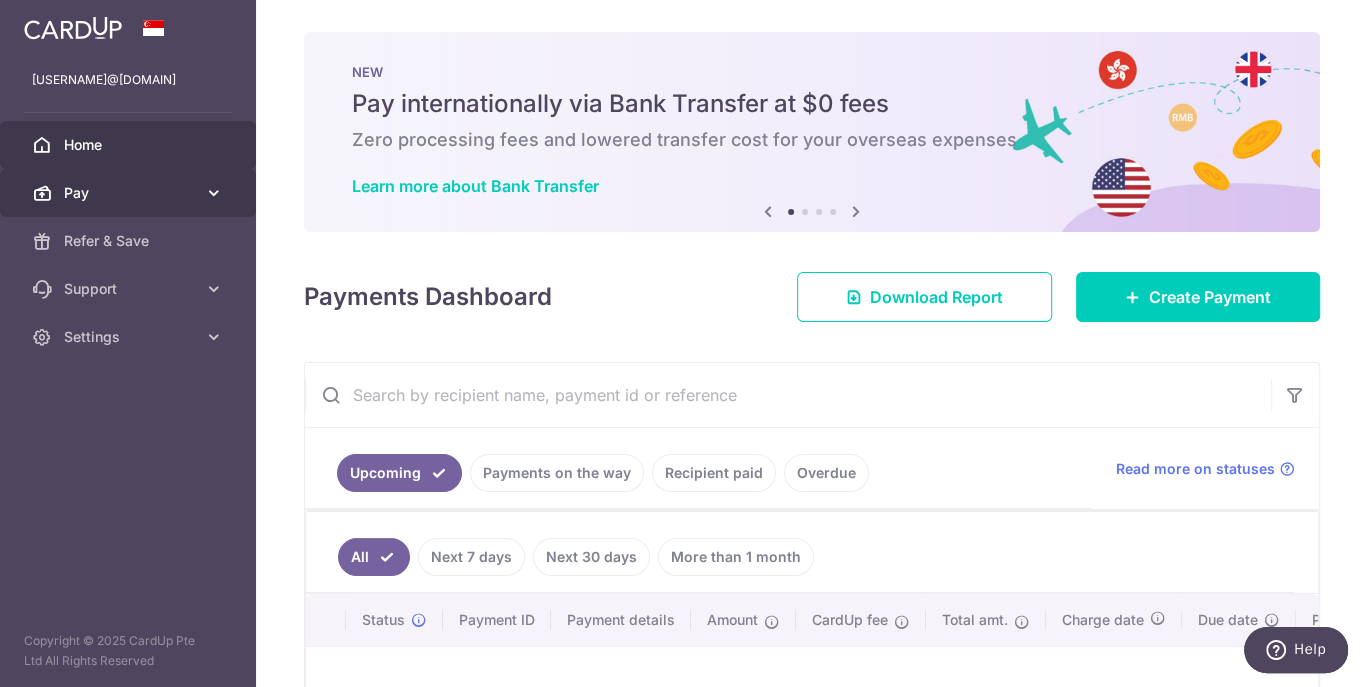 click on "Pay" at bounding box center [128, 193] 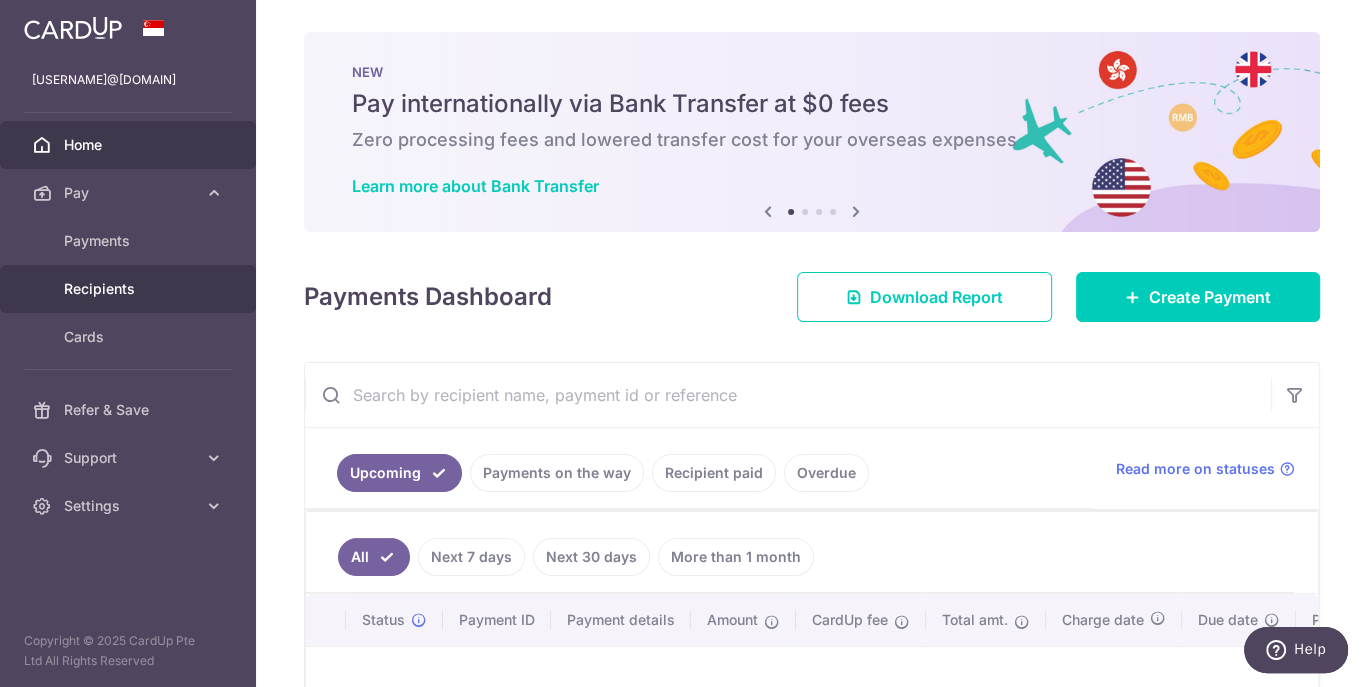 click on "Recipients" at bounding box center (128, 289) 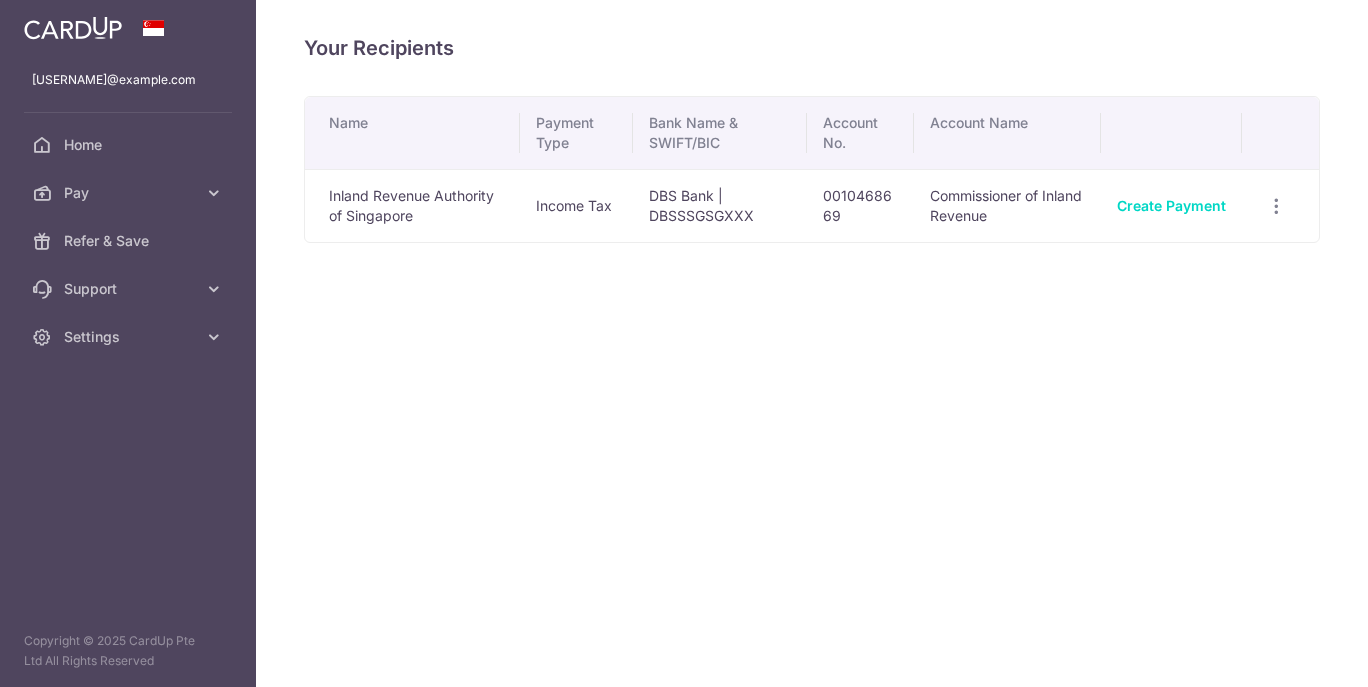scroll, scrollTop: 0, scrollLeft: 0, axis: both 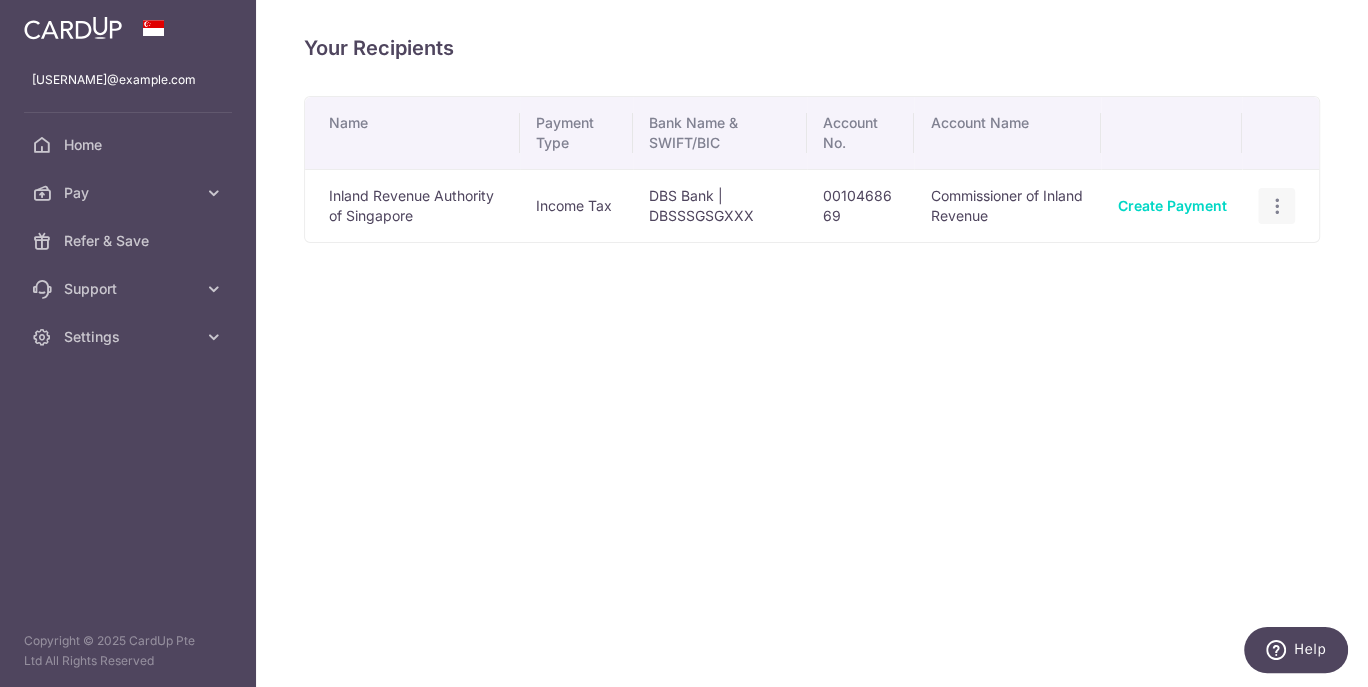 click at bounding box center [1276, 206] 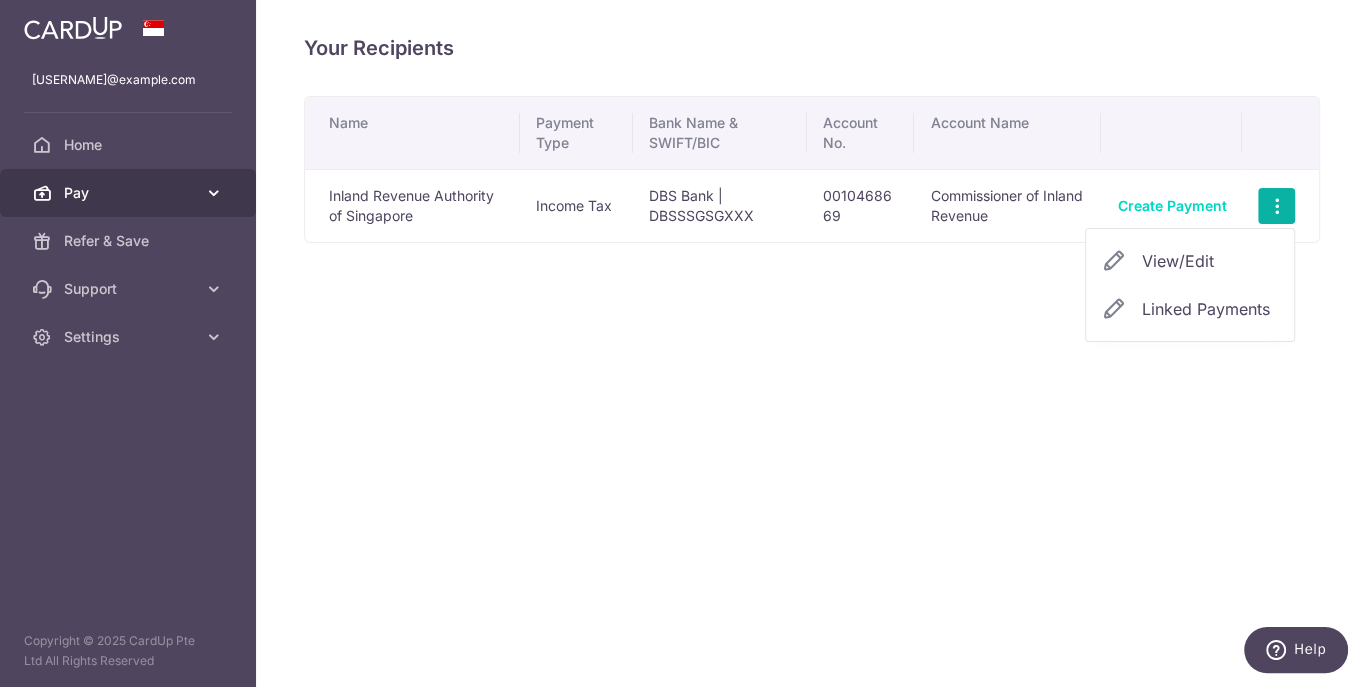click on "Pay" at bounding box center [130, 193] 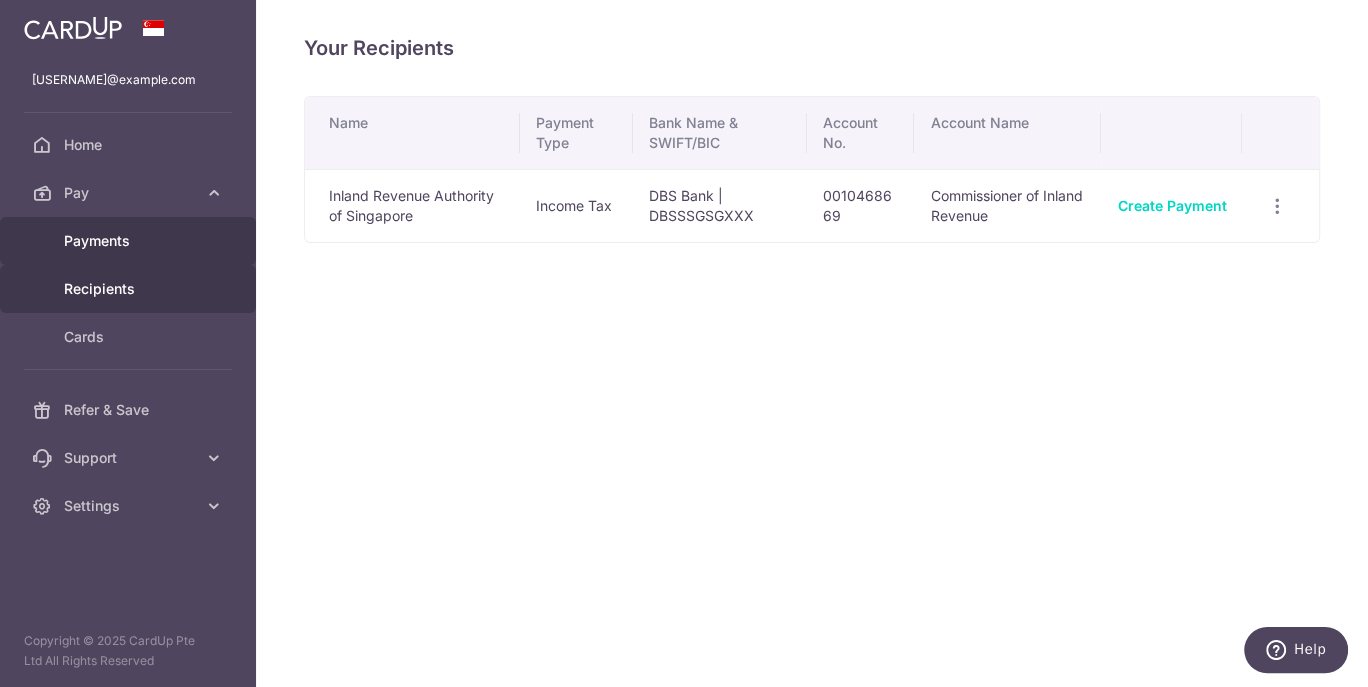 click on "Payments" at bounding box center [130, 241] 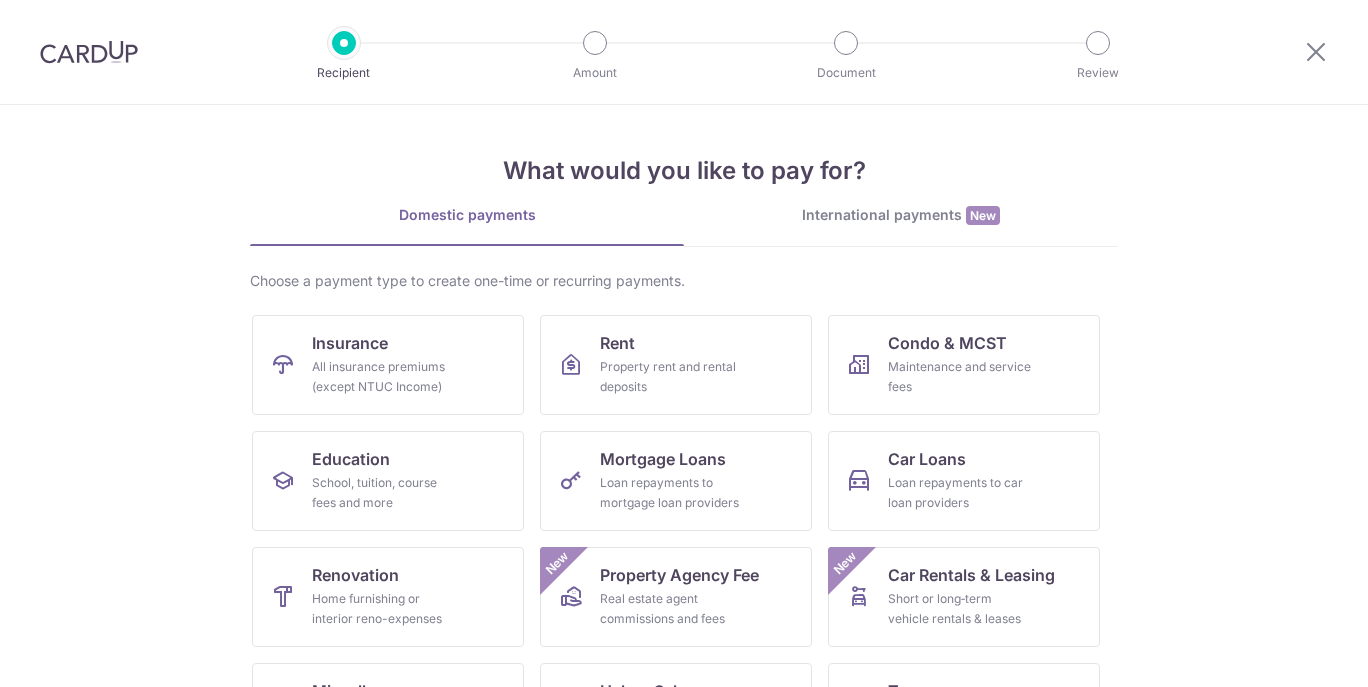 scroll, scrollTop: 0, scrollLeft: 0, axis: both 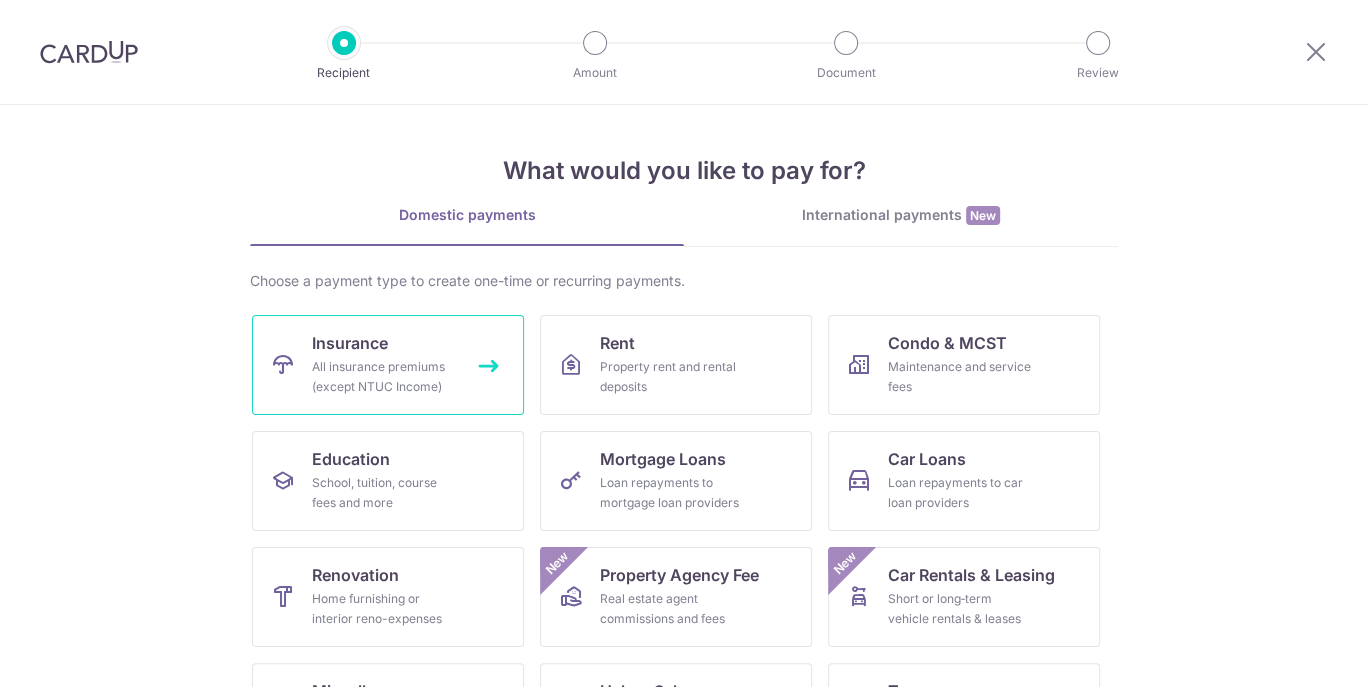 click on "Insurance All insurance premiums (except NTUC Income)" at bounding box center (388, 365) 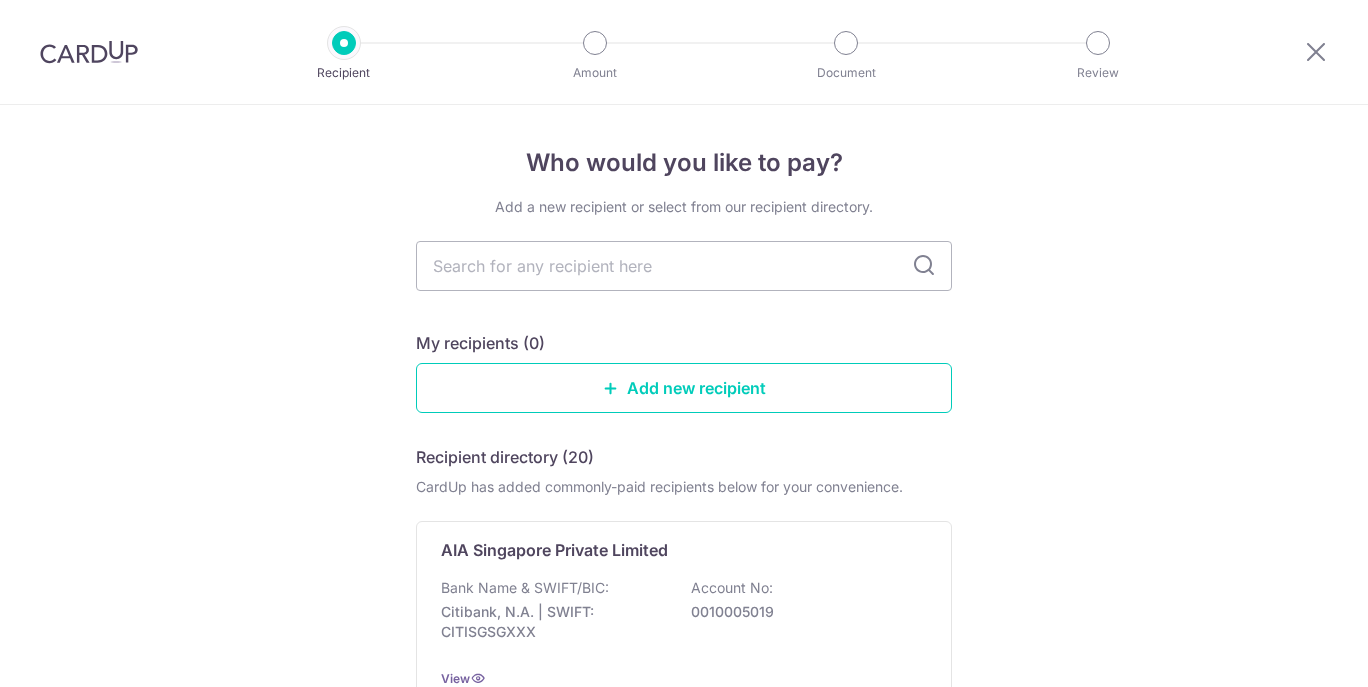 scroll, scrollTop: 0, scrollLeft: 0, axis: both 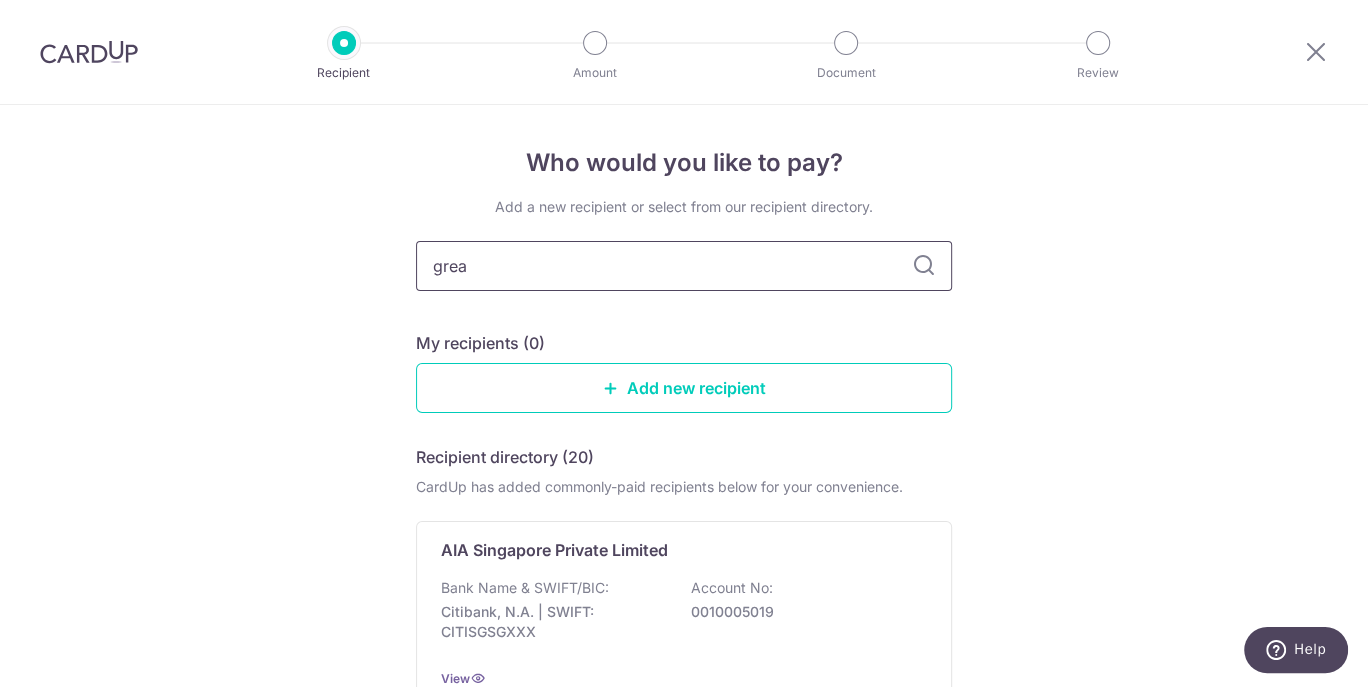 type on "great" 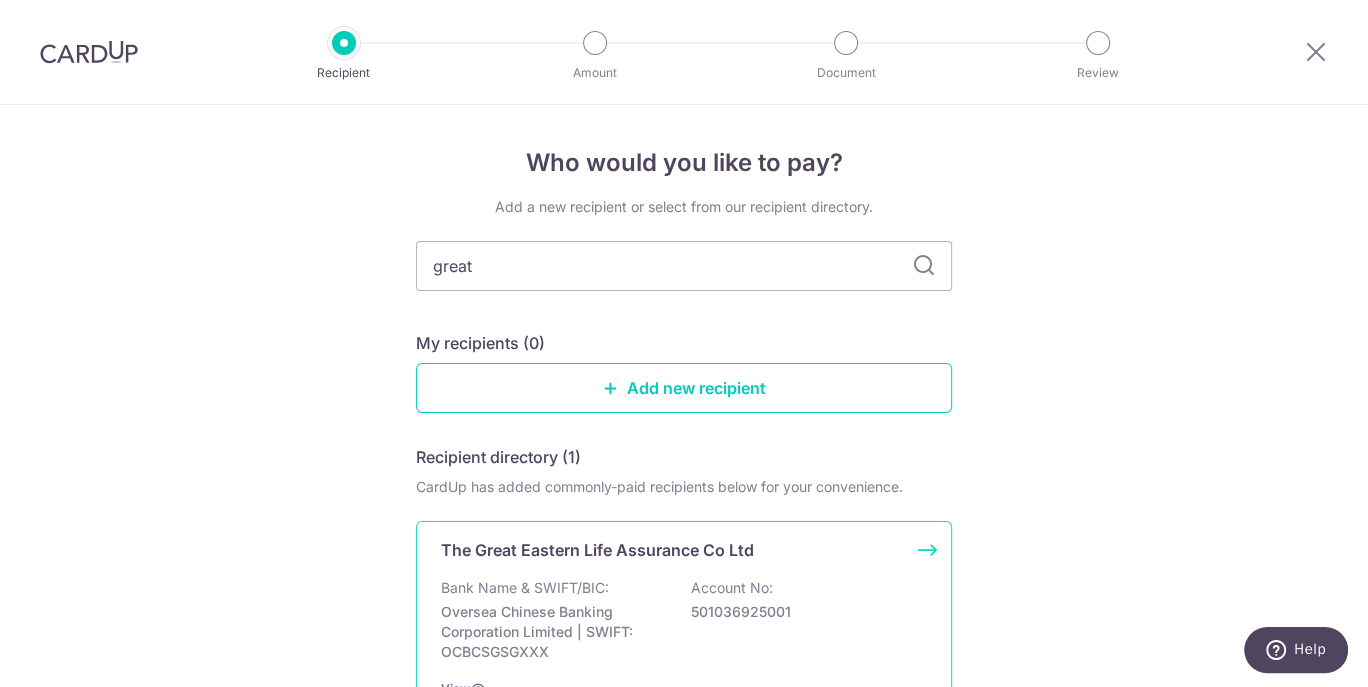 click on "Bank Name & SWIFT/BIC:
Oversea Chinese Banking Corporation Limited | SWIFT: OCBCSGSGXXX
Account No:
501036925001" at bounding box center [684, 620] 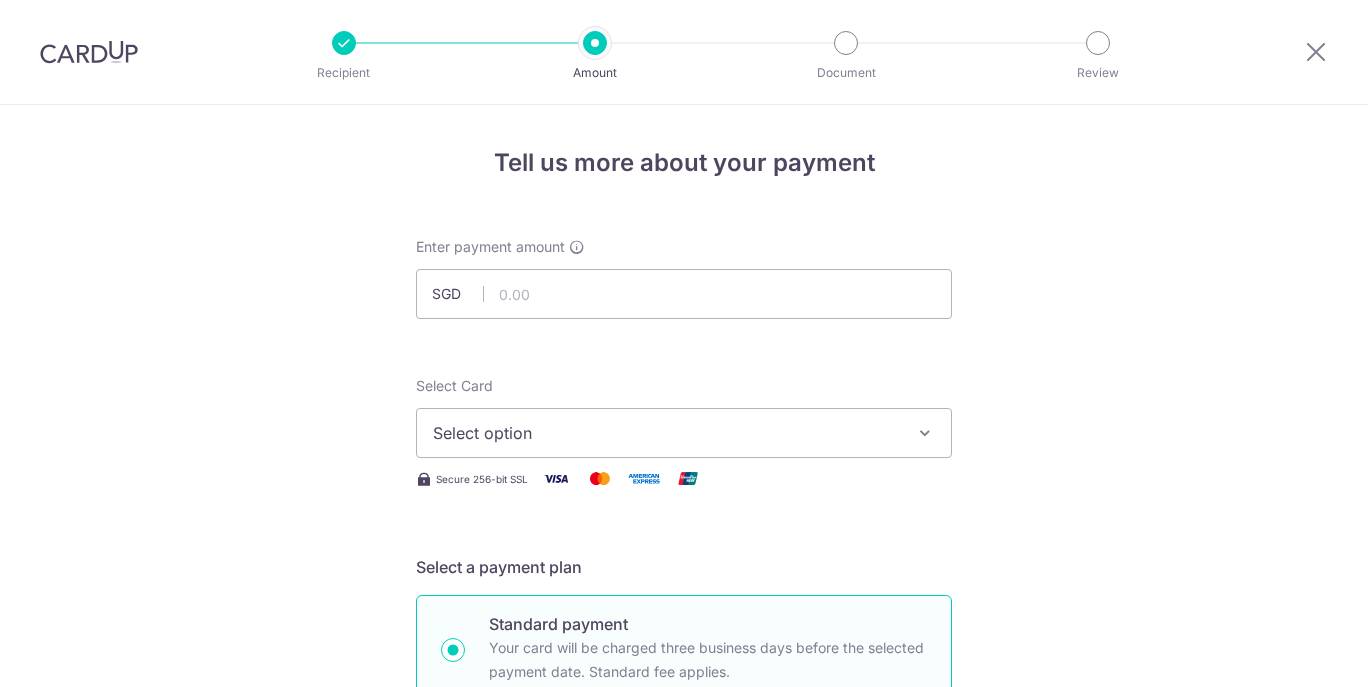 scroll, scrollTop: 0, scrollLeft: 0, axis: both 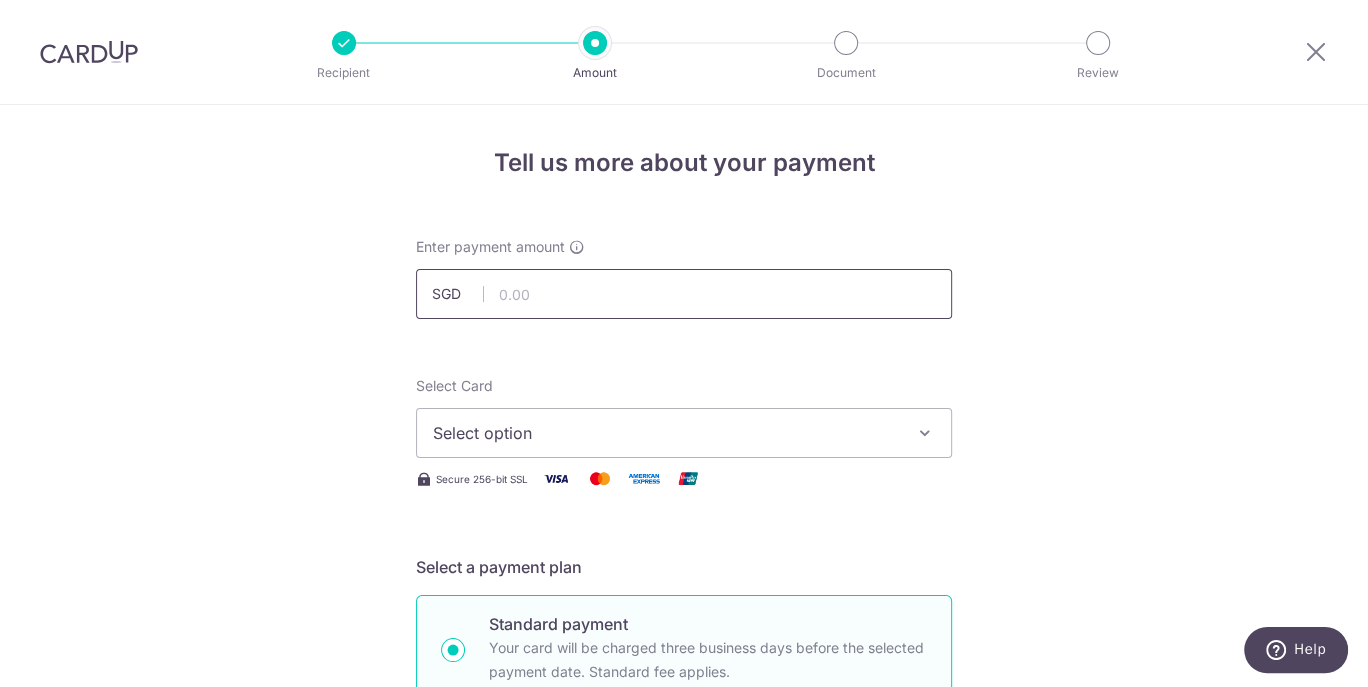 click at bounding box center (684, 294) 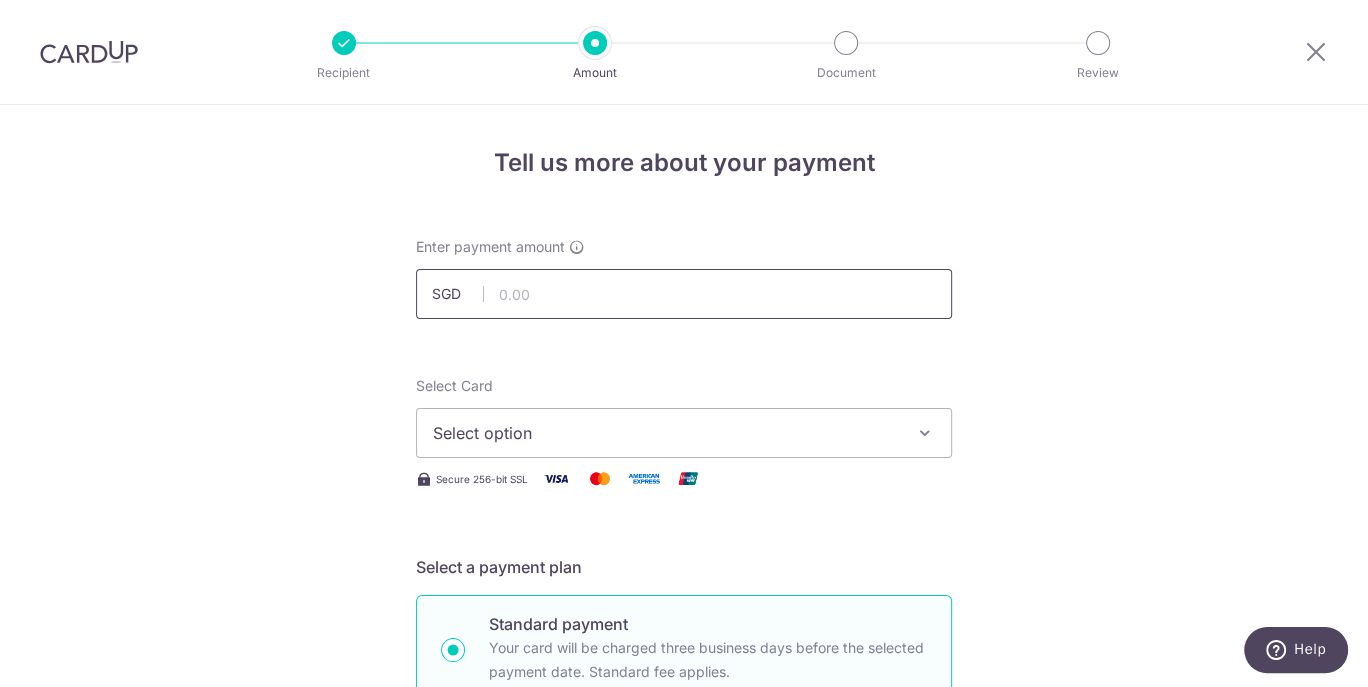type on "529.72" 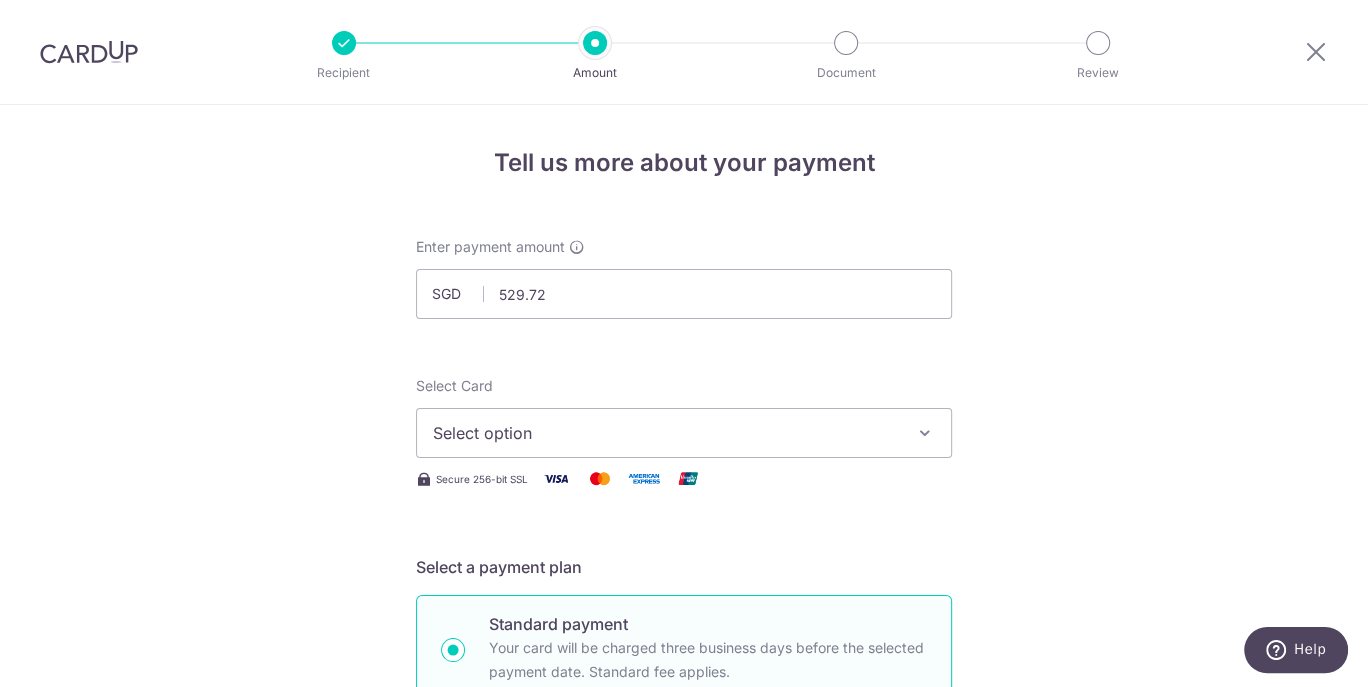 type on "0214932583" 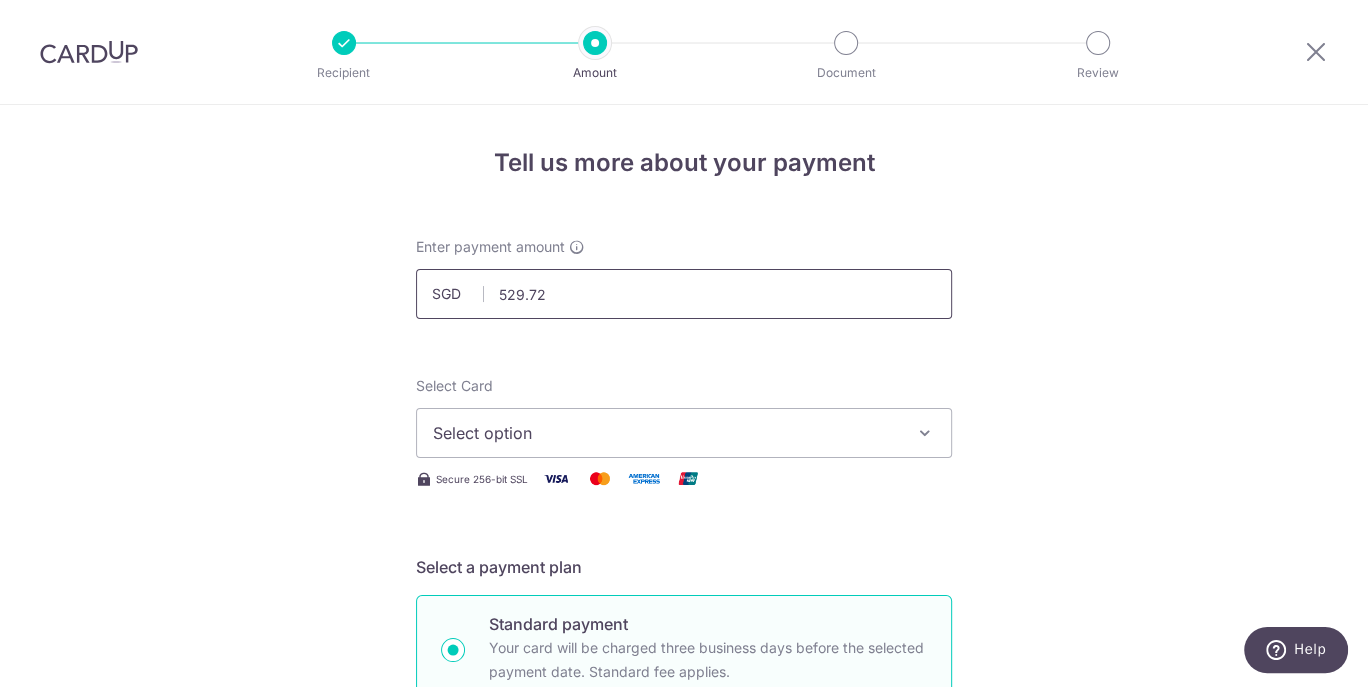 scroll, scrollTop: 576, scrollLeft: 0, axis: vertical 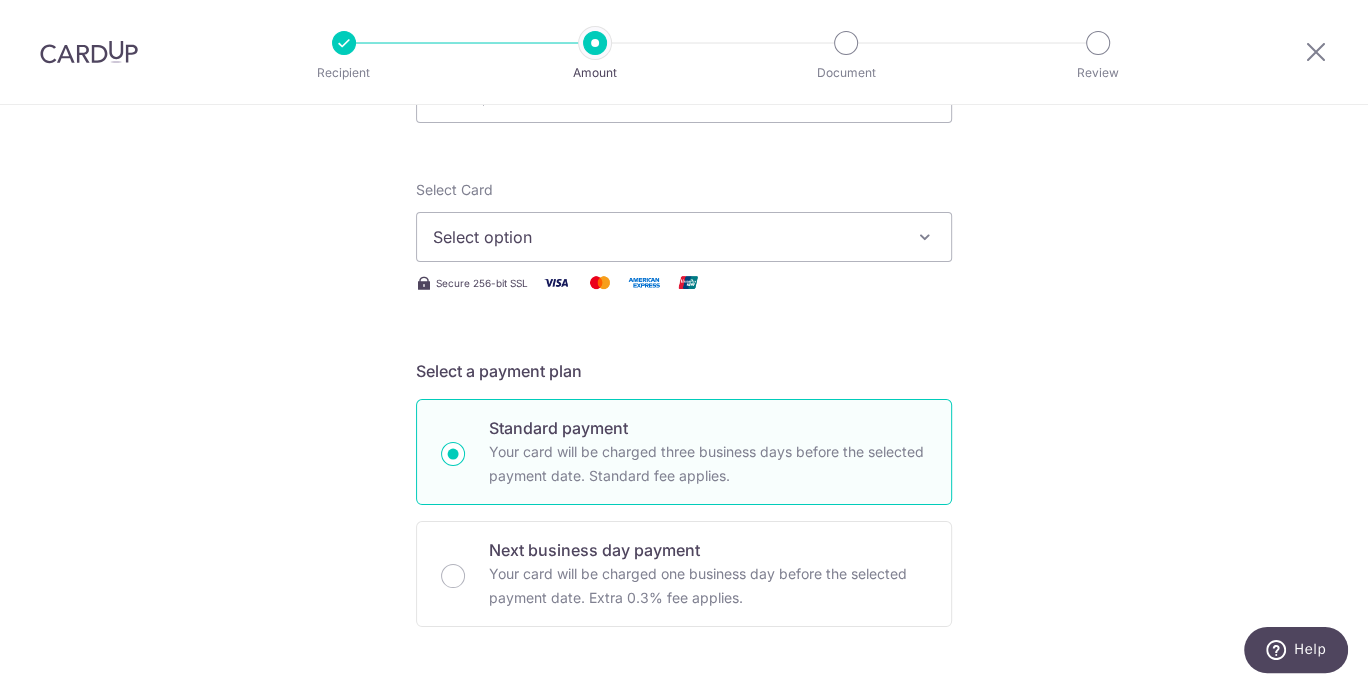 click at bounding box center [925, 237] 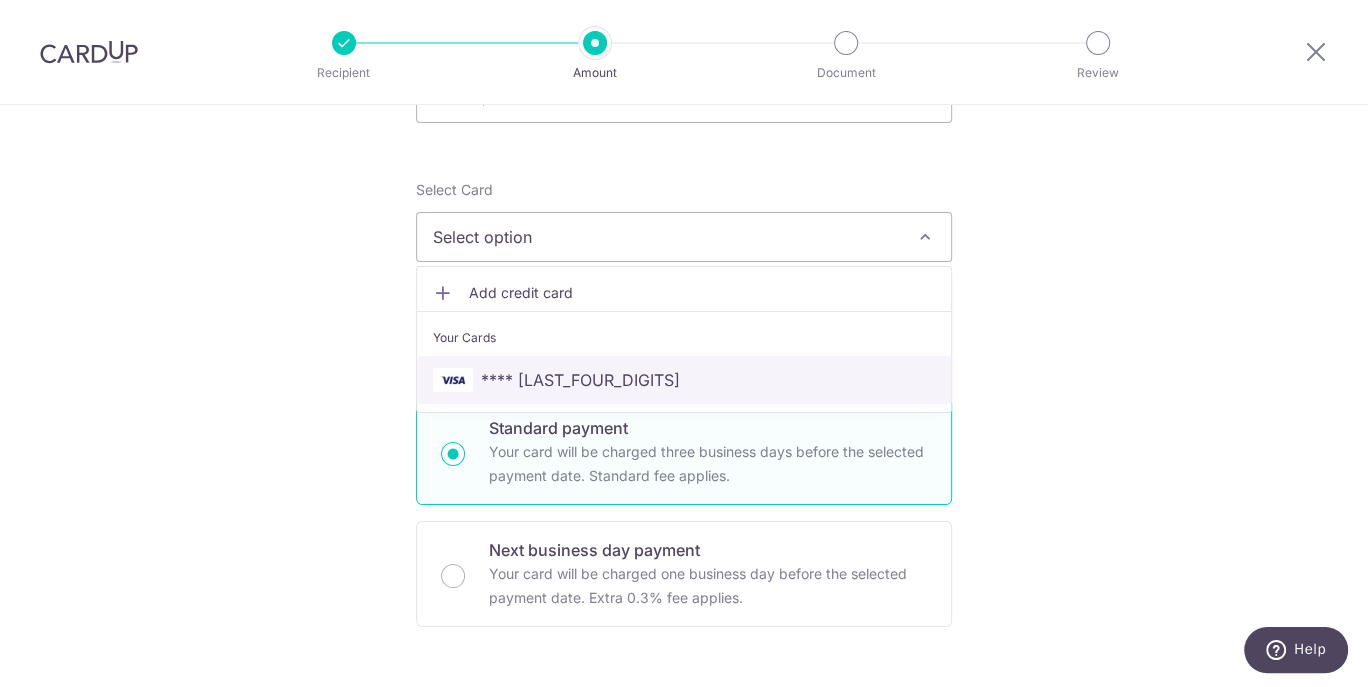 click on "**** 5384" at bounding box center [684, 380] 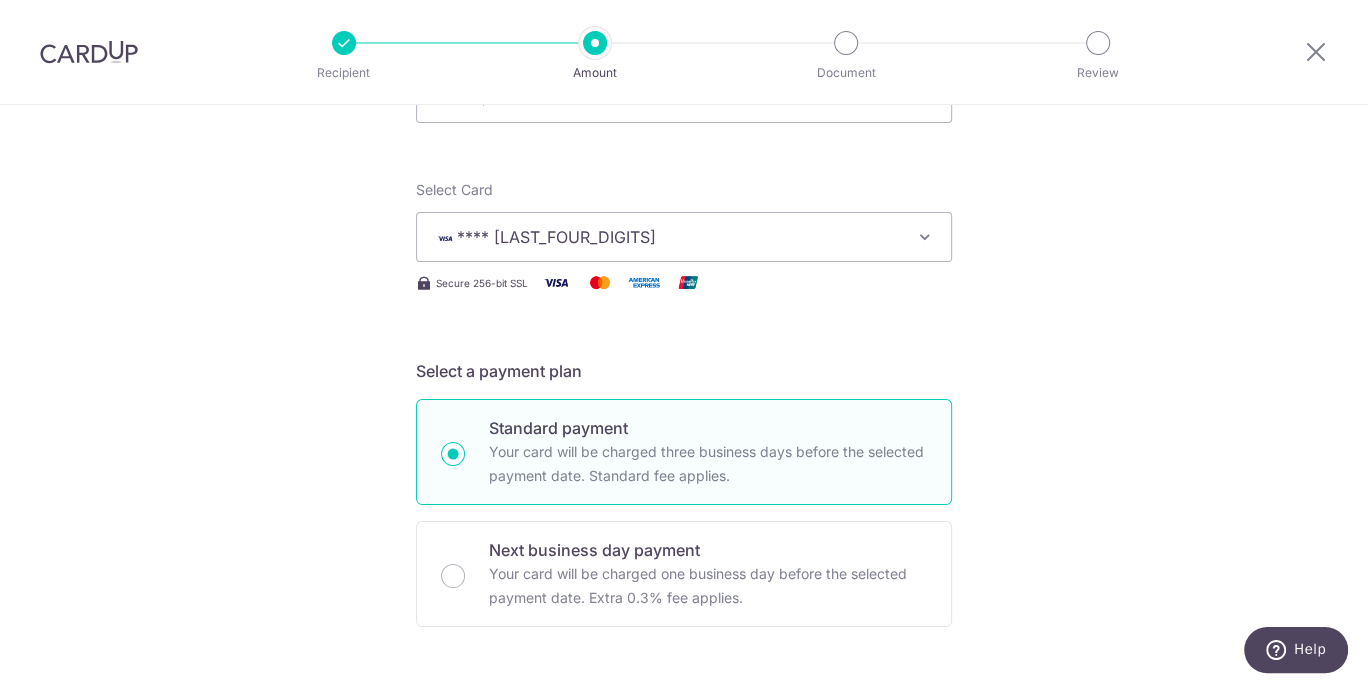 click on "Tell us more about your payment
Enter payment amount
SGD
529.72
529.72
Select Card
**** 5384
Add credit card
Your Cards
**** 5384
Secure 256-bit SSL
Text
New card details
Card
Secure 256-bit SSL" at bounding box center (684, 858) 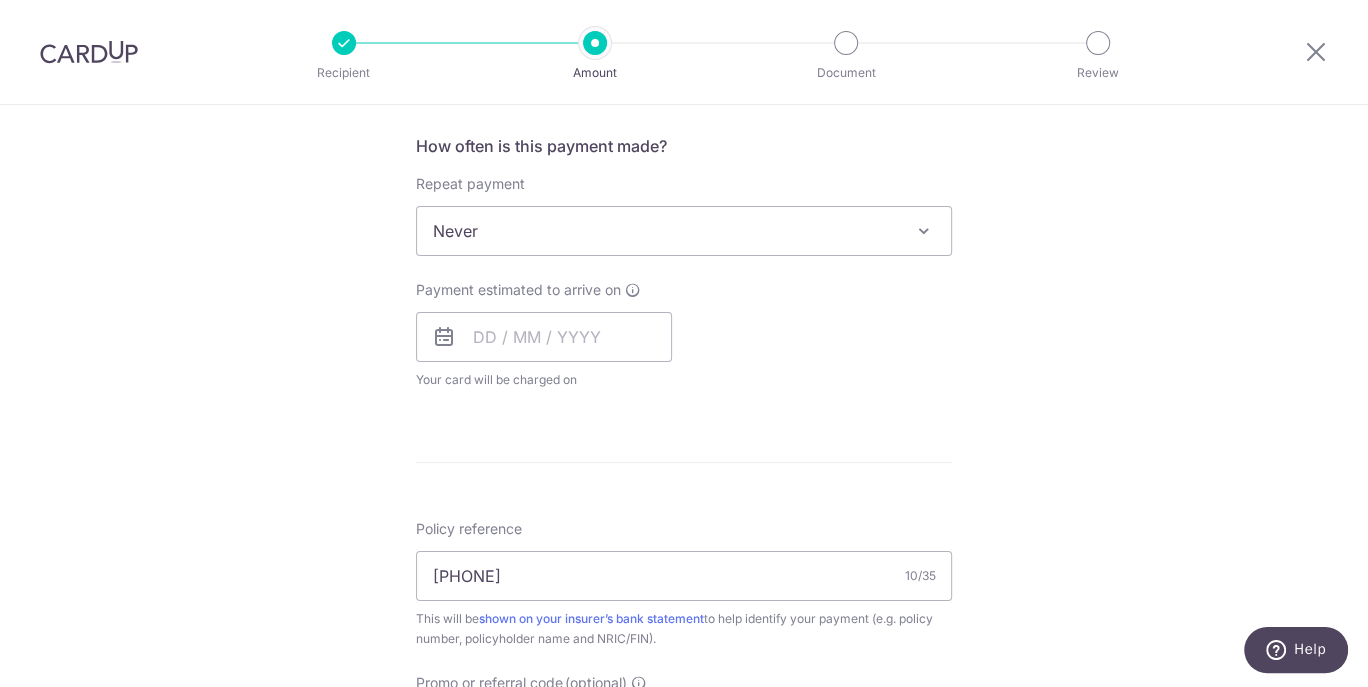 scroll, scrollTop: 513, scrollLeft: 0, axis: vertical 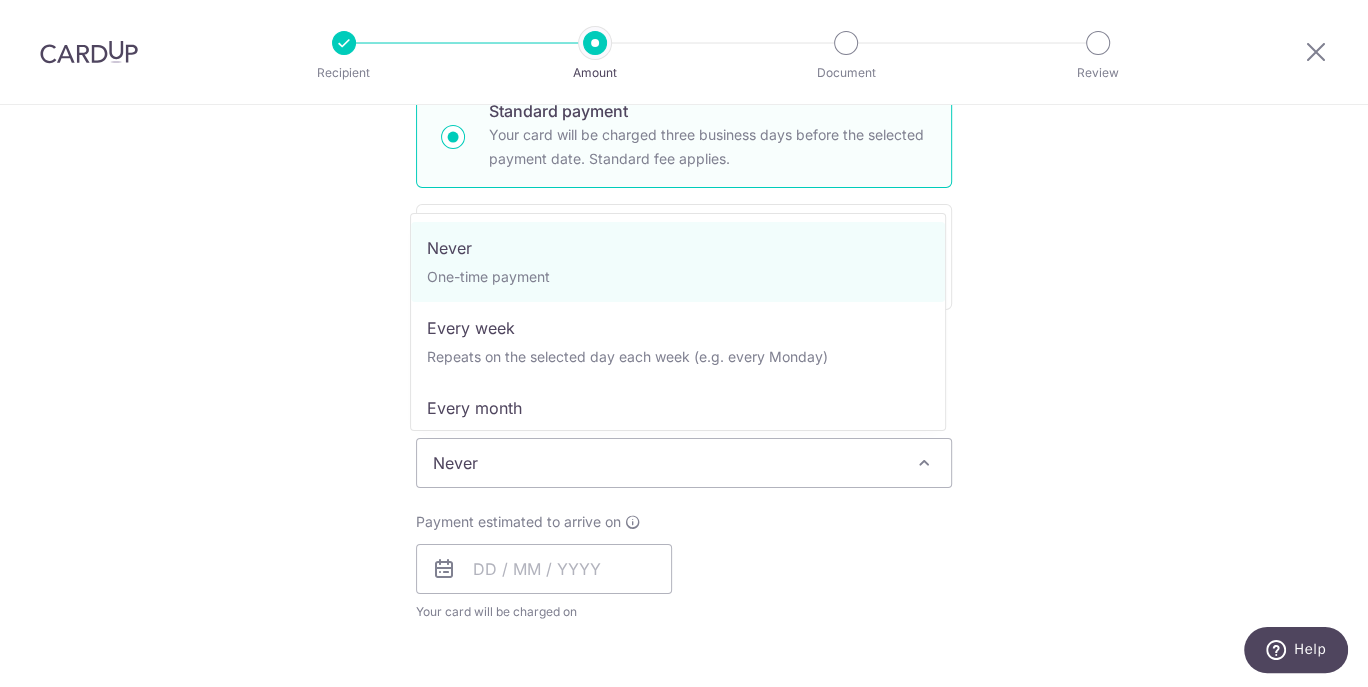 click at bounding box center (924, 463) 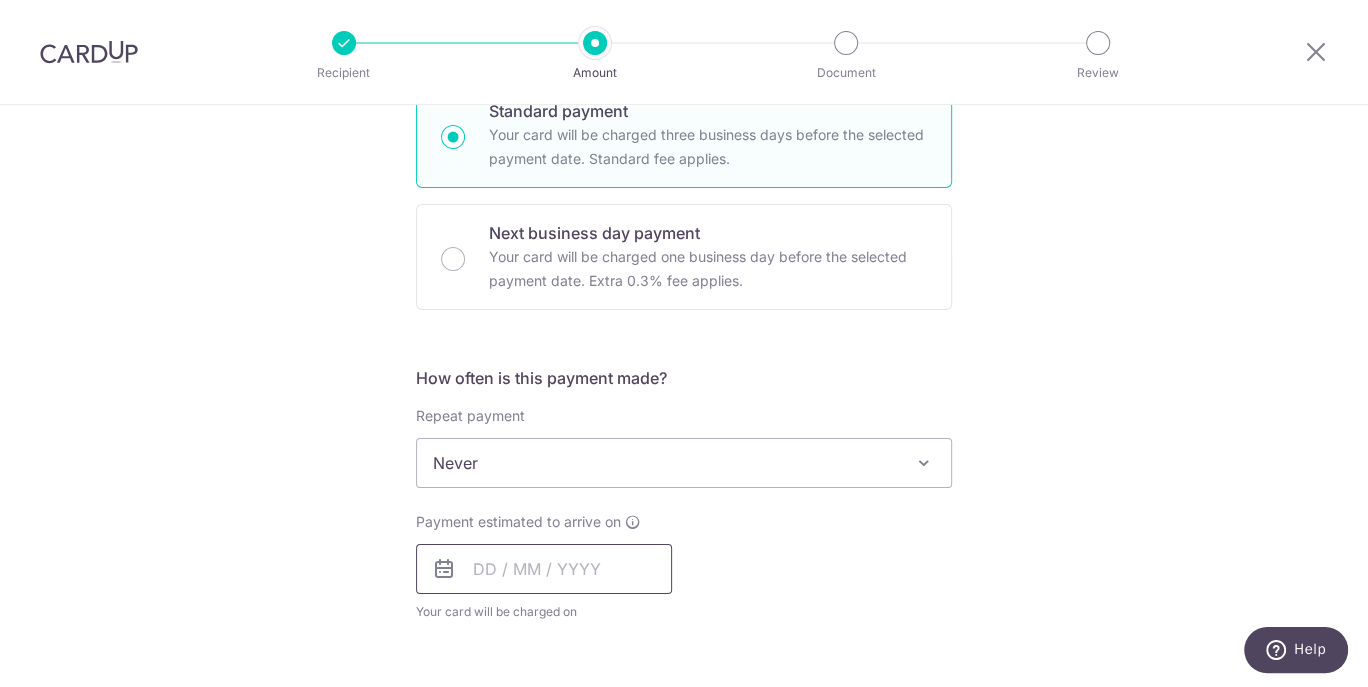 click at bounding box center [544, 569] 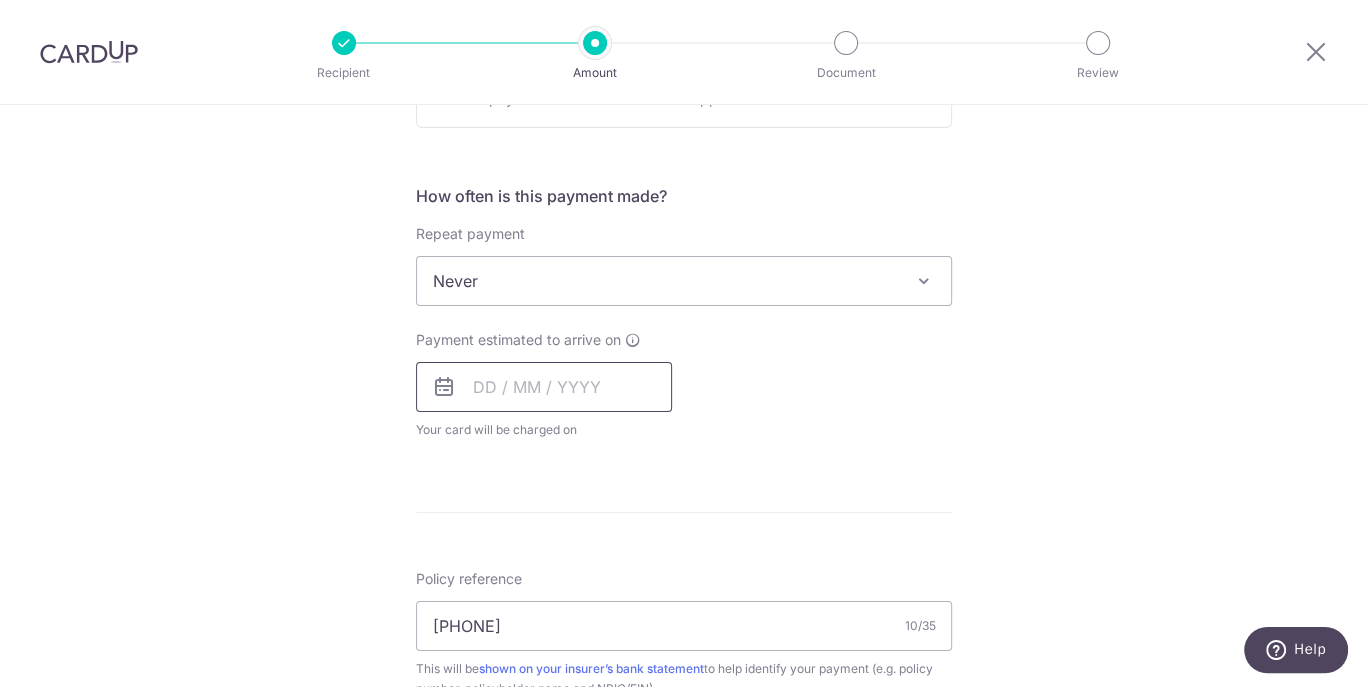 scroll, scrollTop: 844, scrollLeft: 0, axis: vertical 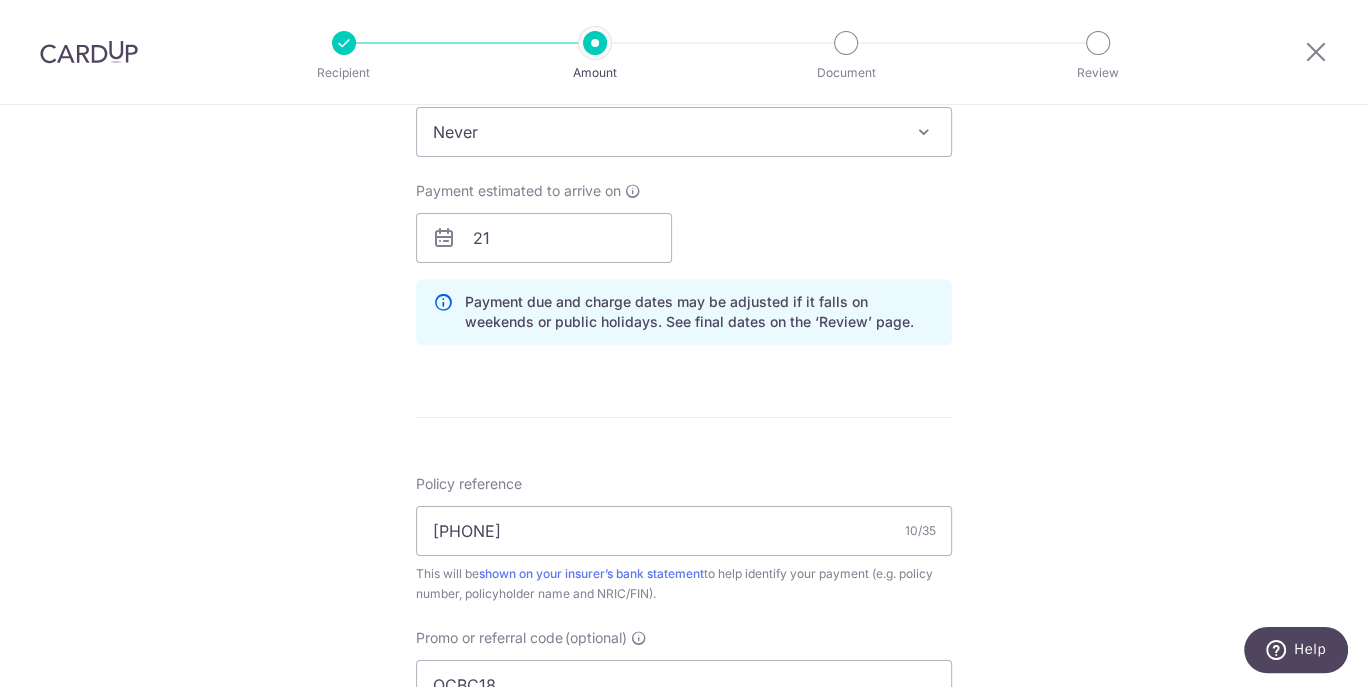 click at bounding box center (444, 238) 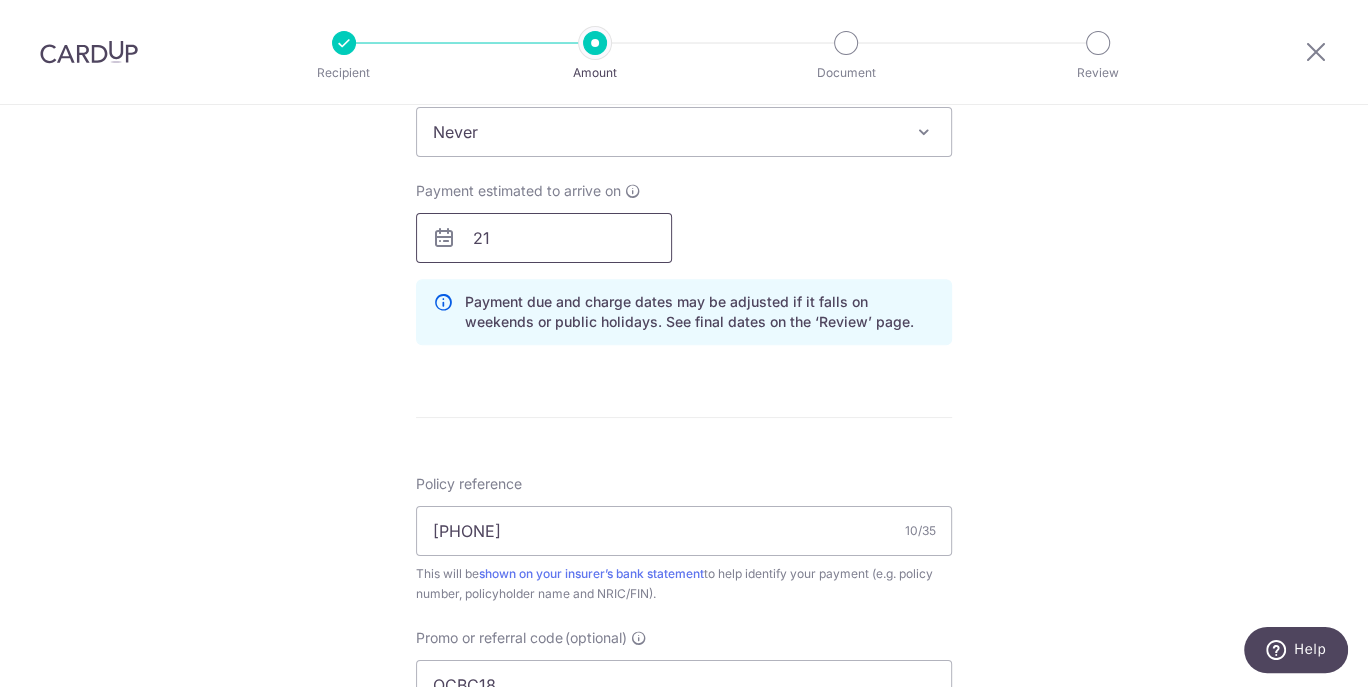 click on "21" at bounding box center [544, 238] 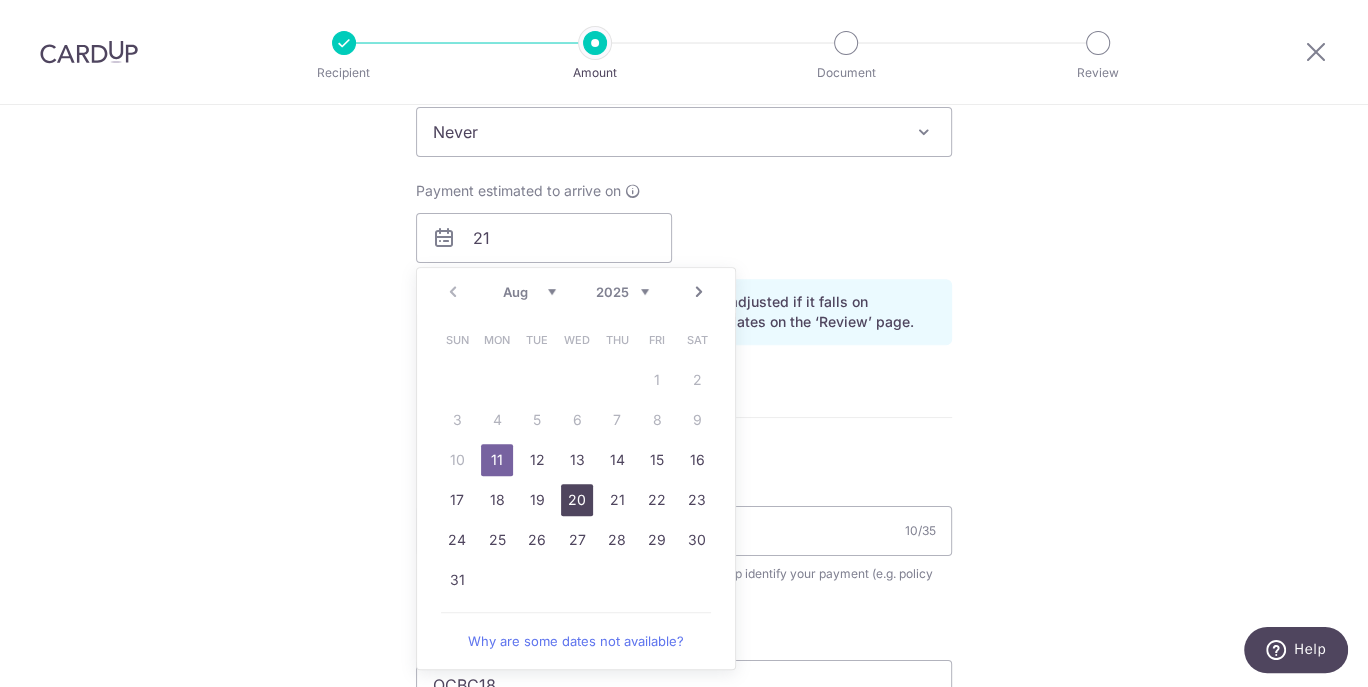 click on "20" at bounding box center [577, 500] 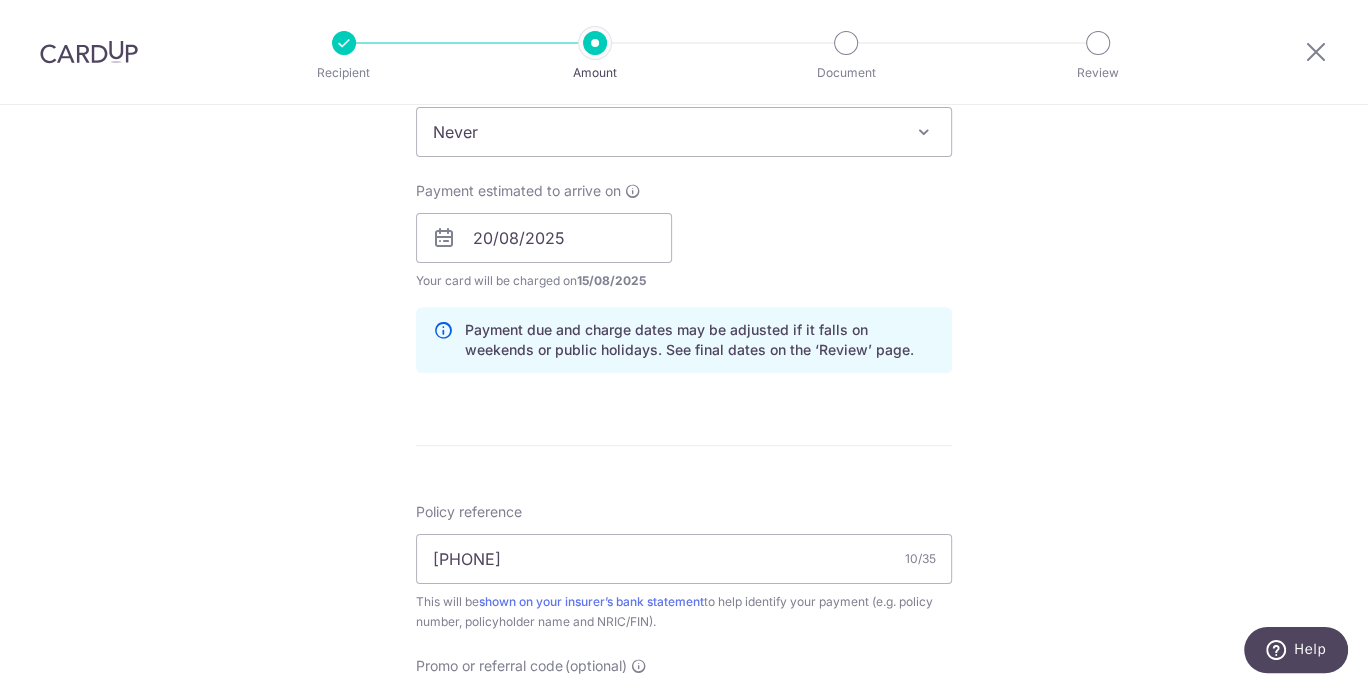 click on "Enter payment amount
SGD
529.72
529.72
Select Card
**** 5384
Add credit card
Your Cards
**** 5384
Secure 256-bit SSL
Text
New card details
Card
Secure 256-bit SSL" at bounding box center (684, 270) 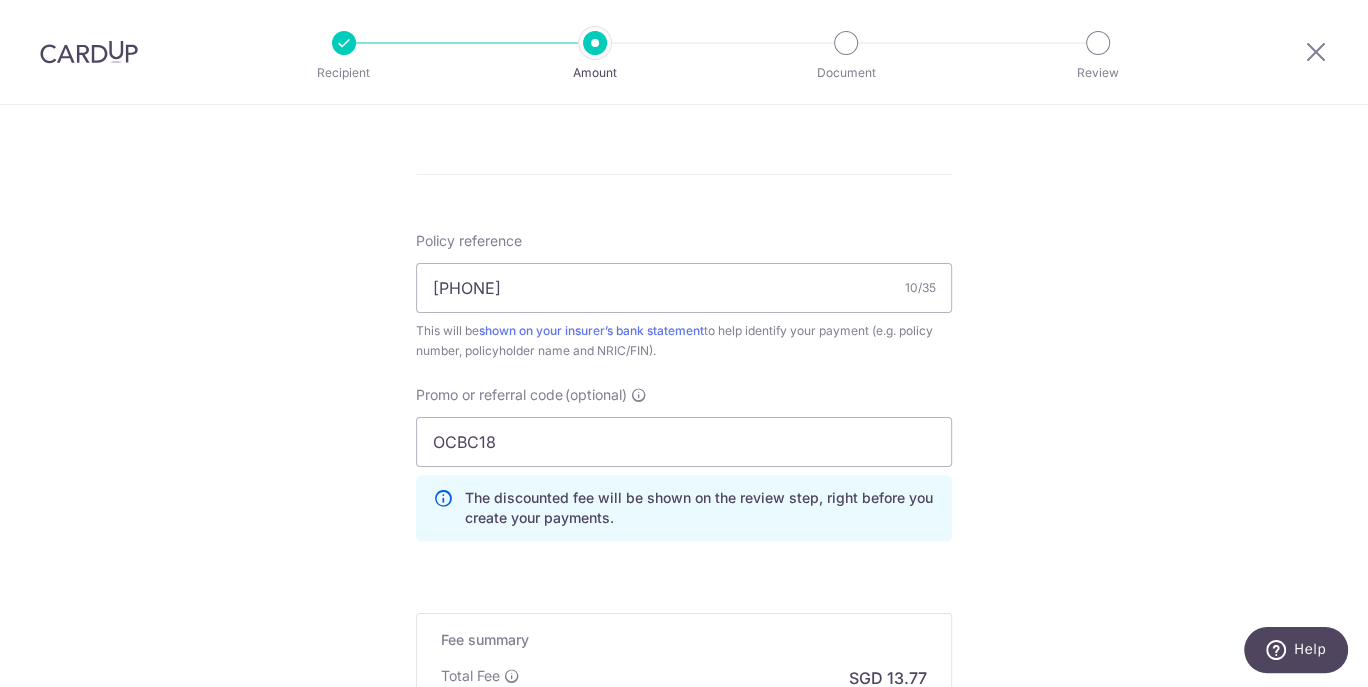 scroll, scrollTop: 1189, scrollLeft: 0, axis: vertical 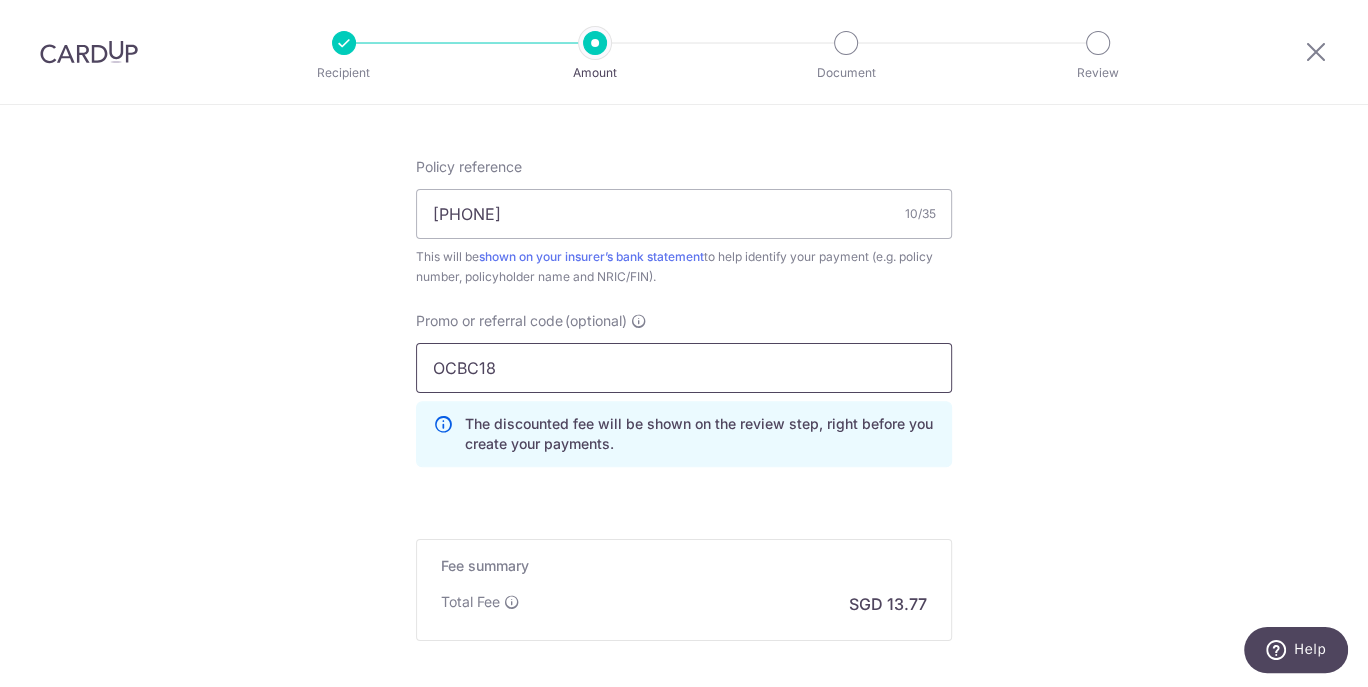 click on "OCBC18" at bounding box center (684, 368) 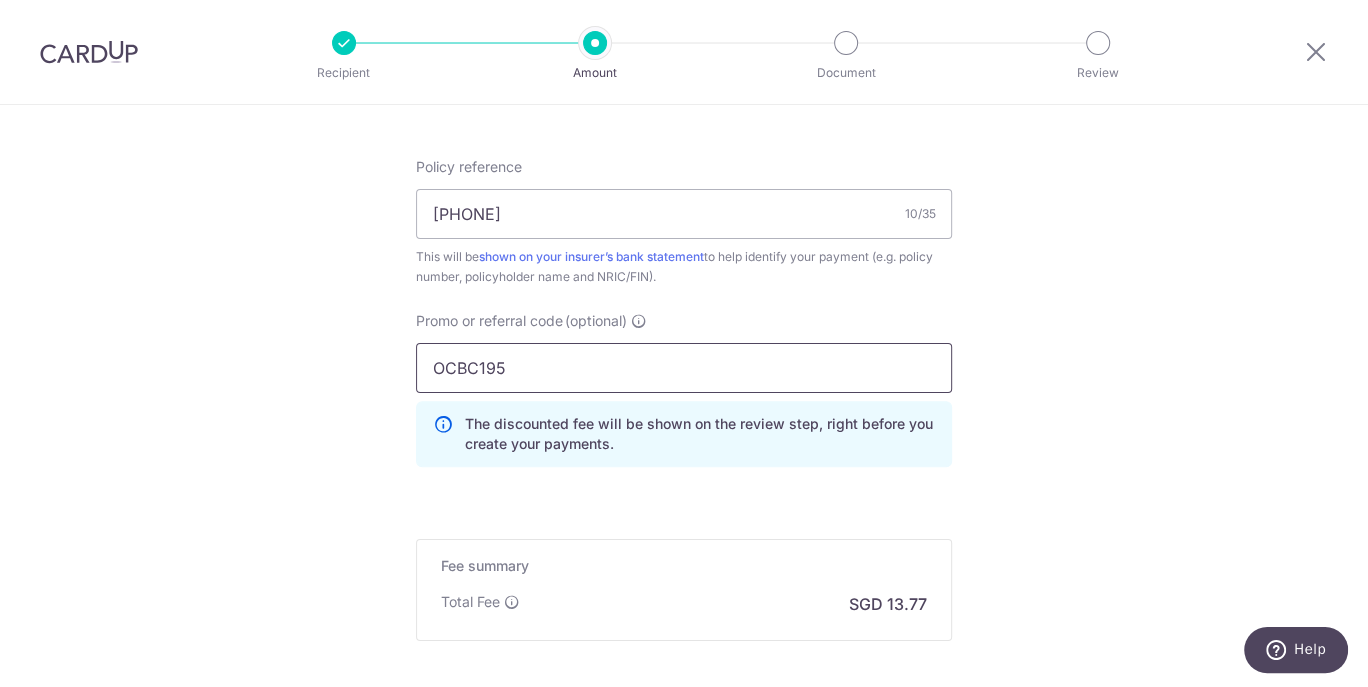 type on "OCBC195" 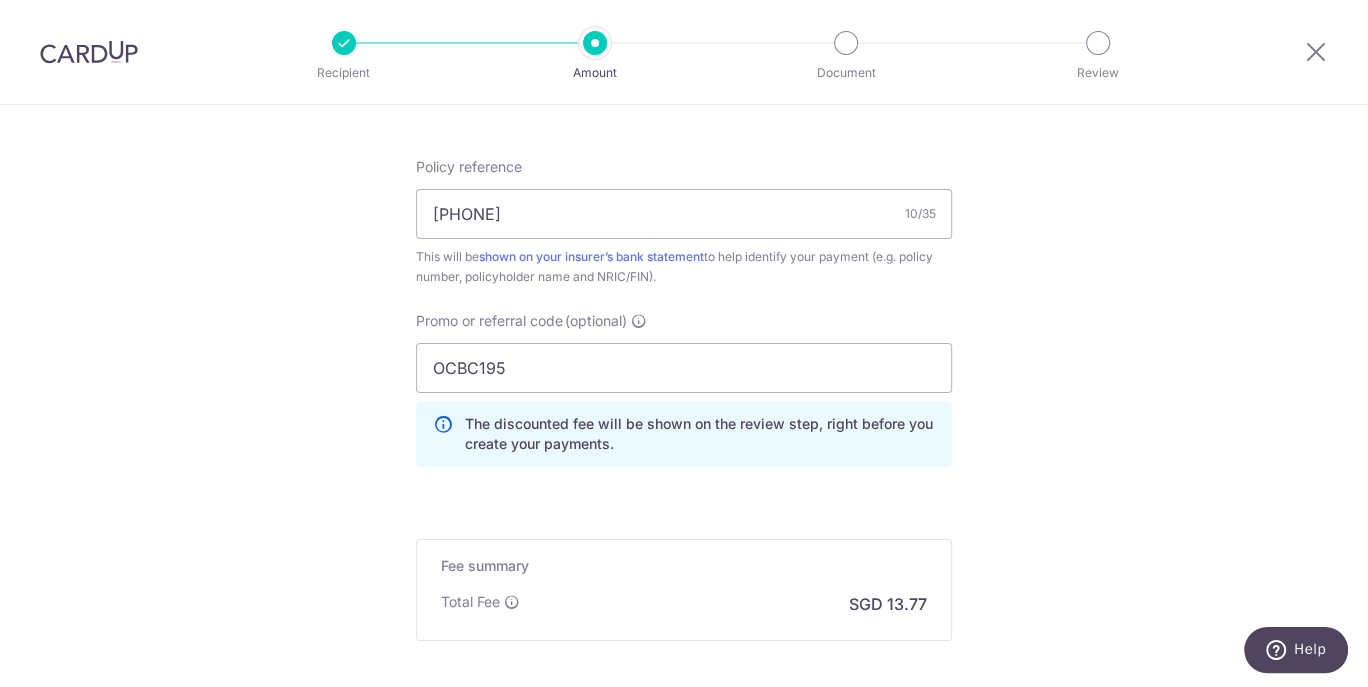 click on "Tell us more about your payment
Enter payment amount
SGD
529.72
529.72
Select Card
**** 5384
Add credit card
Your Cards
**** 5384
Secure 256-bit SSL
Text
New card details
Card
Secure 256-bit SSL" at bounding box center (684, -94) 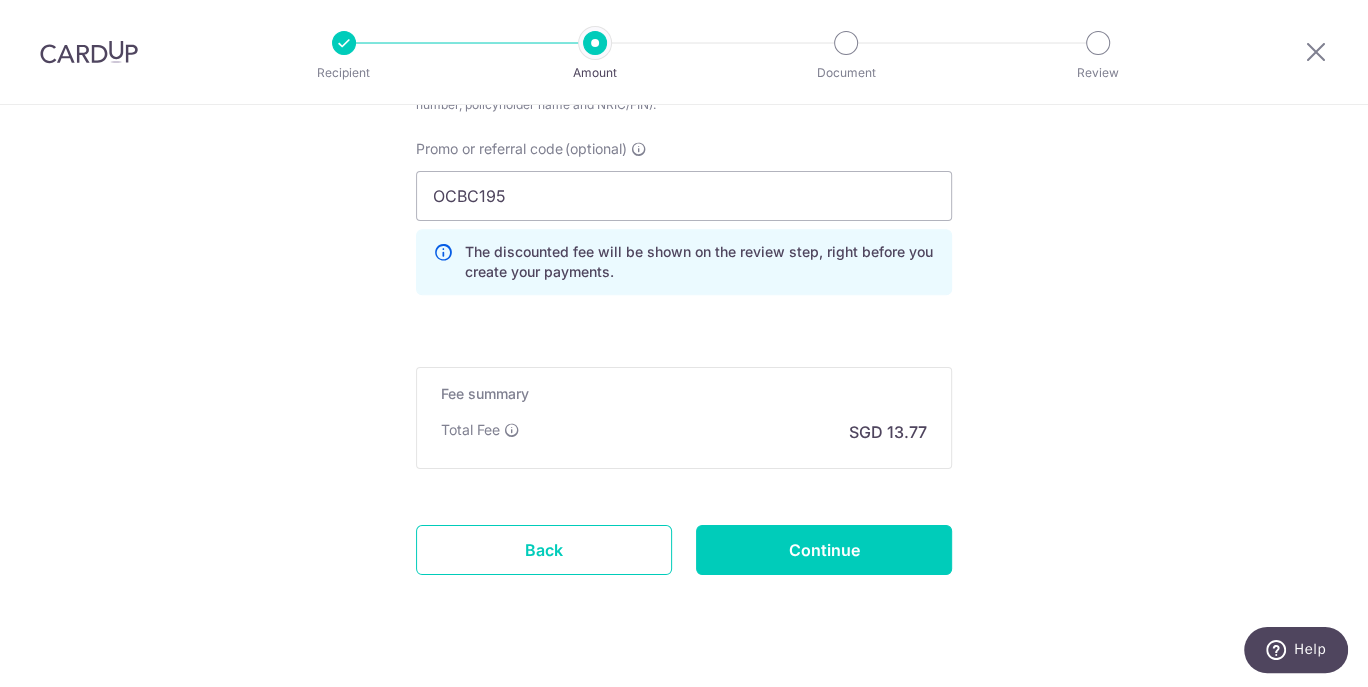 scroll, scrollTop: 1390, scrollLeft: 0, axis: vertical 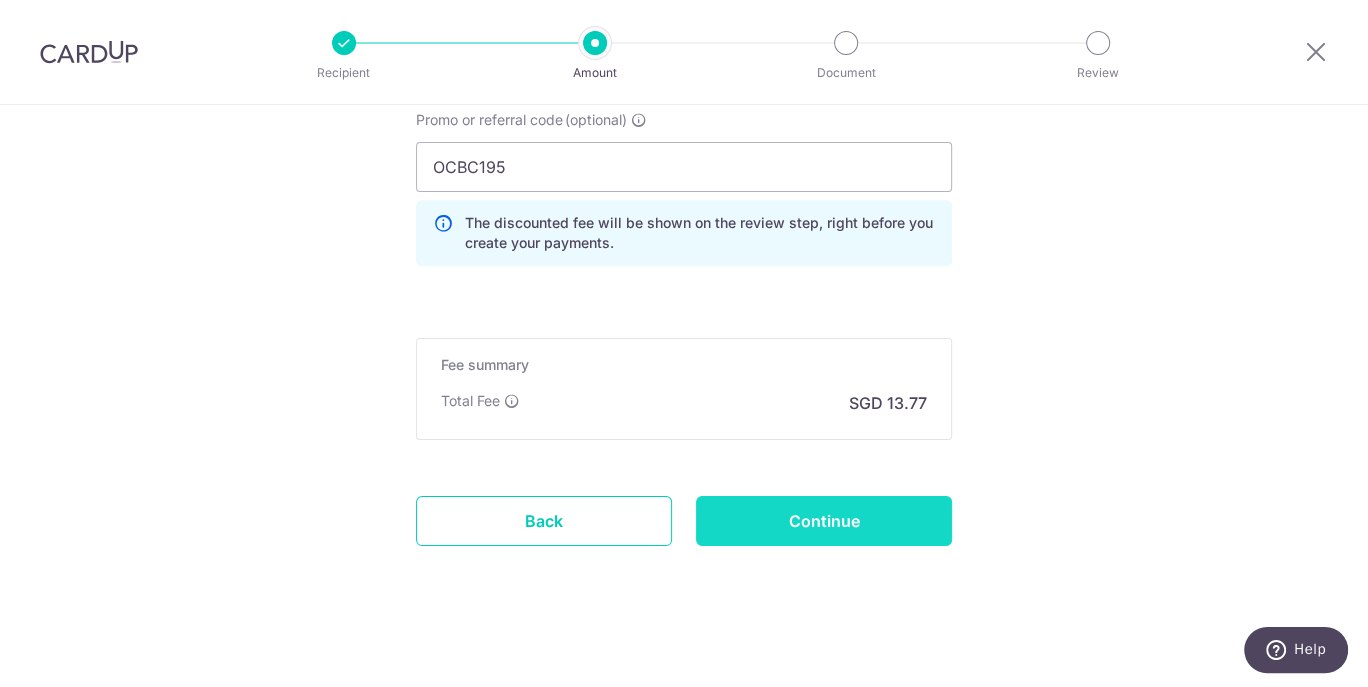 click on "Continue" at bounding box center [824, 521] 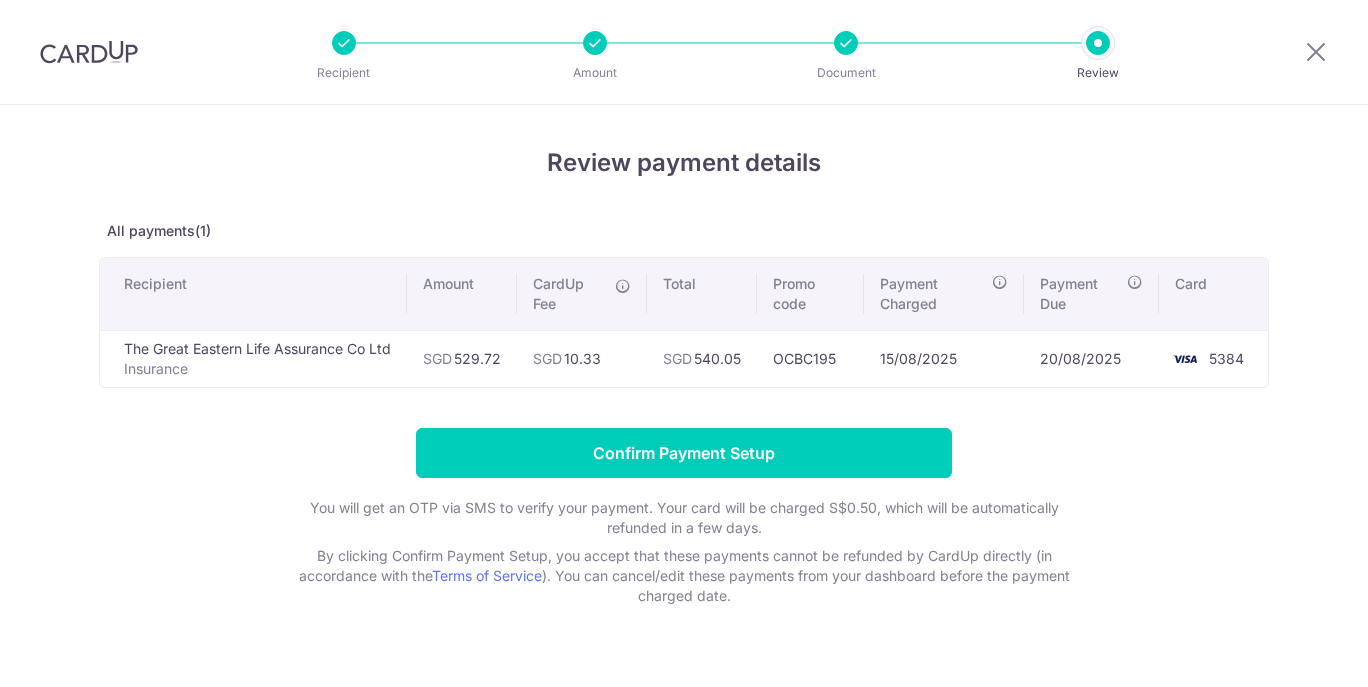 scroll, scrollTop: 0, scrollLeft: 0, axis: both 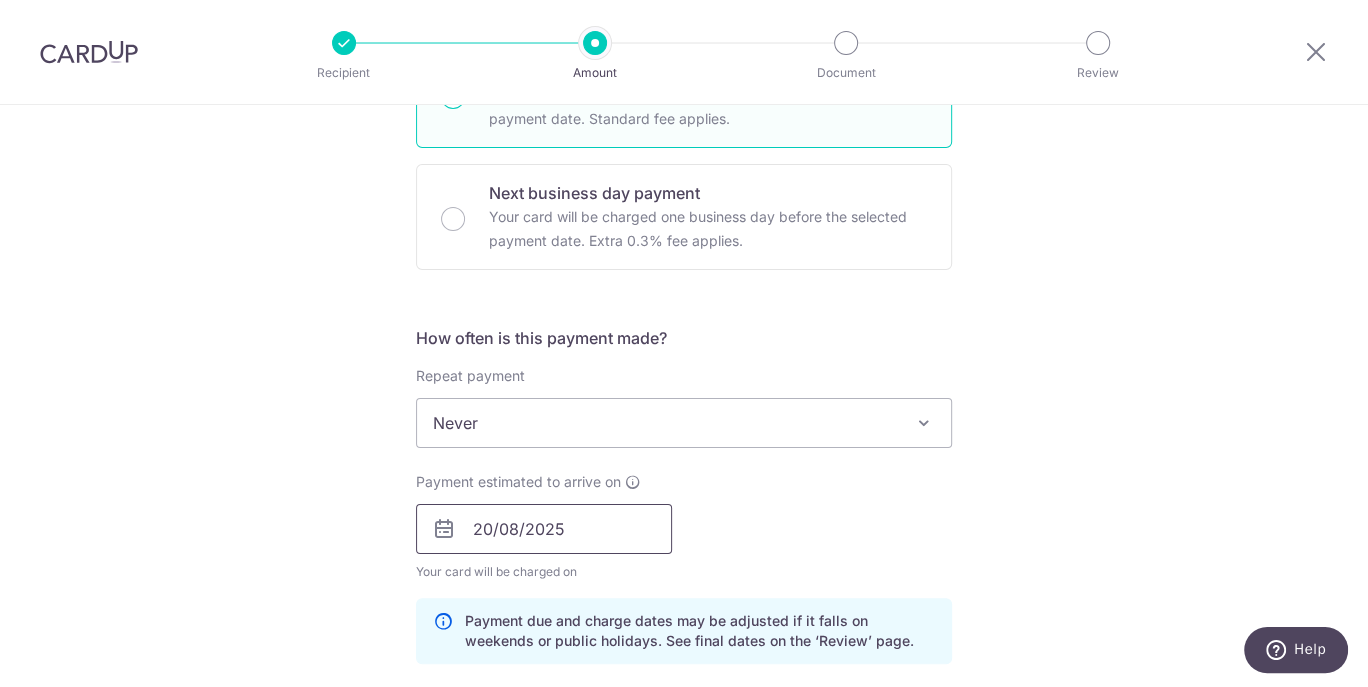 click on "20/08/2025" at bounding box center [544, 529] 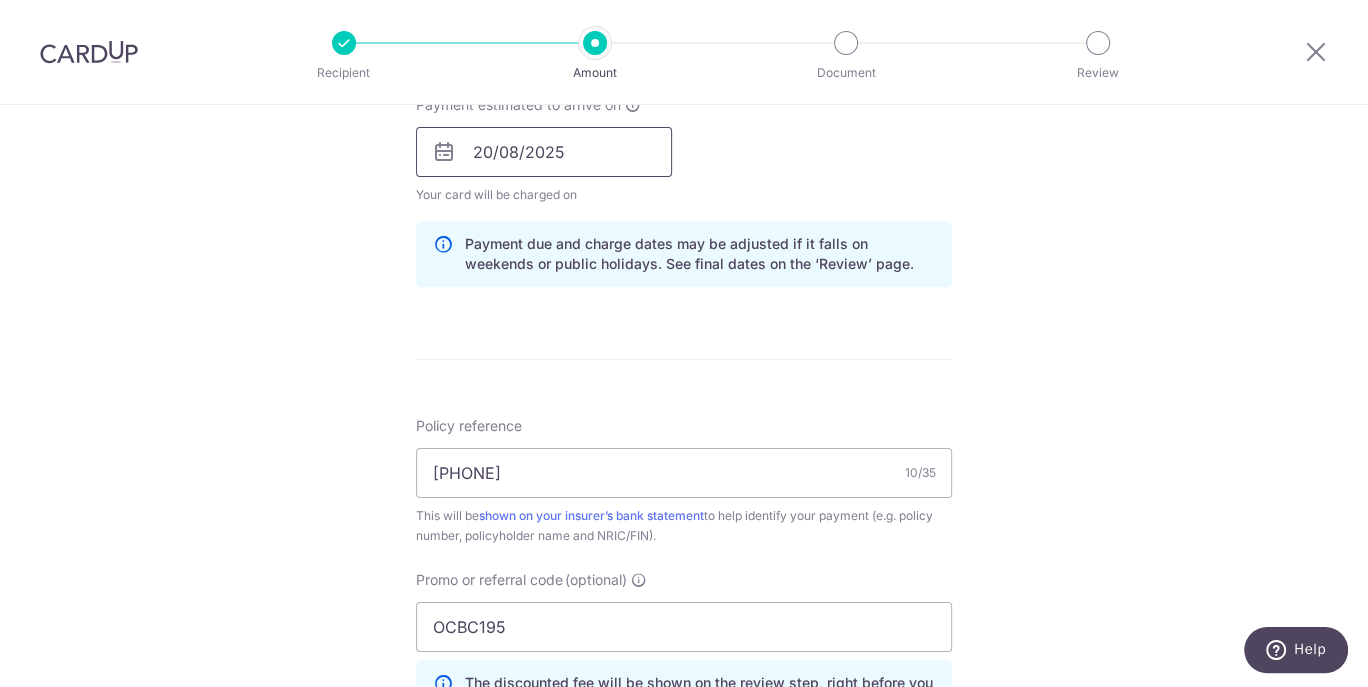 scroll, scrollTop: 941, scrollLeft: 0, axis: vertical 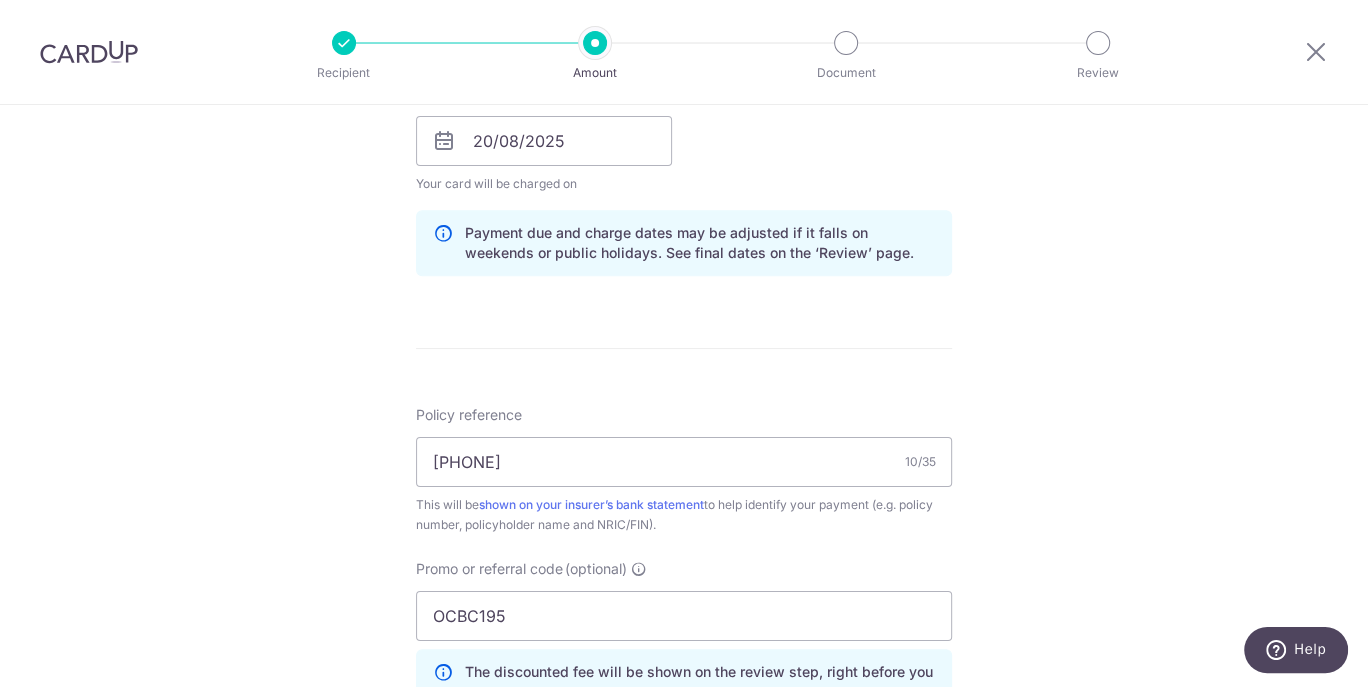 click at bounding box center [444, 141] 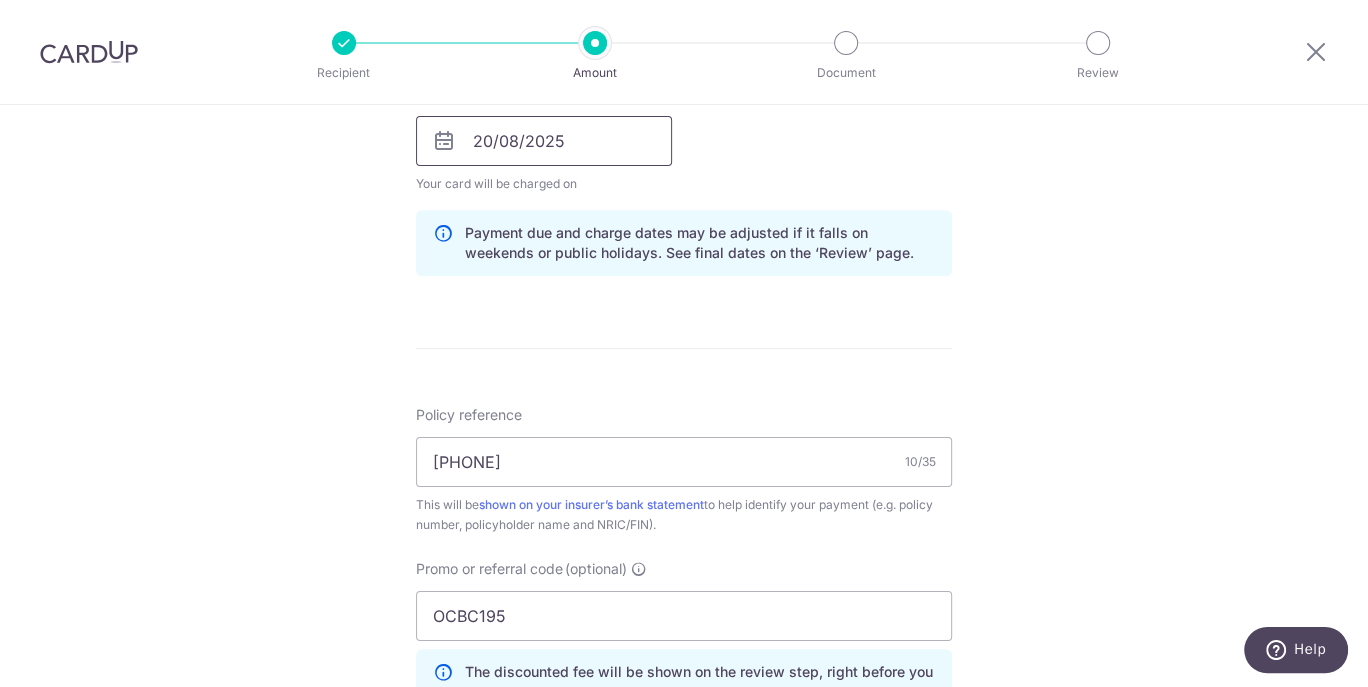 click on "20/08/2025" at bounding box center (544, 141) 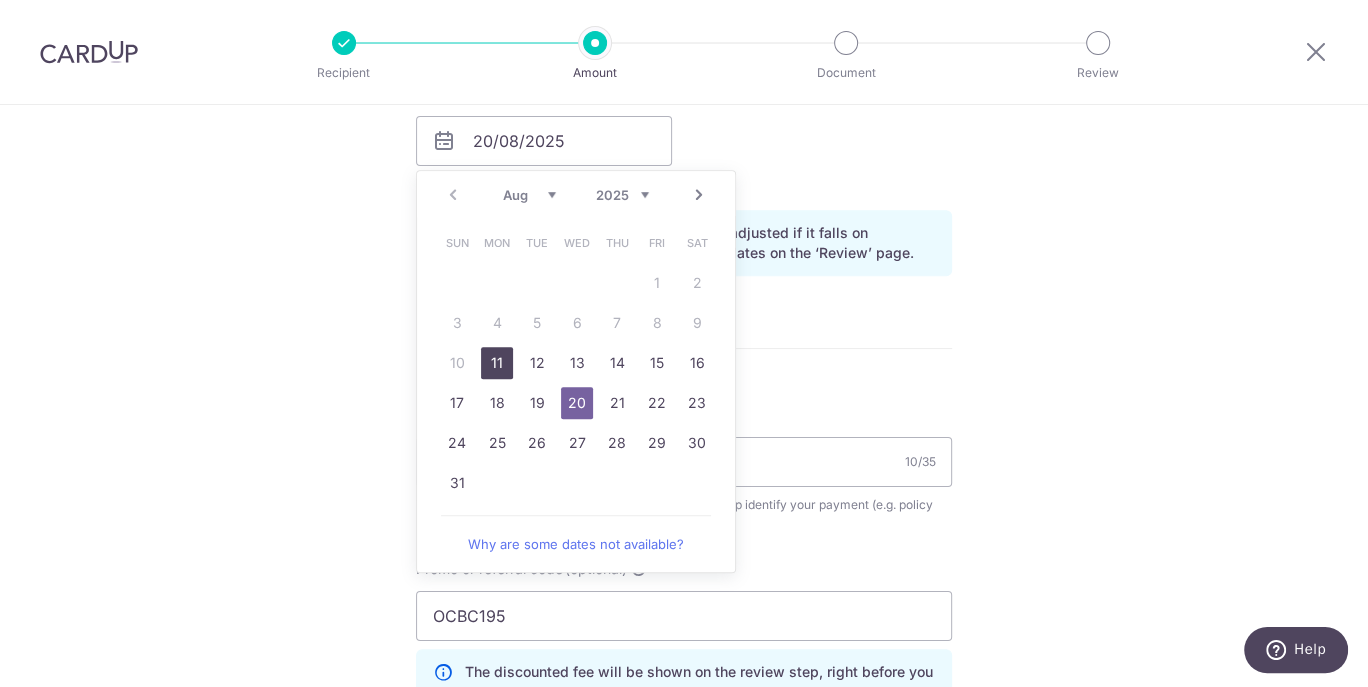 click on "11" at bounding box center [497, 363] 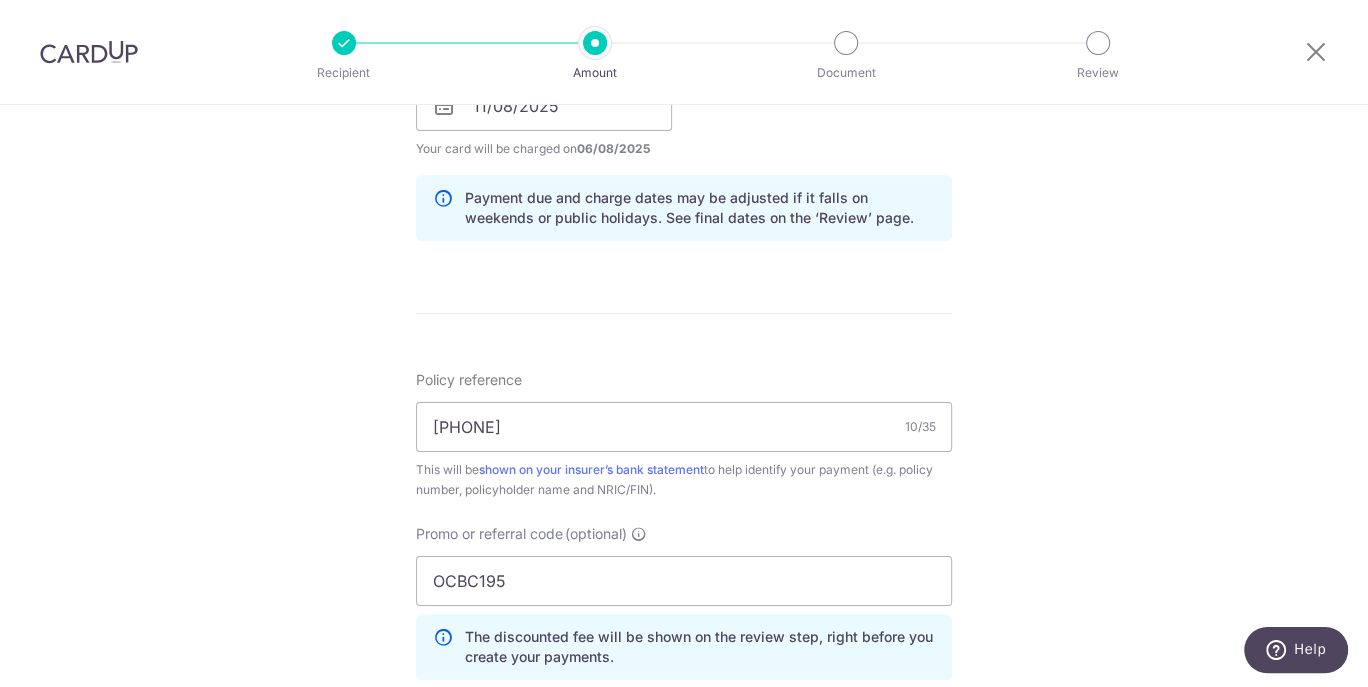 scroll, scrollTop: 988, scrollLeft: 0, axis: vertical 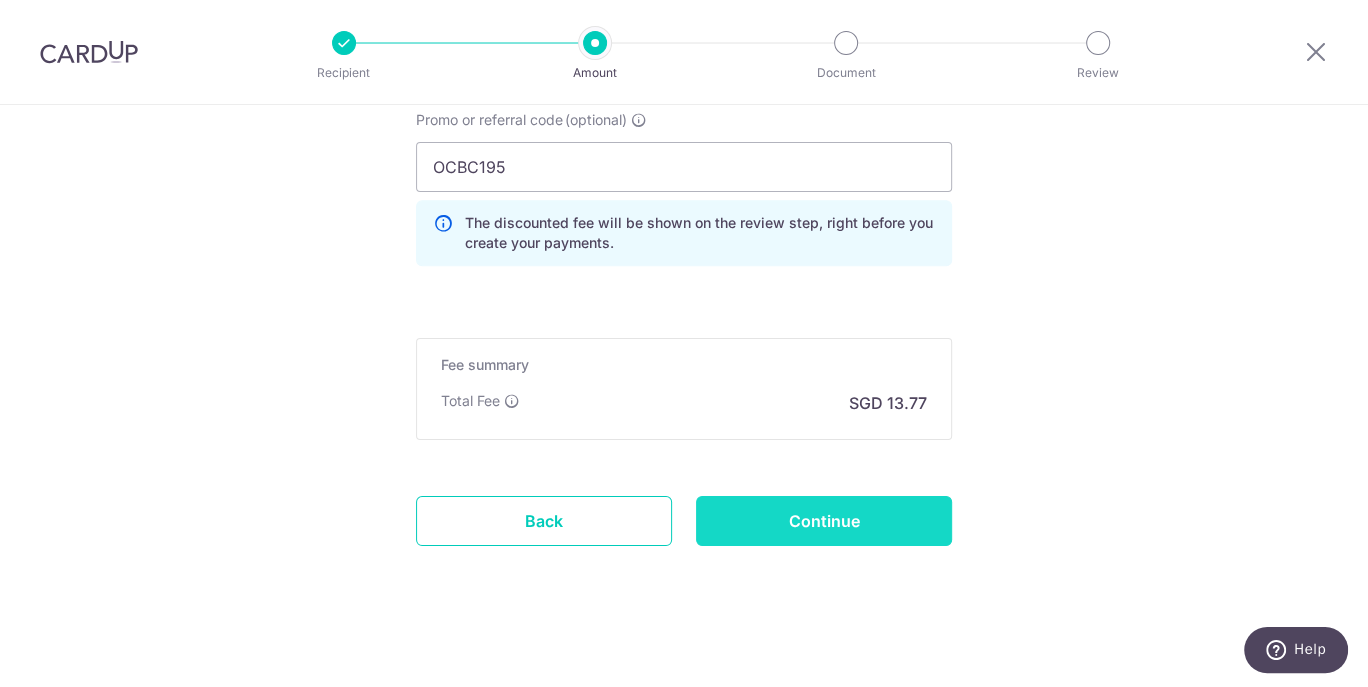 click on "Continue" at bounding box center [824, 521] 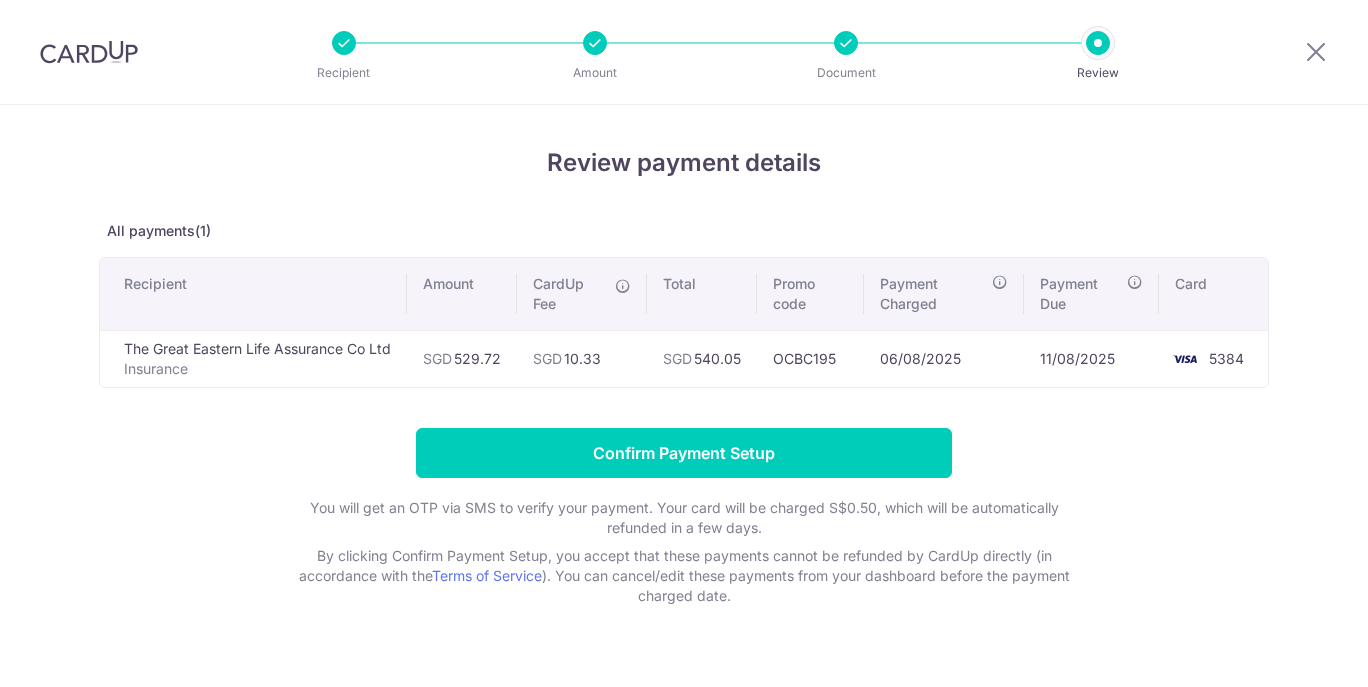 scroll, scrollTop: 0, scrollLeft: 0, axis: both 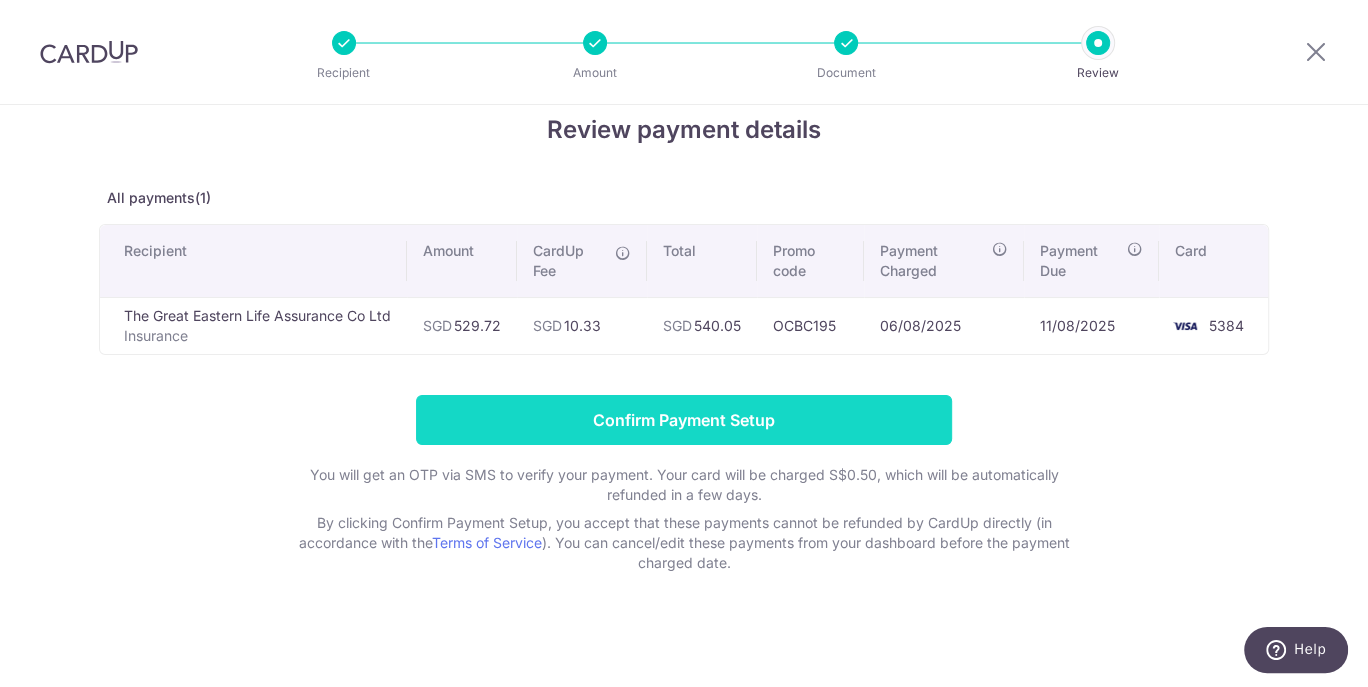click on "Confirm Payment Setup" at bounding box center [684, 420] 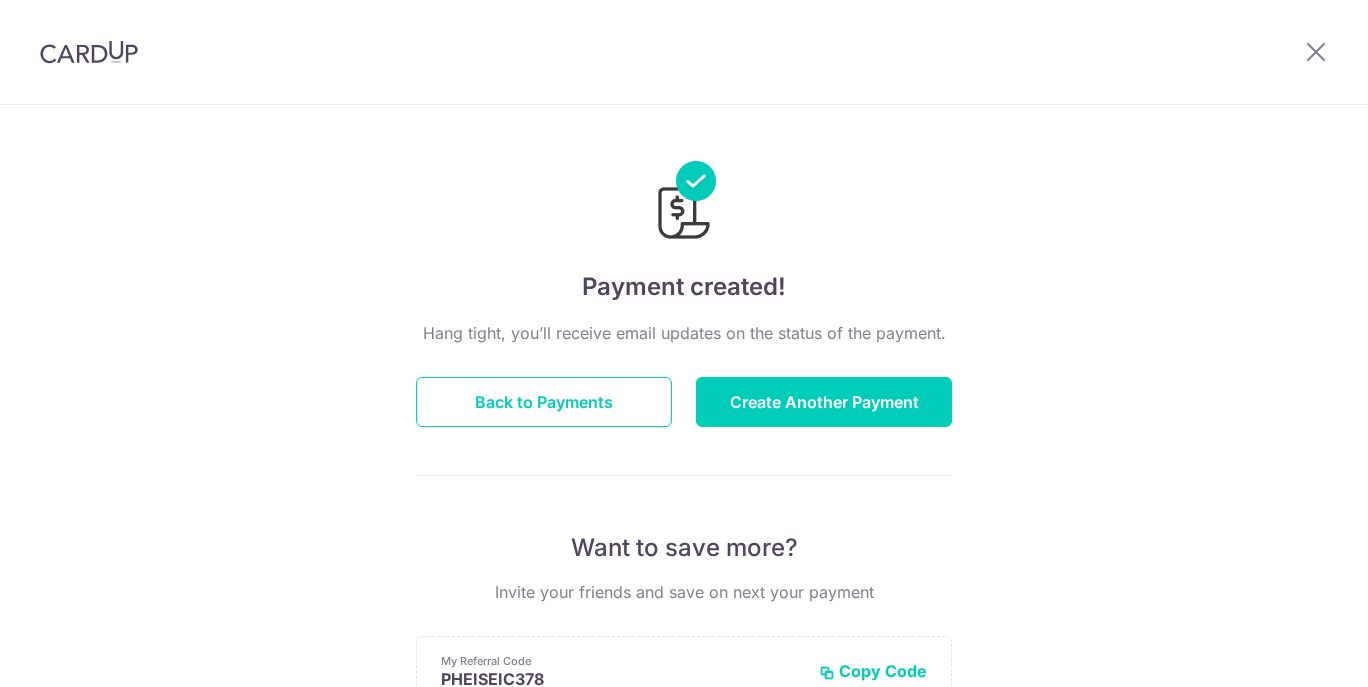 scroll, scrollTop: 0, scrollLeft: 0, axis: both 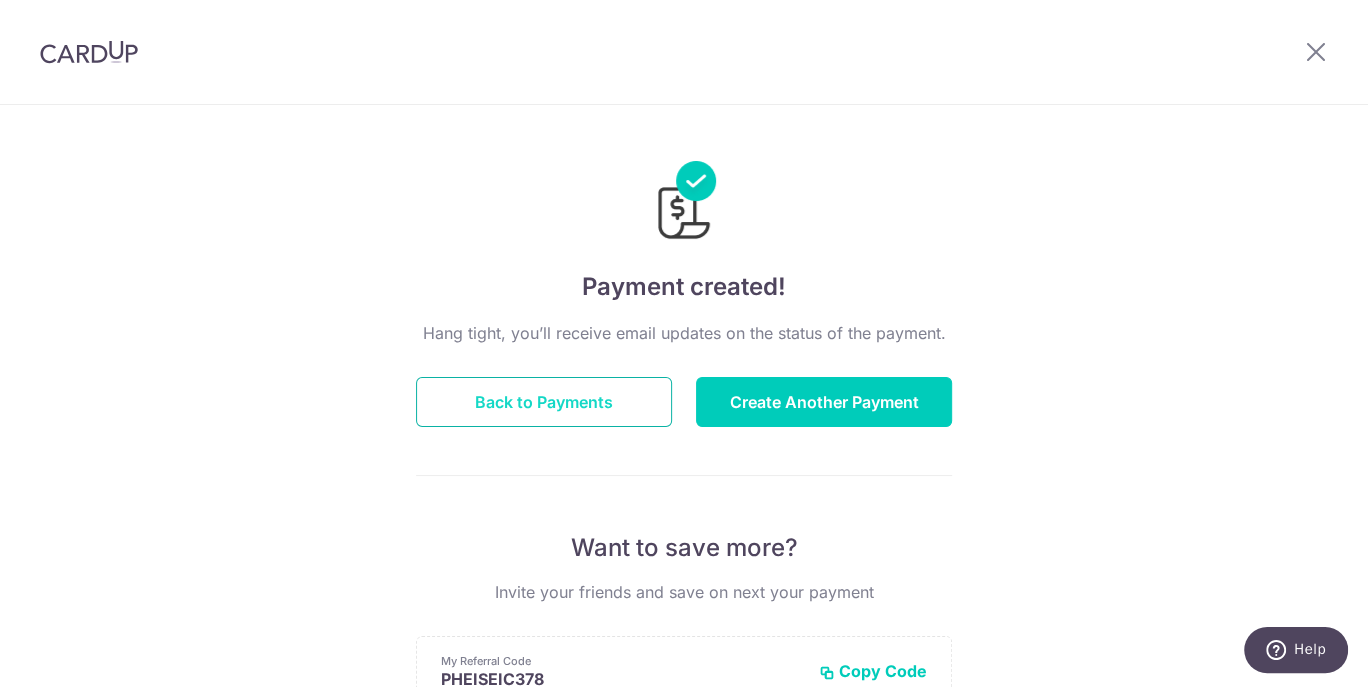 click on "Back to Payments" at bounding box center (544, 402) 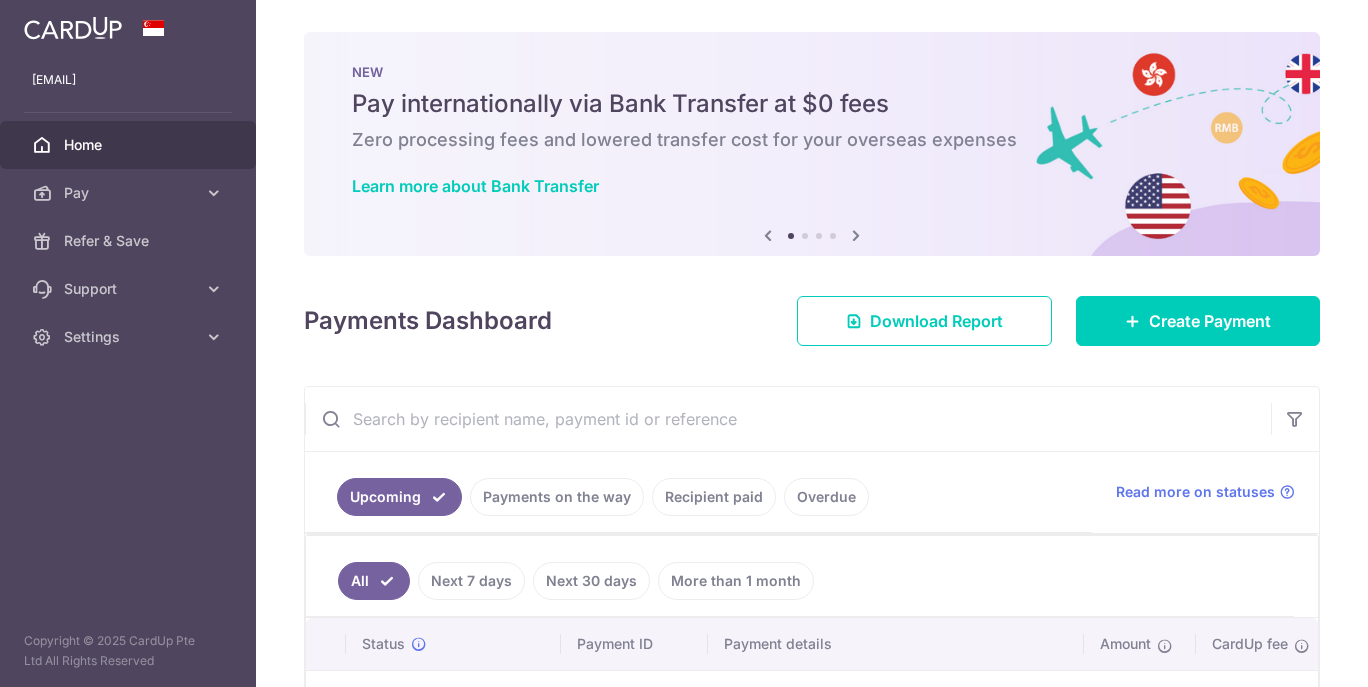 scroll, scrollTop: 0, scrollLeft: 0, axis: both 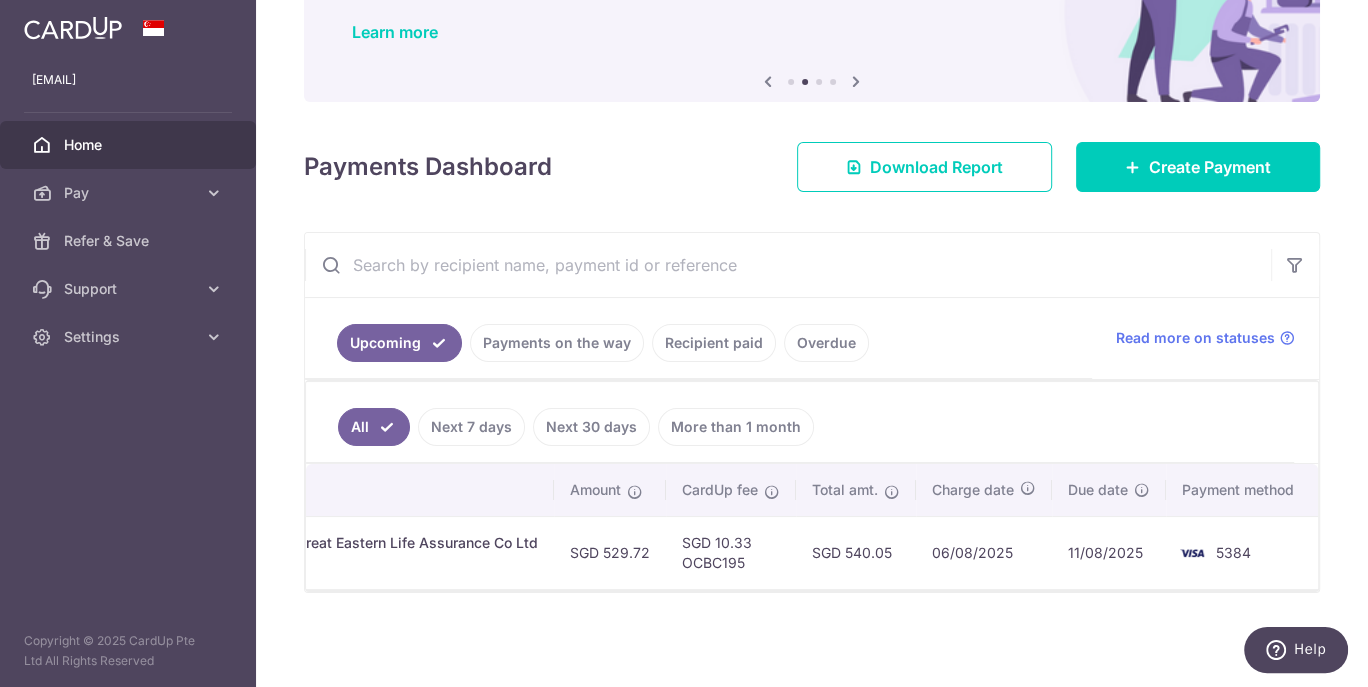 drag, startPoint x: 1210, startPoint y: 591, endPoint x: 630, endPoint y: 600, distance: 580.0698 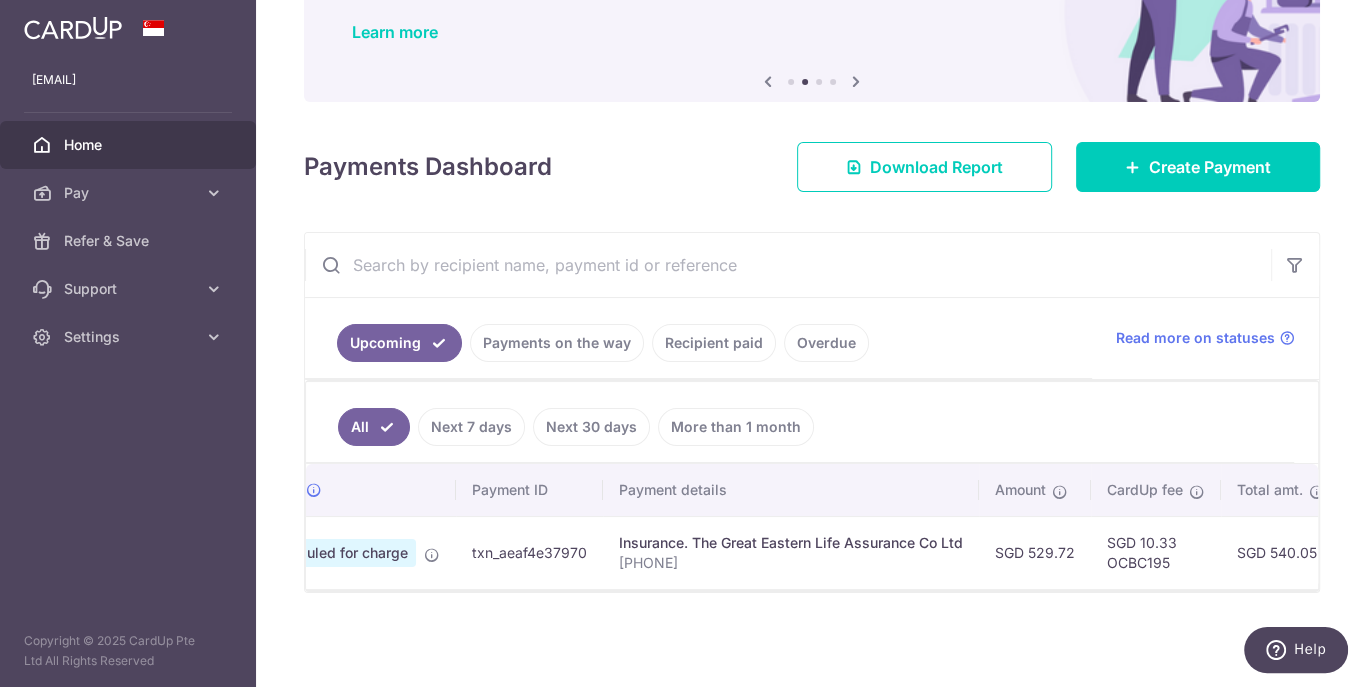 scroll, scrollTop: 0, scrollLeft: 0, axis: both 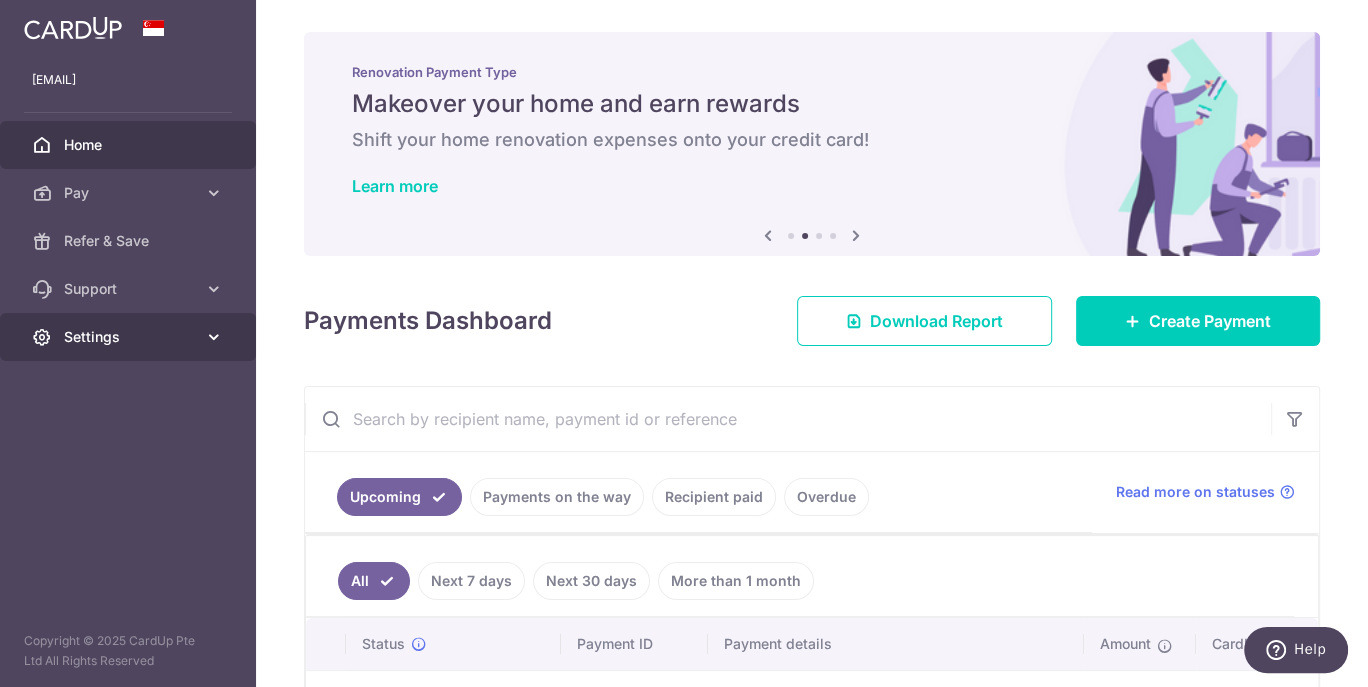click on "Settings" at bounding box center (130, 337) 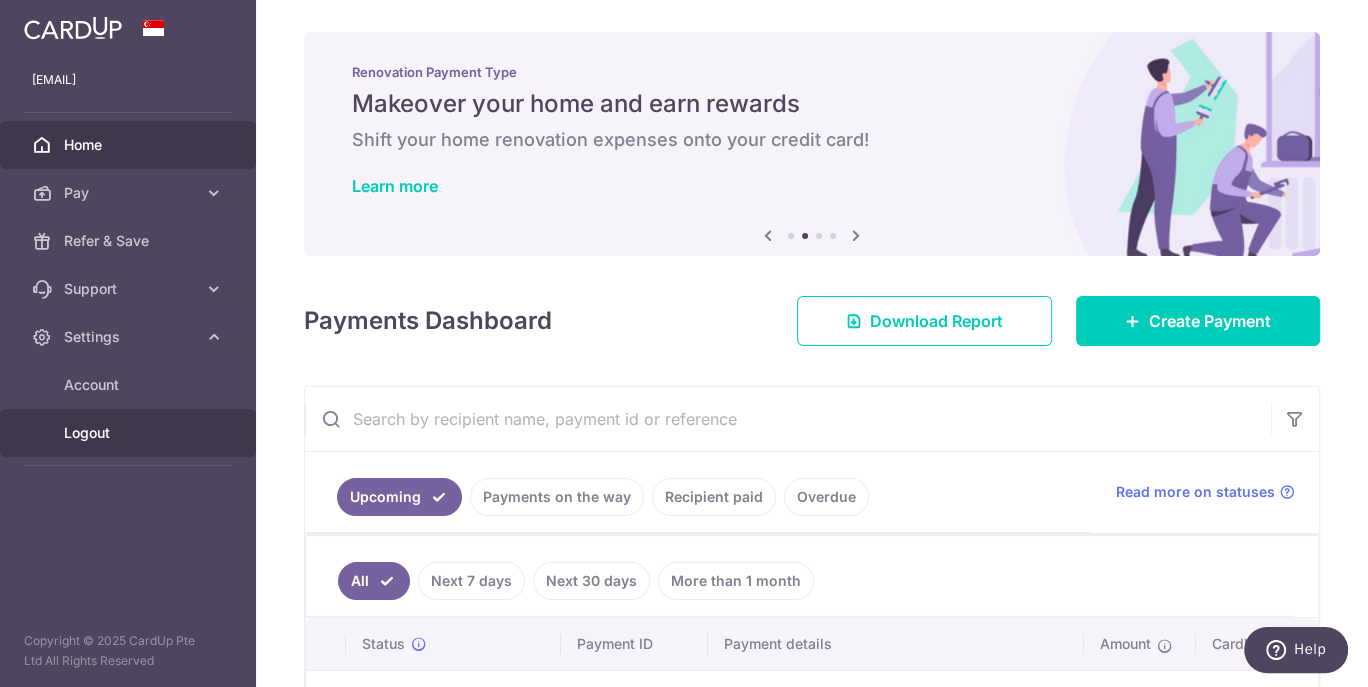 click on "Logout" at bounding box center [130, 433] 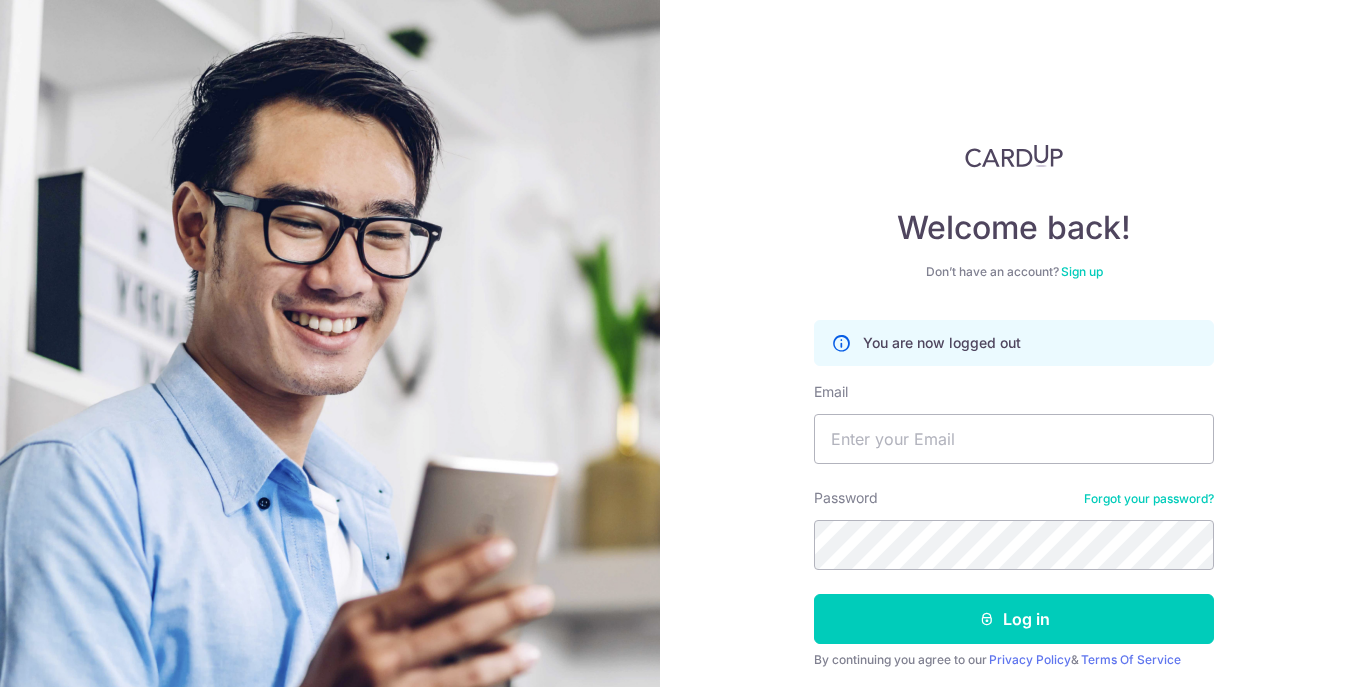 scroll, scrollTop: 0, scrollLeft: 0, axis: both 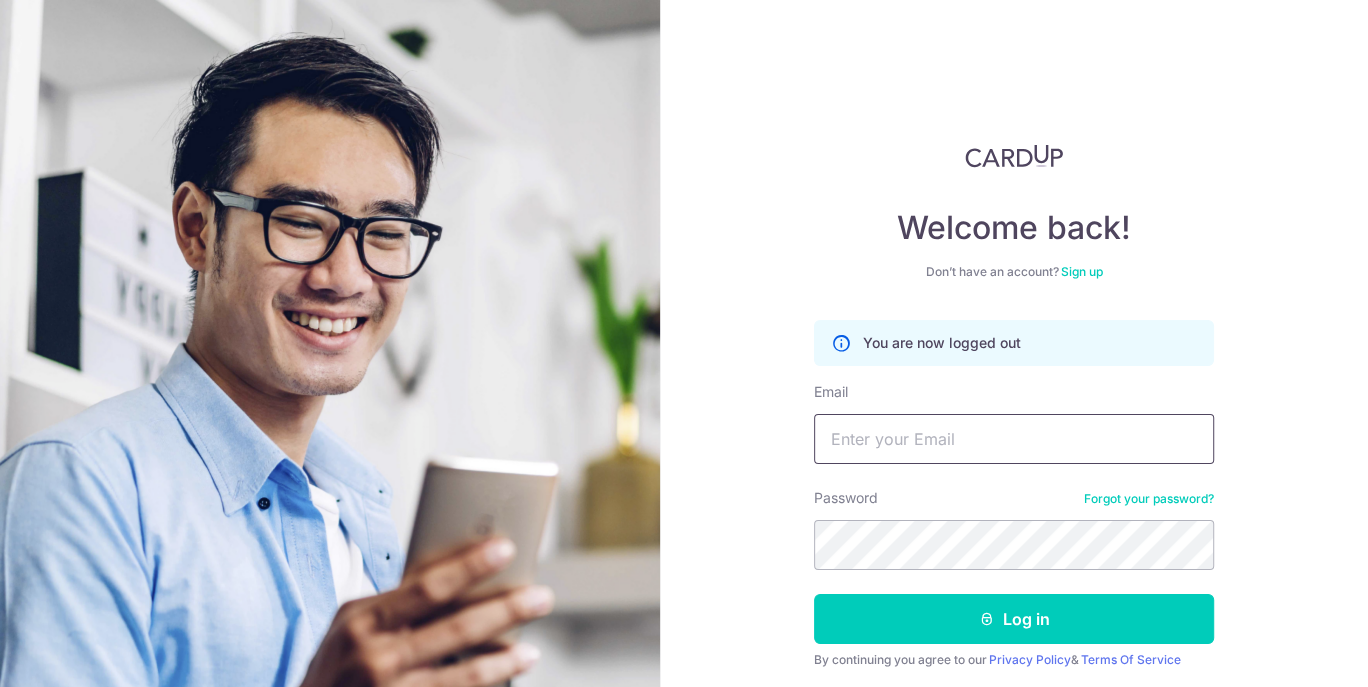 click on "Email" at bounding box center [1014, 439] 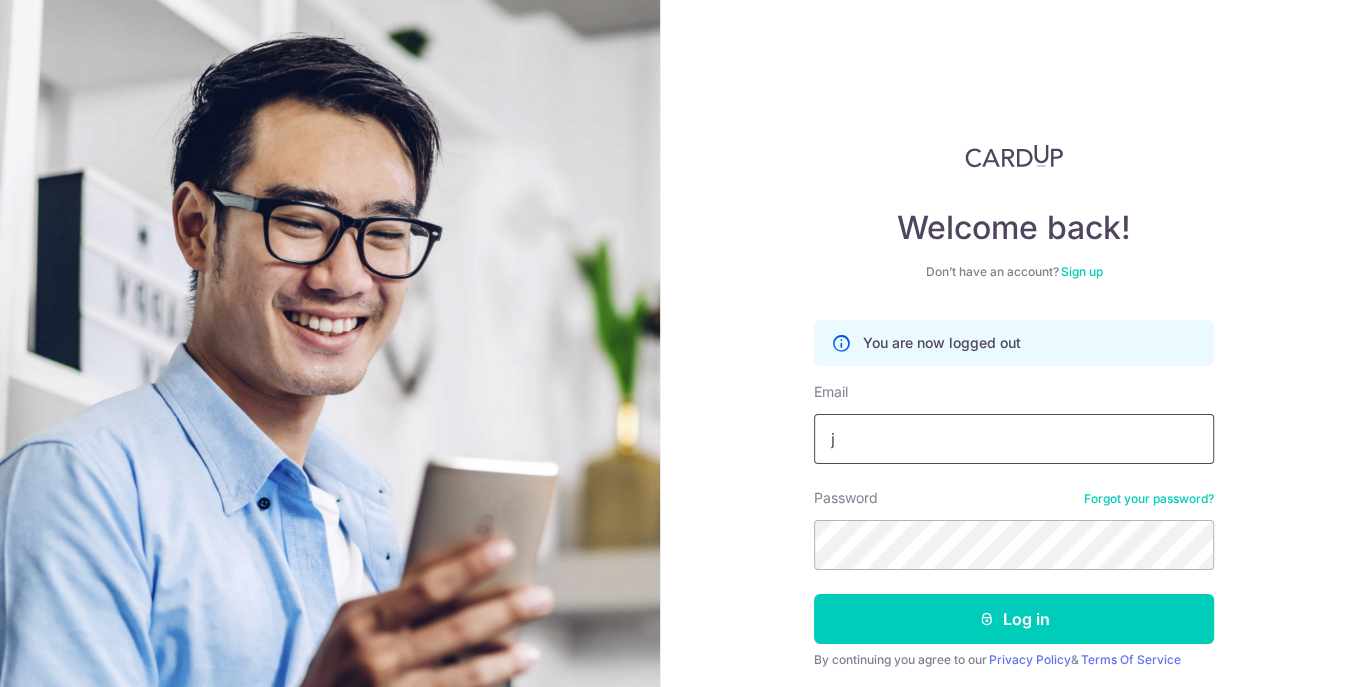 type on "[EMAIL]" 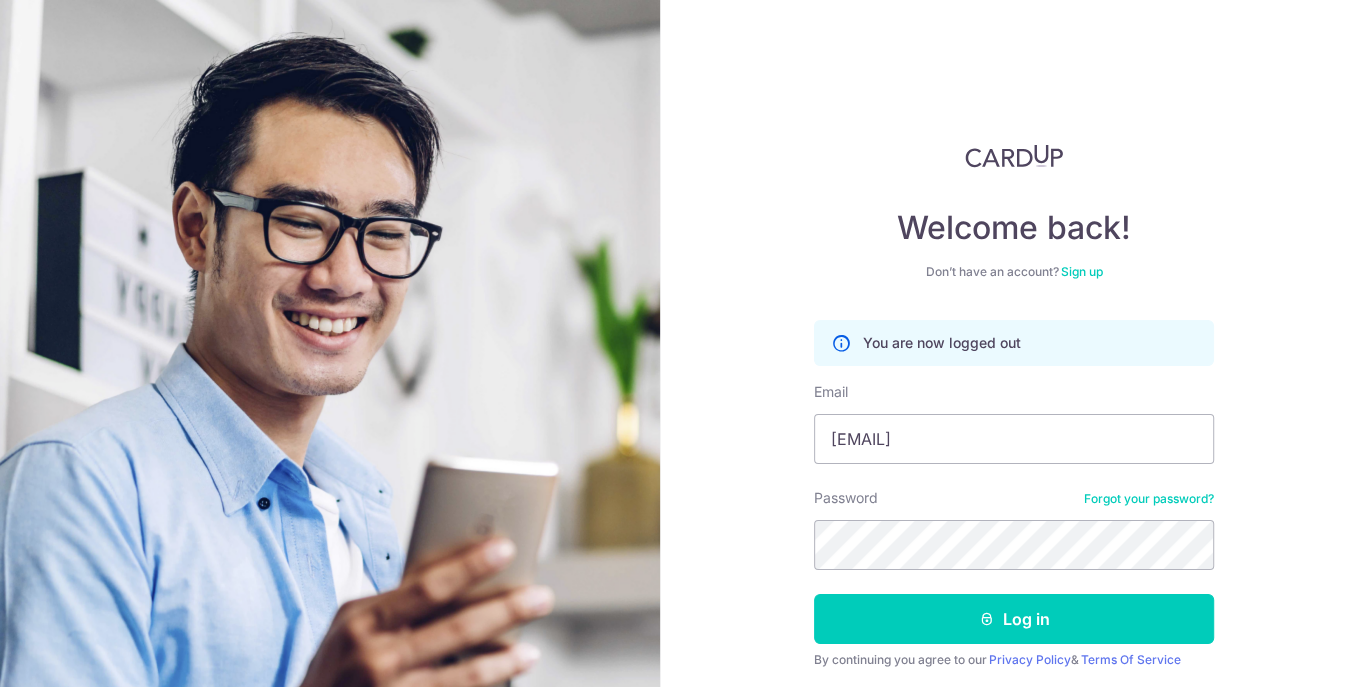 click on "You are now logged out
Email
[EMAIL]
Password
Forgot your password?
Log in
By continuing you agree to our
Privacy Policy
&  Terms Of Service
Didn't receive unlock details?
Haven't confirmed your email?" at bounding box center (1014, 526) 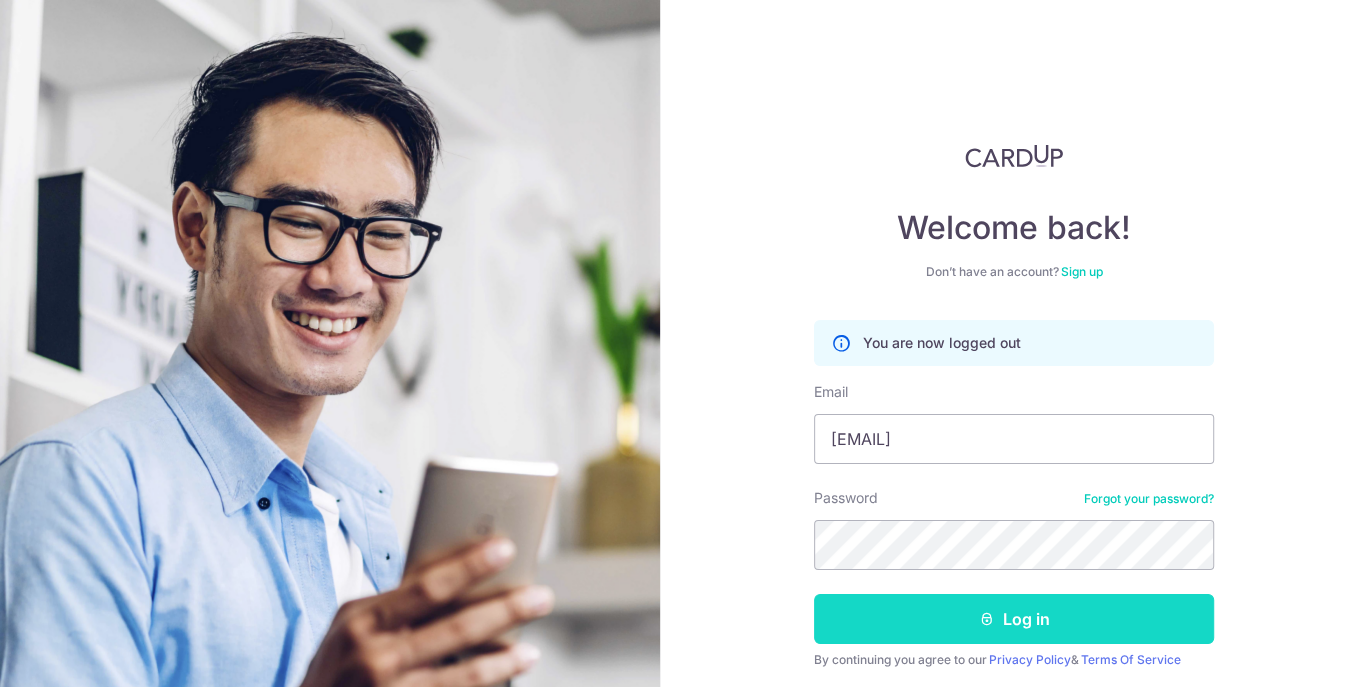 click on "Log in" at bounding box center (1014, 619) 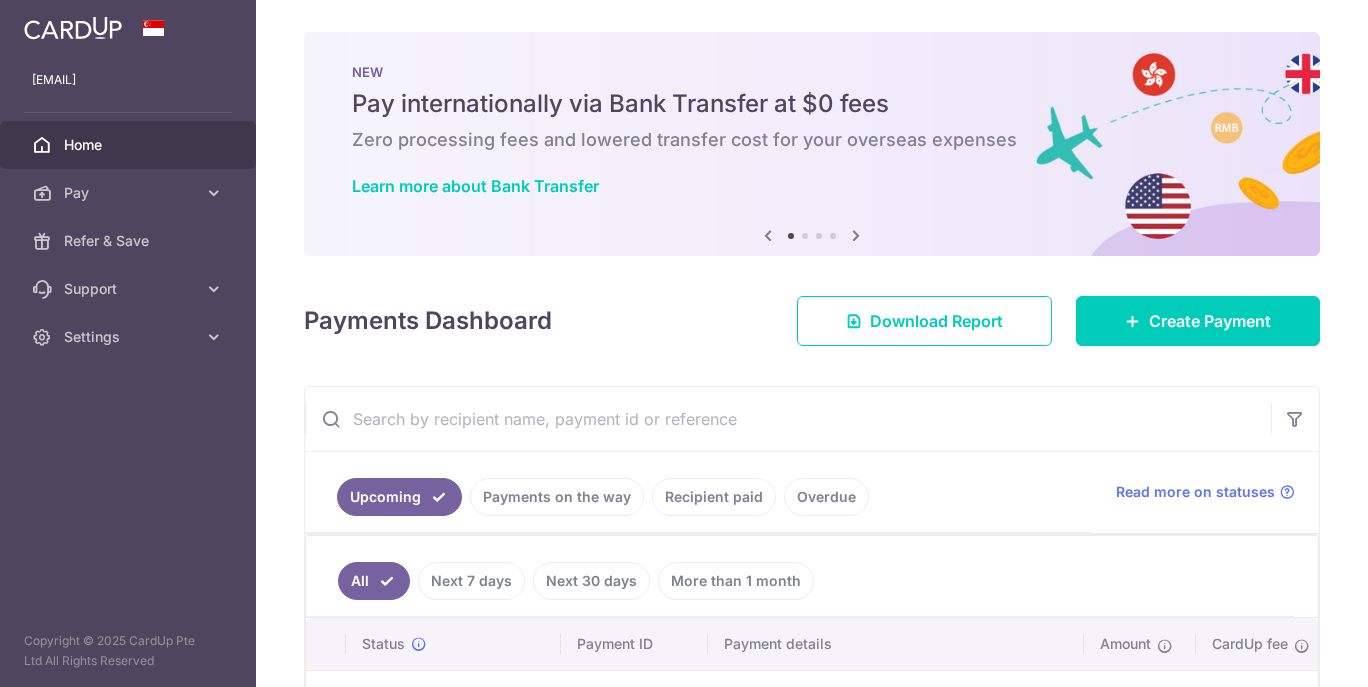 scroll, scrollTop: 0, scrollLeft: 0, axis: both 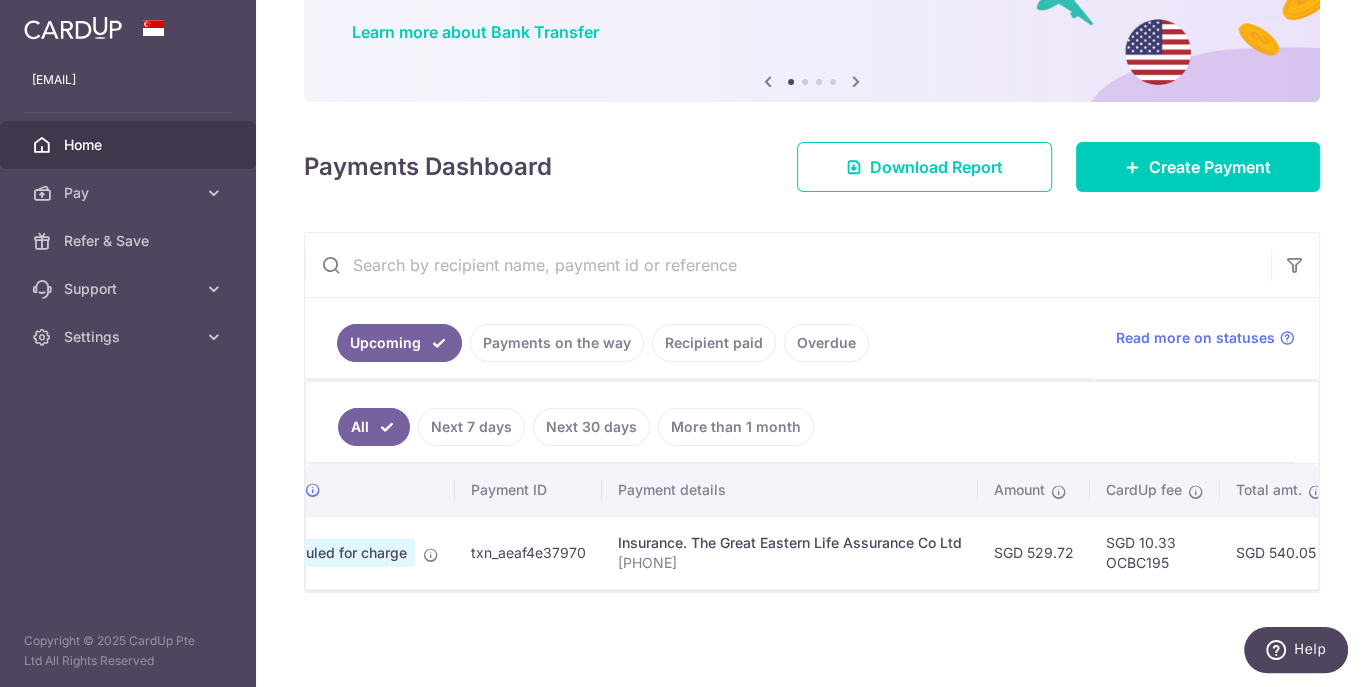 click on "Insurance. The Great Eastern Life Assurance Co Ltd" at bounding box center [790, 543] 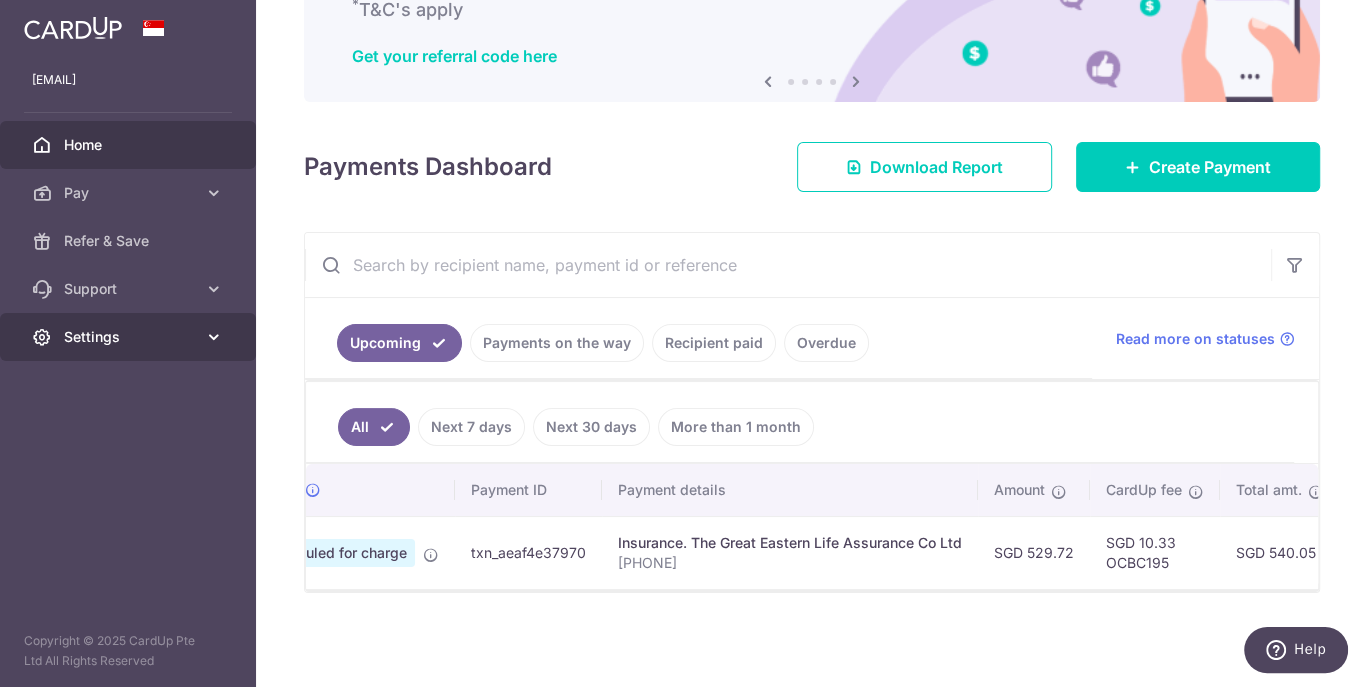 click on "Settings" at bounding box center [130, 337] 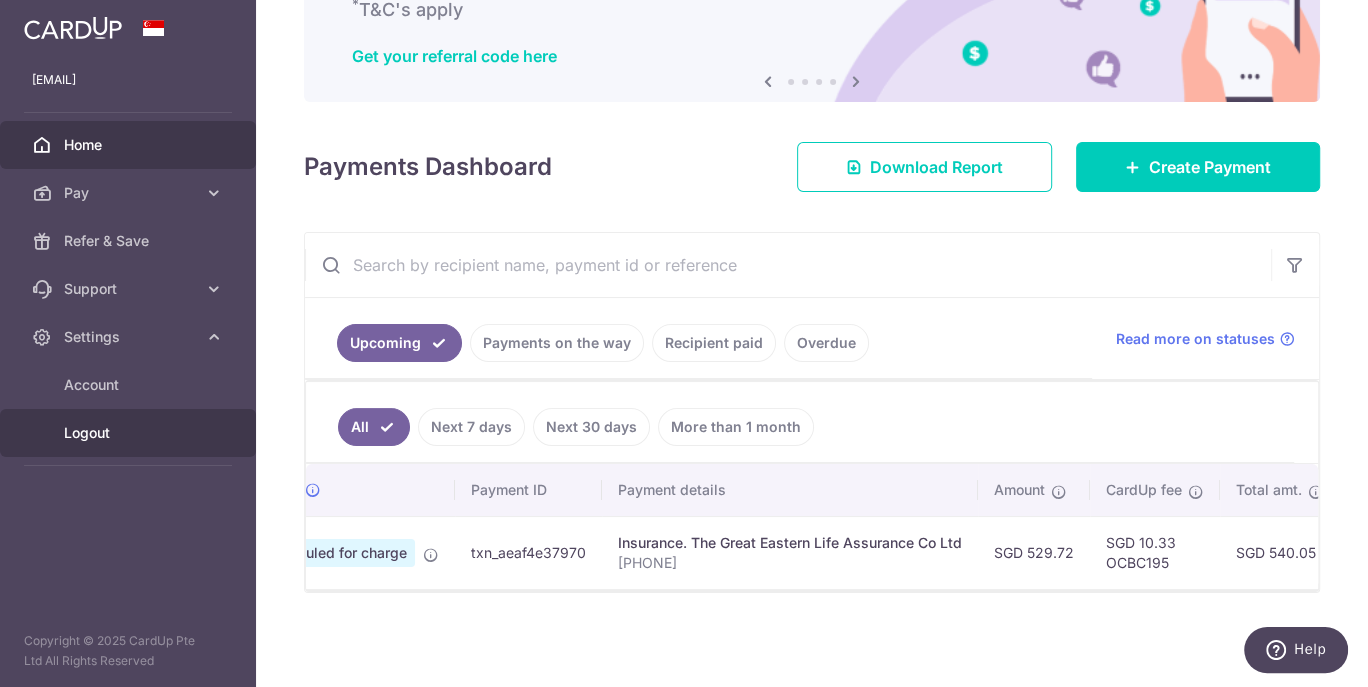 click on "Logout" at bounding box center [130, 433] 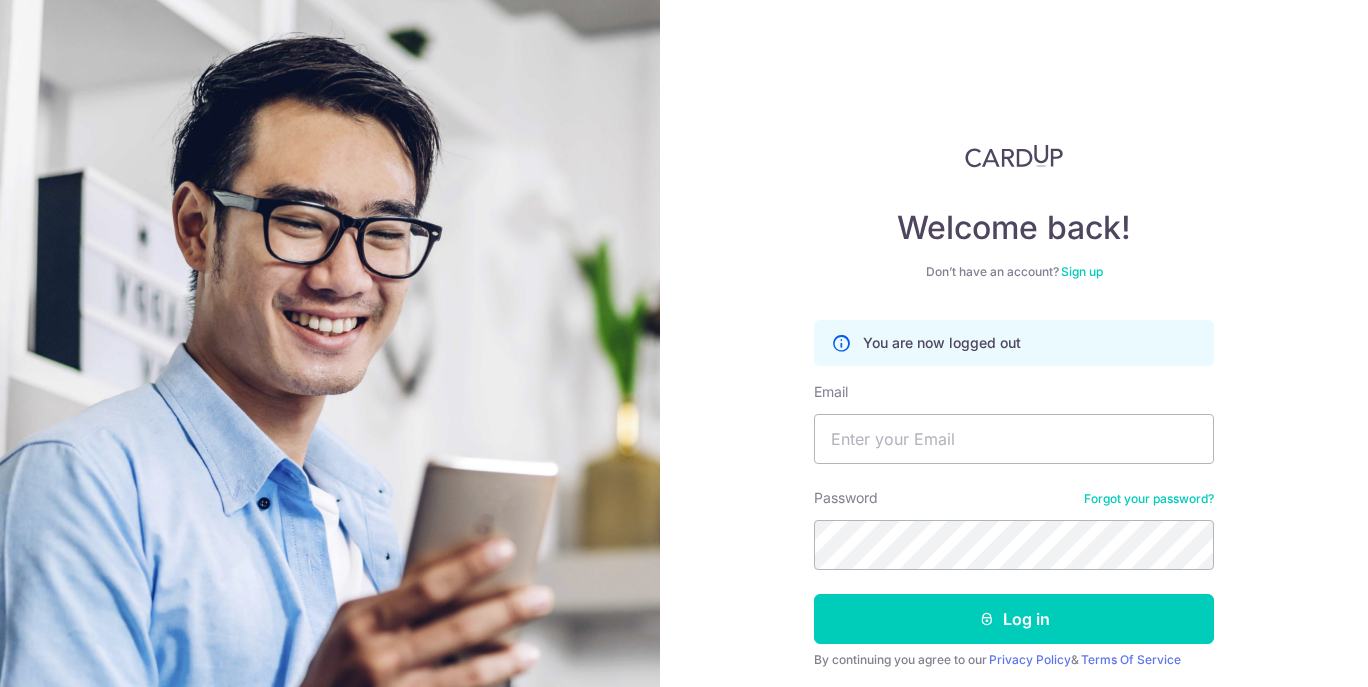 scroll, scrollTop: 0, scrollLeft: 0, axis: both 